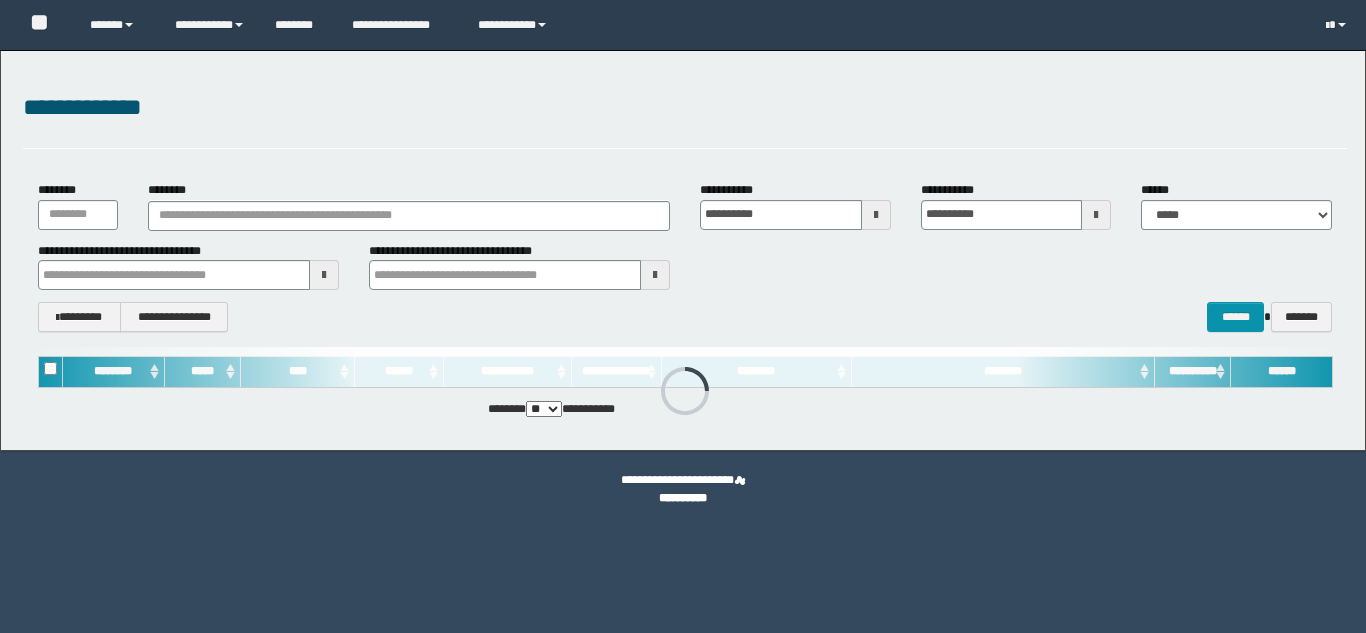 scroll, scrollTop: 0, scrollLeft: 0, axis: both 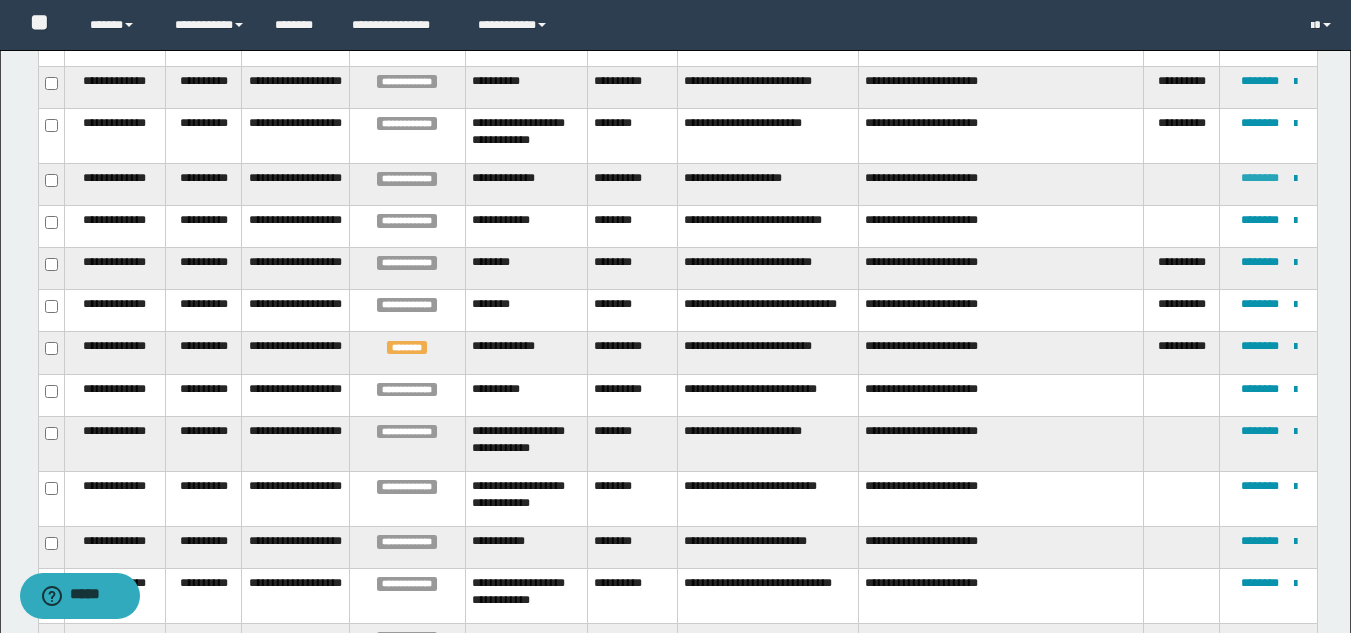 click on "********" at bounding box center (1260, 178) 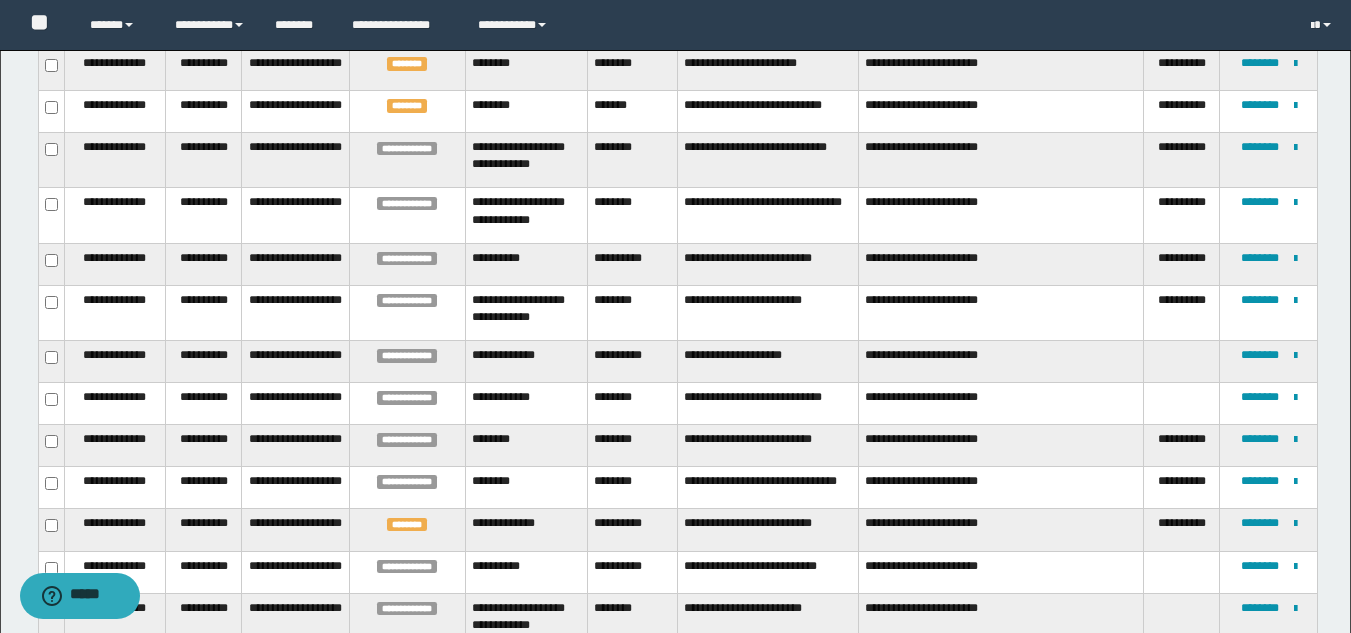 scroll, scrollTop: 482, scrollLeft: 0, axis: vertical 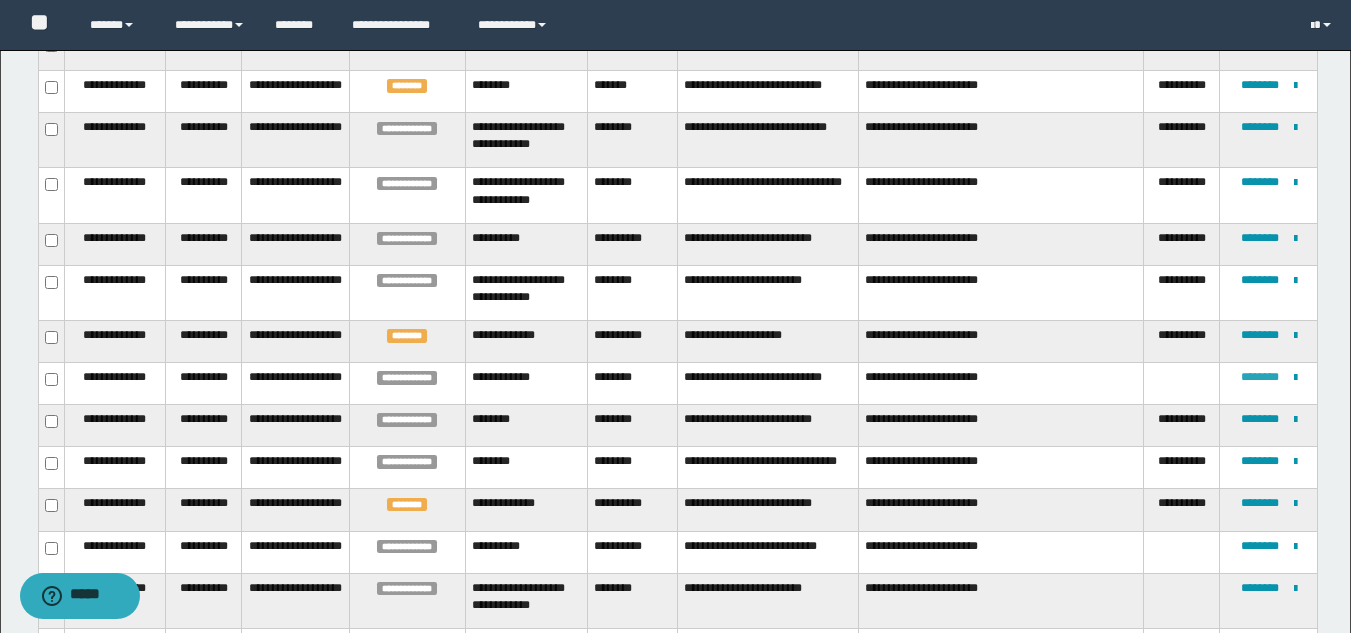 click on "********" at bounding box center [1260, 377] 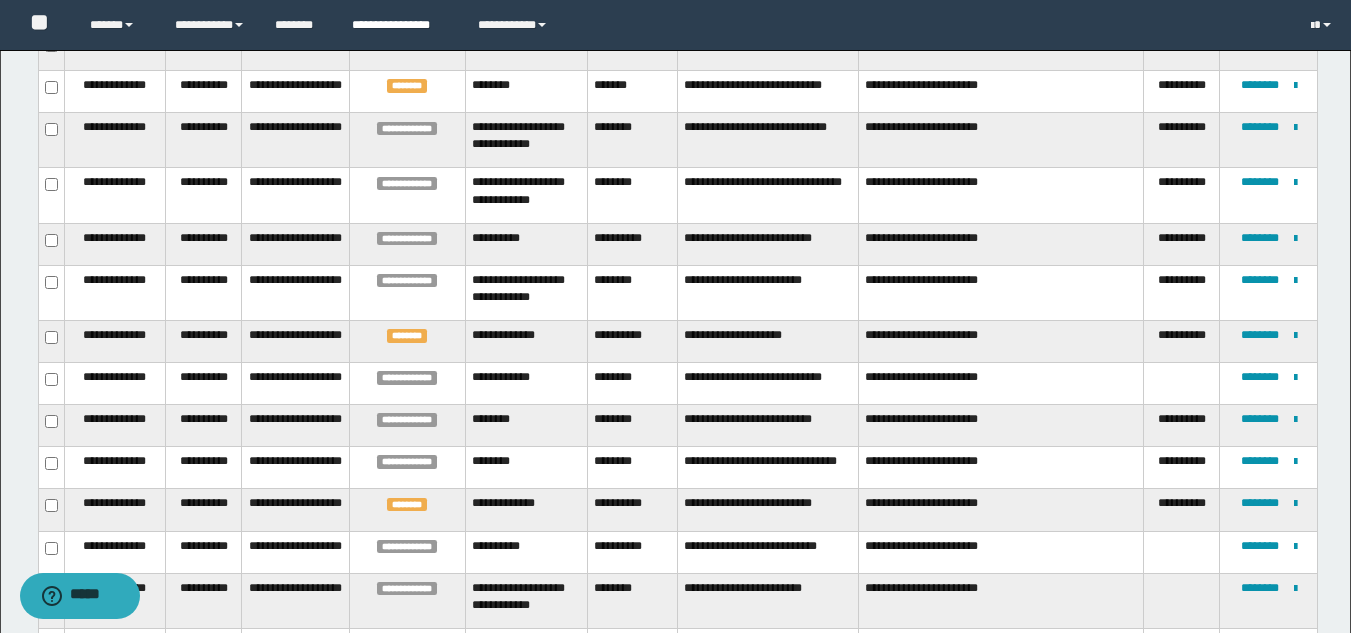 scroll, scrollTop: 0, scrollLeft: 0, axis: both 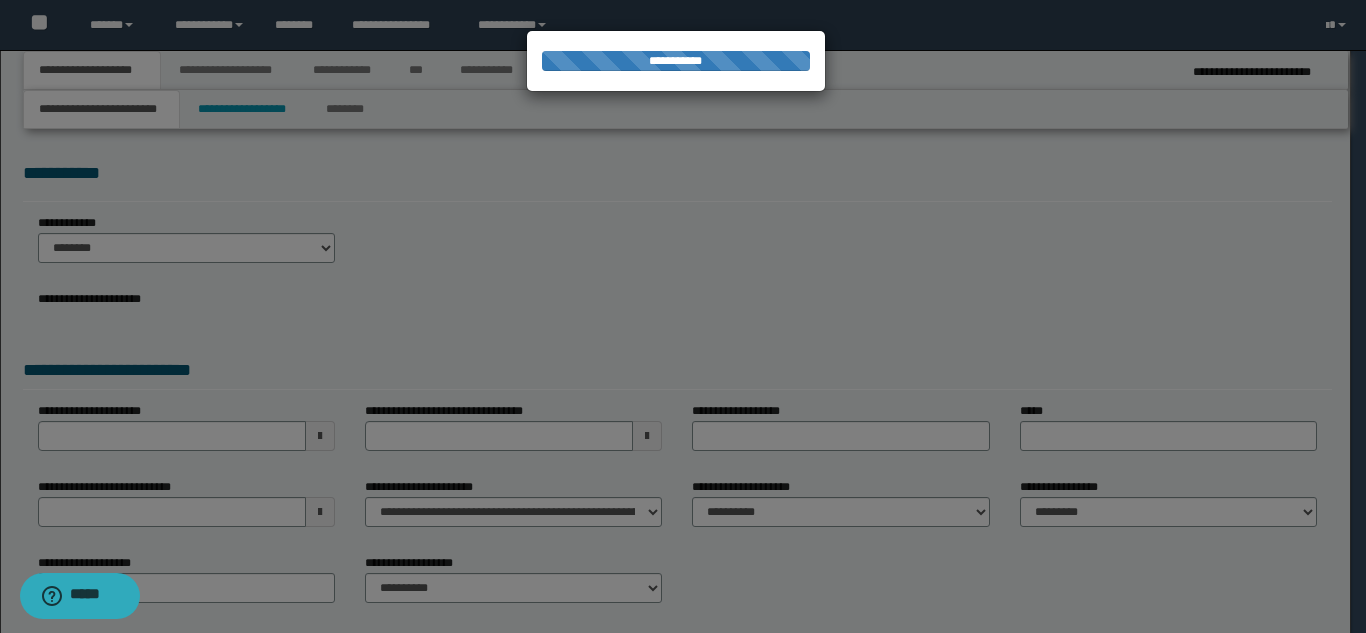 select on "*" 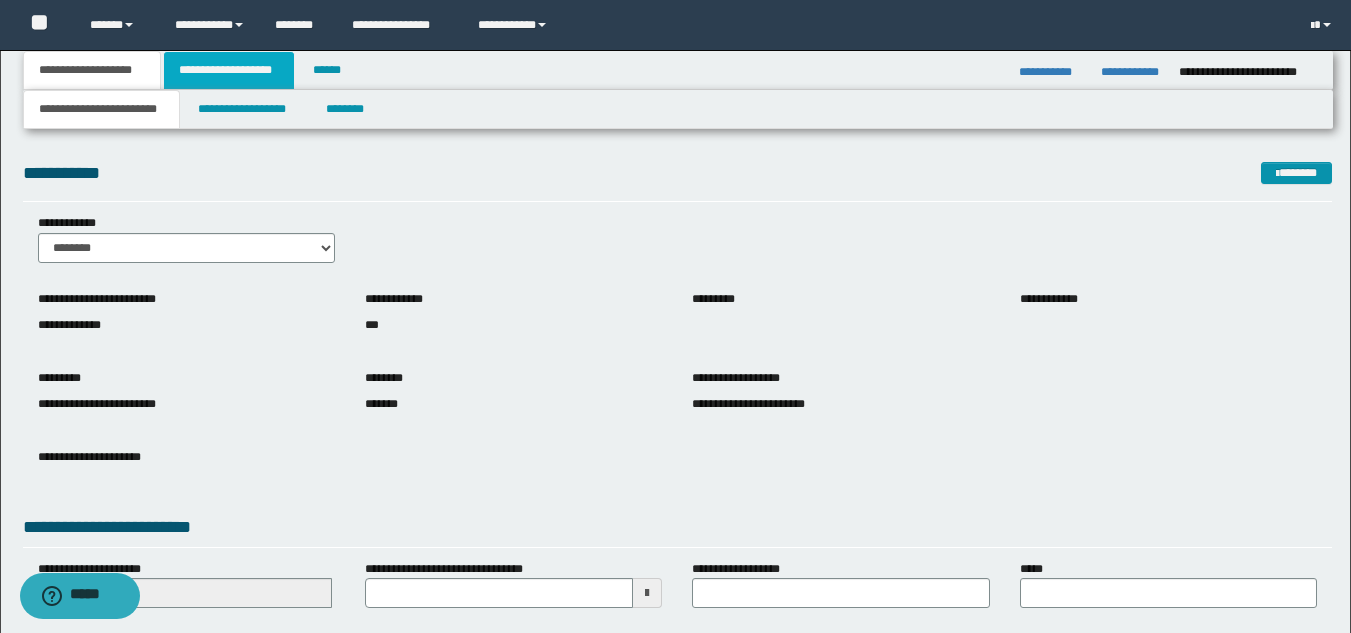 click on "**********" at bounding box center [229, 70] 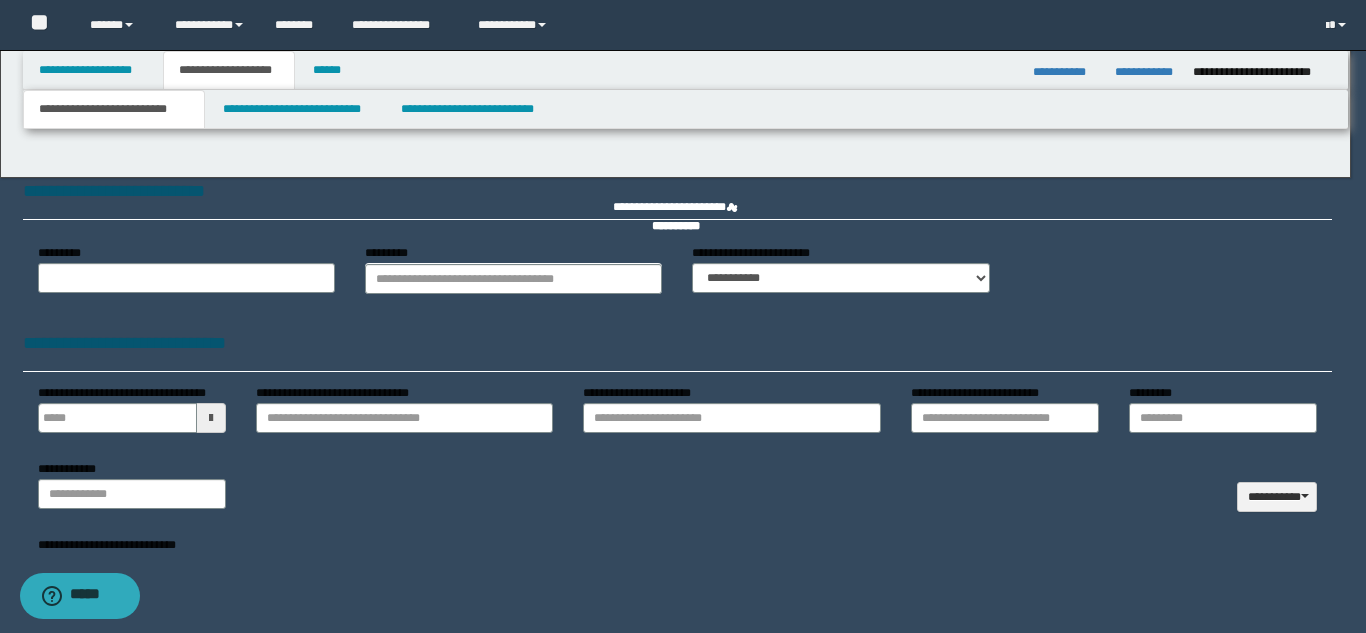 type 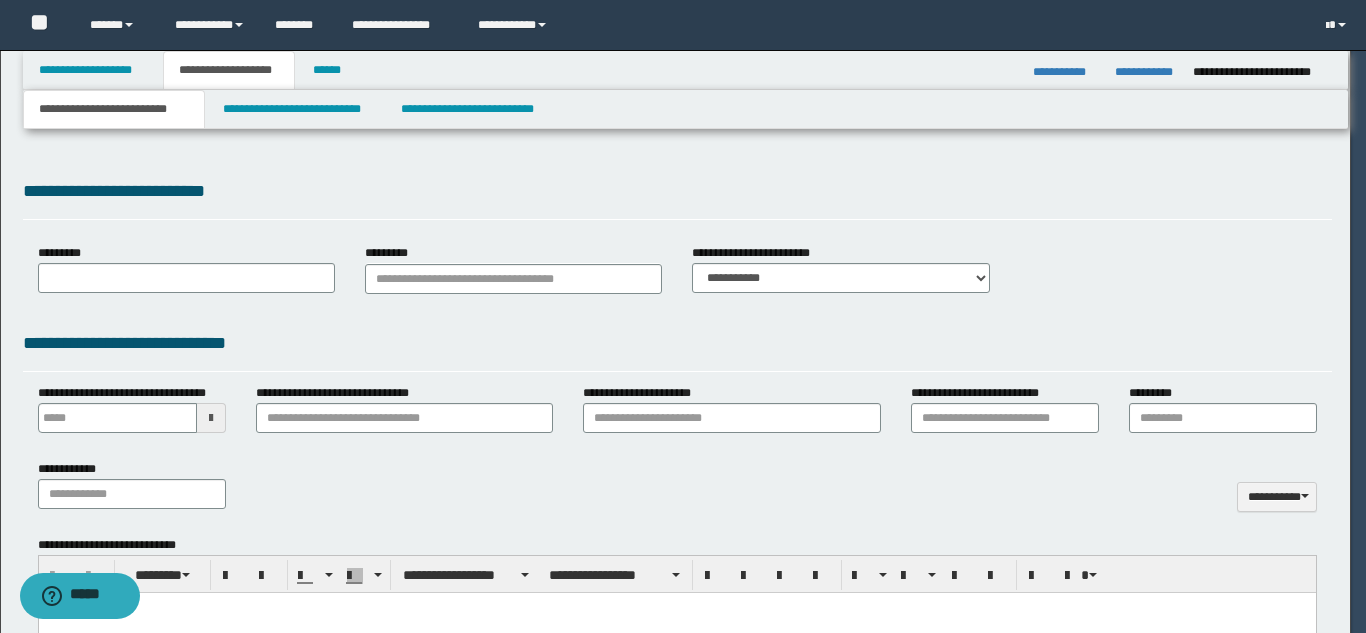 scroll, scrollTop: 0, scrollLeft: 0, axis: both 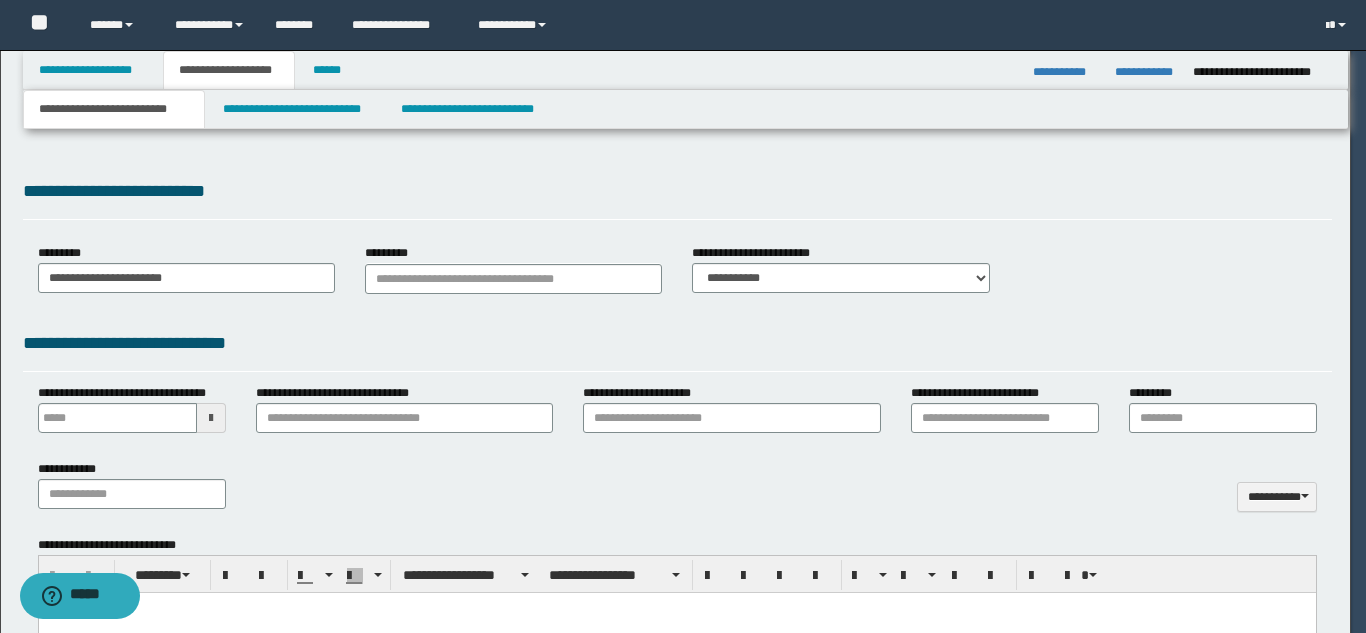 select on "*" 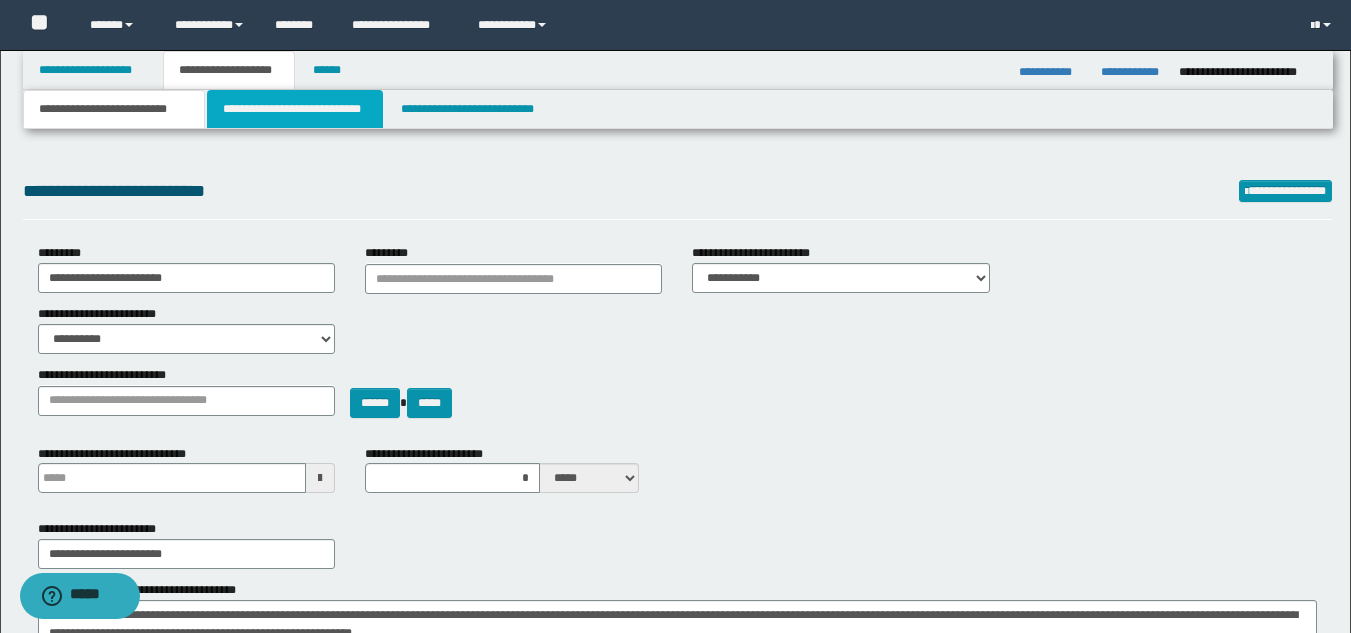 click on "**********" at bounding box center [295, 109] 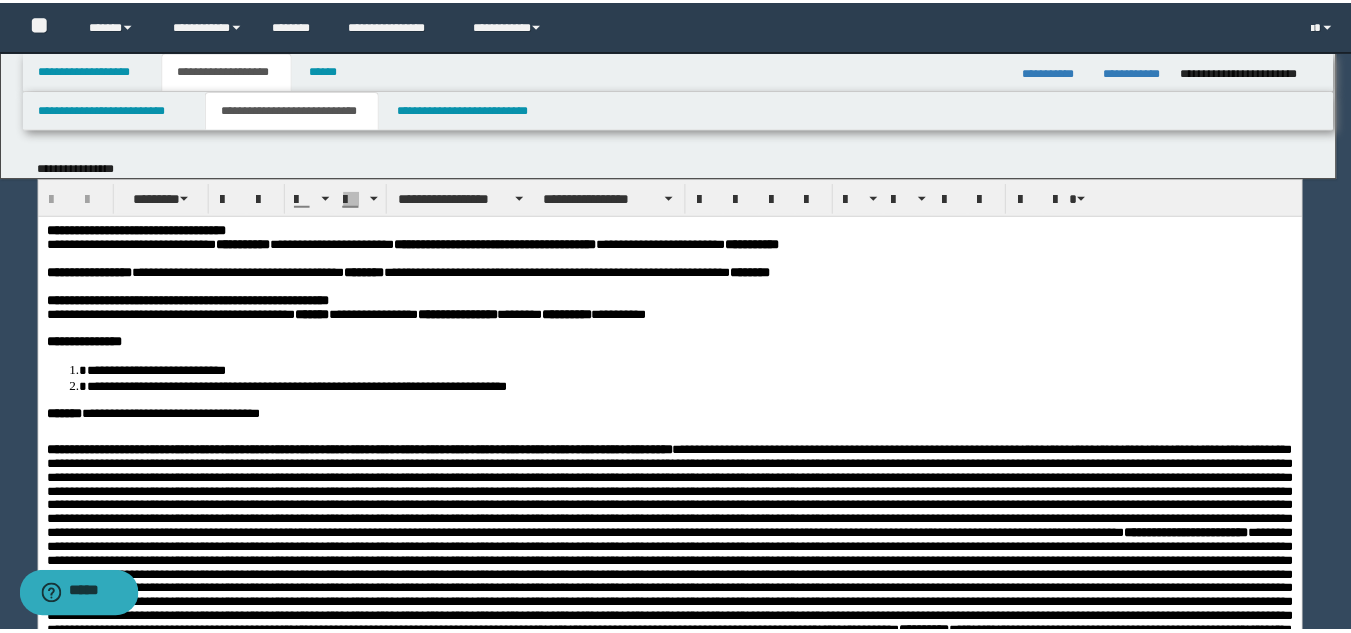 scroll, scrollTop: 0, scrollLeft: 0, axis: both 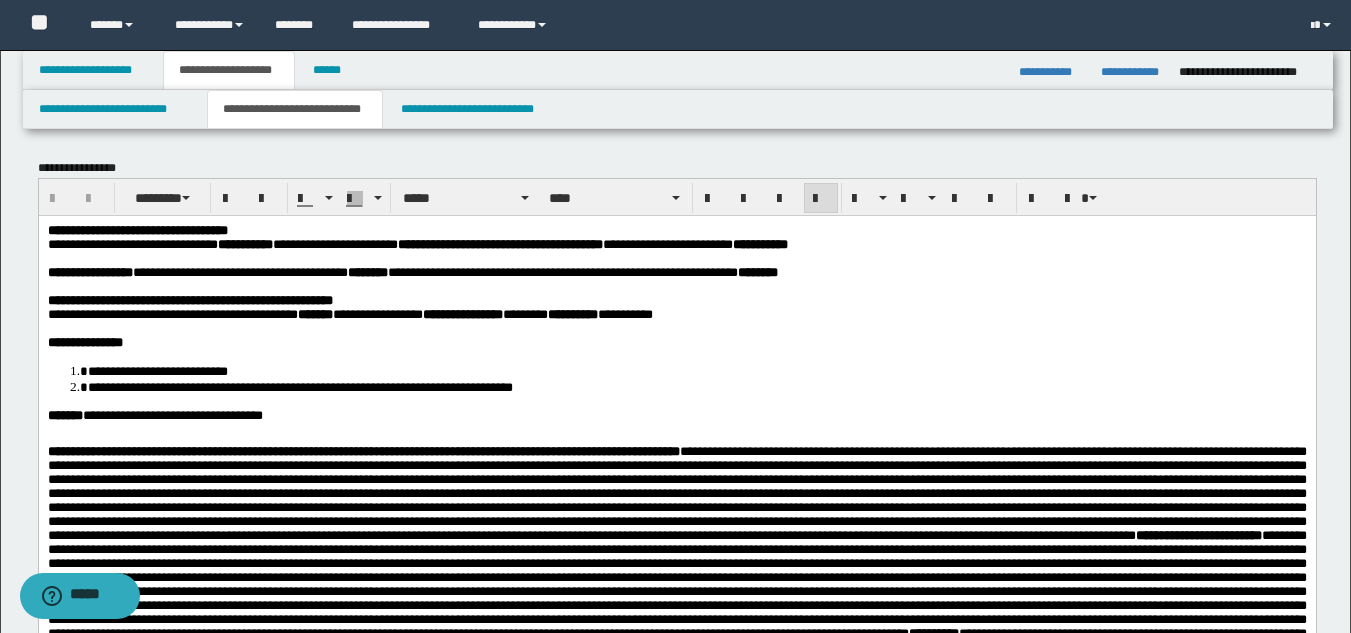 click at bounding box center (676, 437) 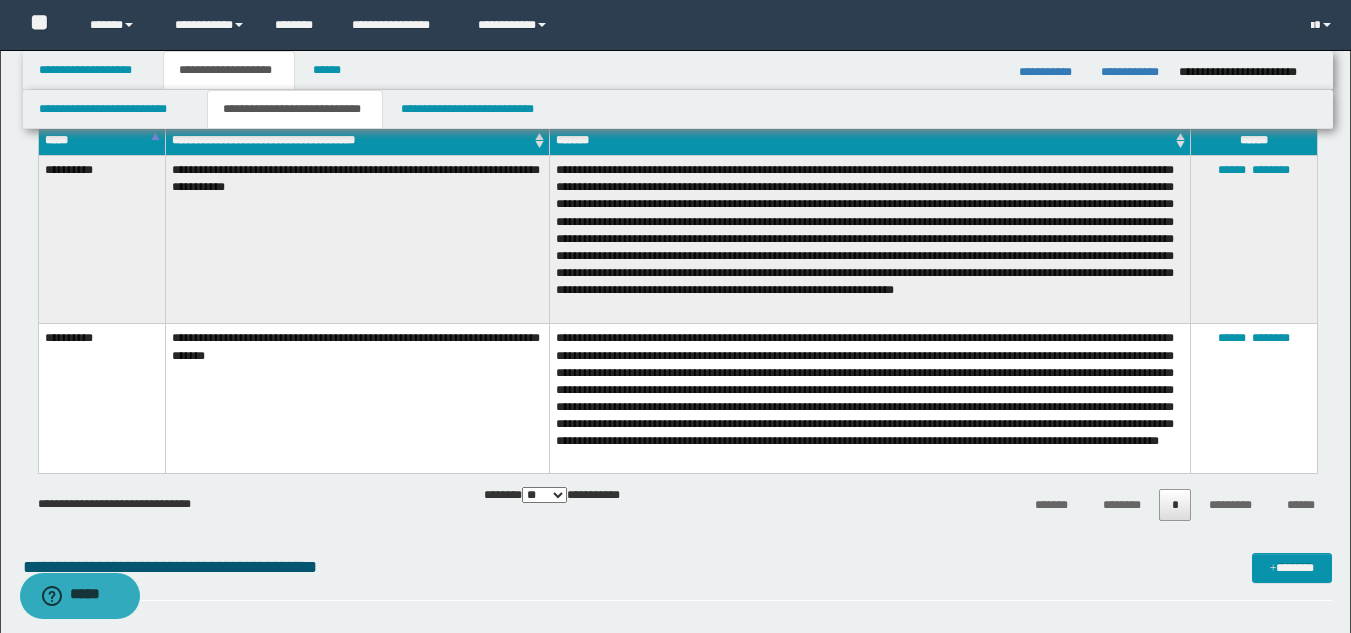 scroll, scrollTop: 1439, scrollLeft: 0, axis: vertical 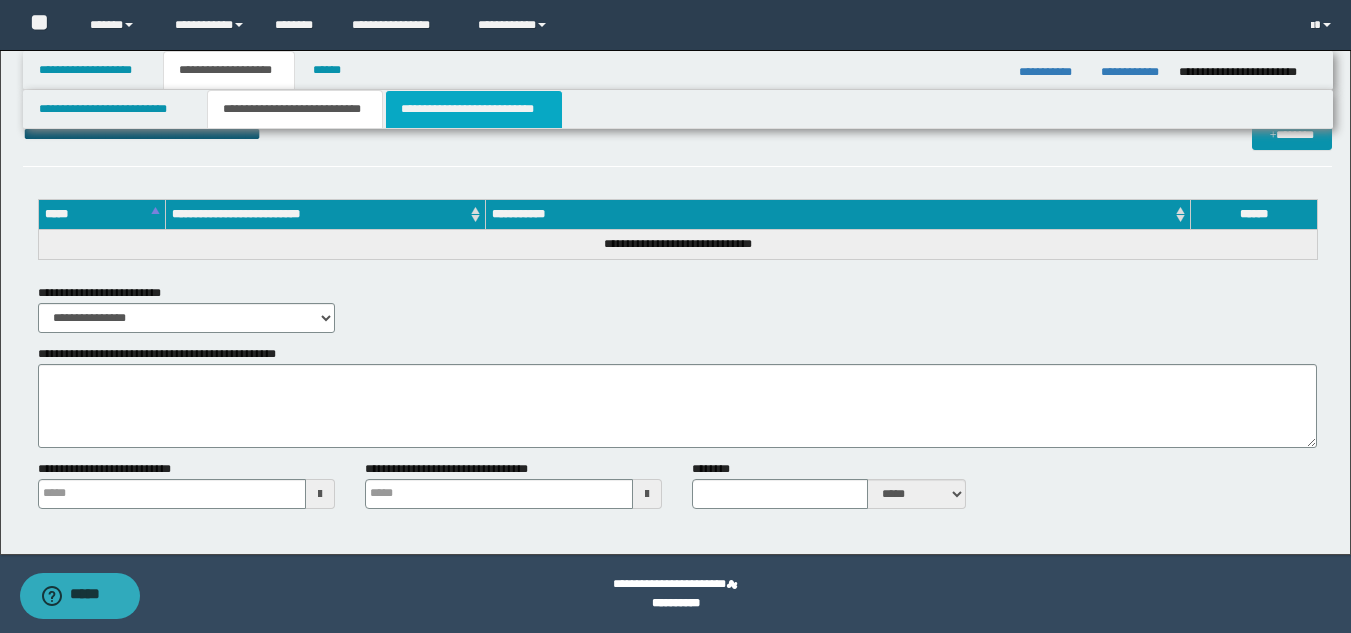 click on "**********" at bounding box center [474, 109] 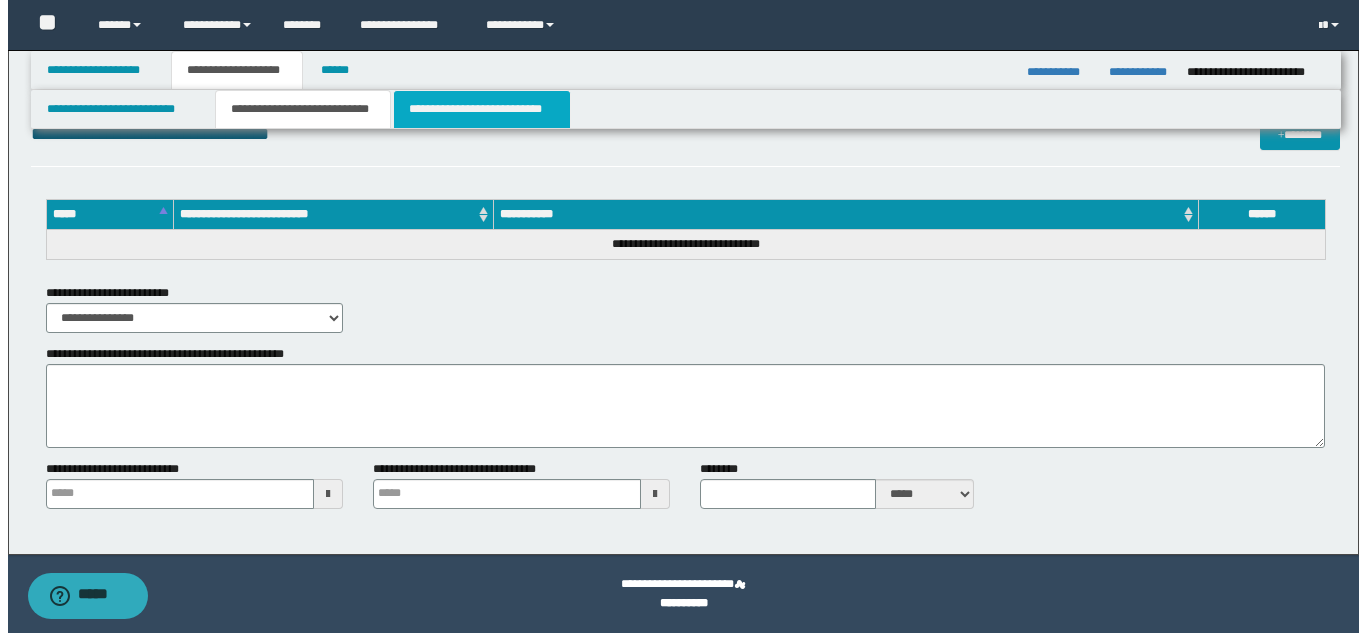 scroll, scrollTop: 0, scrollLeft: 0, axis: both 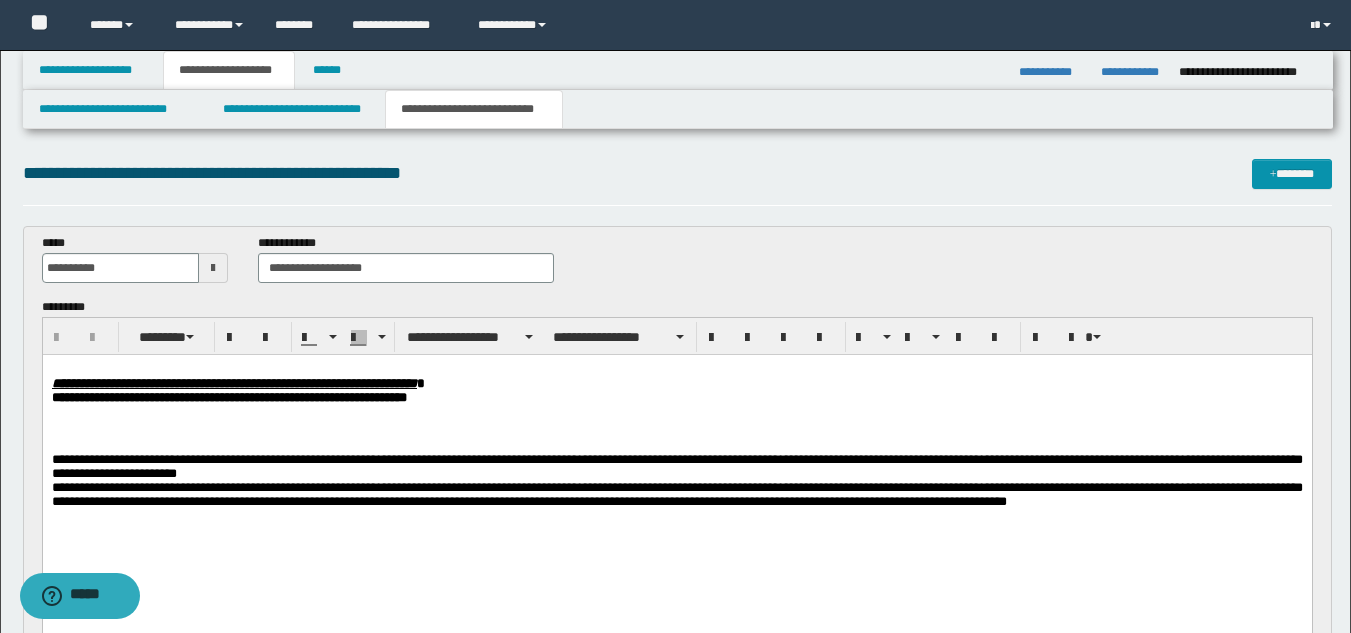 click at bounding box center [676, 413] 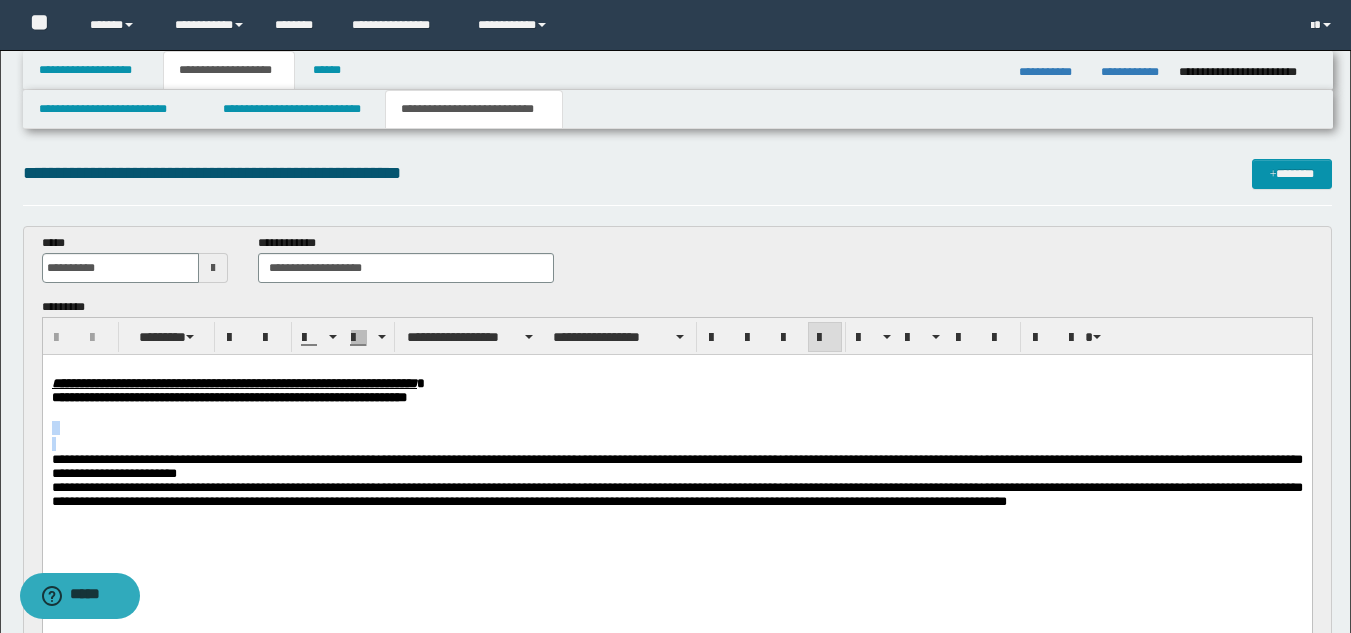 drag, startPoint x: 59, startPoint y: 424, endPoint x: 57, endPoint y: 457, distance: 33.06055 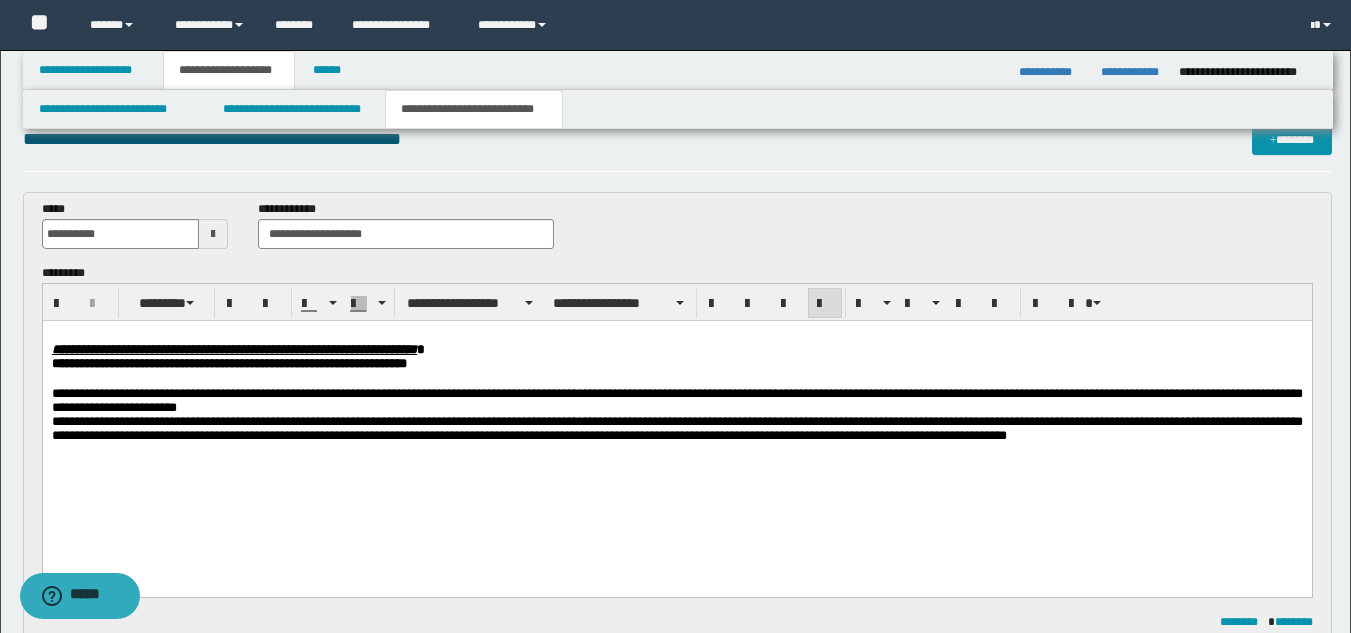 scroll, scrollTop: 55, scrollLeft: 0, axis: vertical 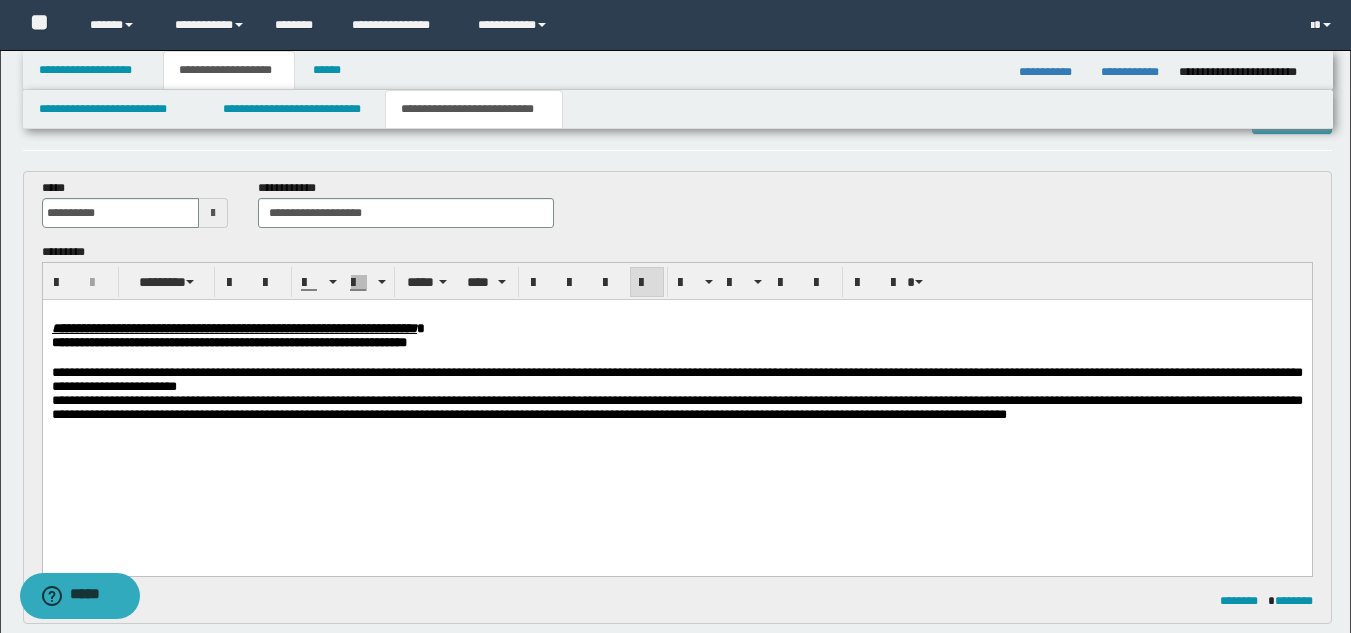 click on "**********" at bounding box center [676, 379] 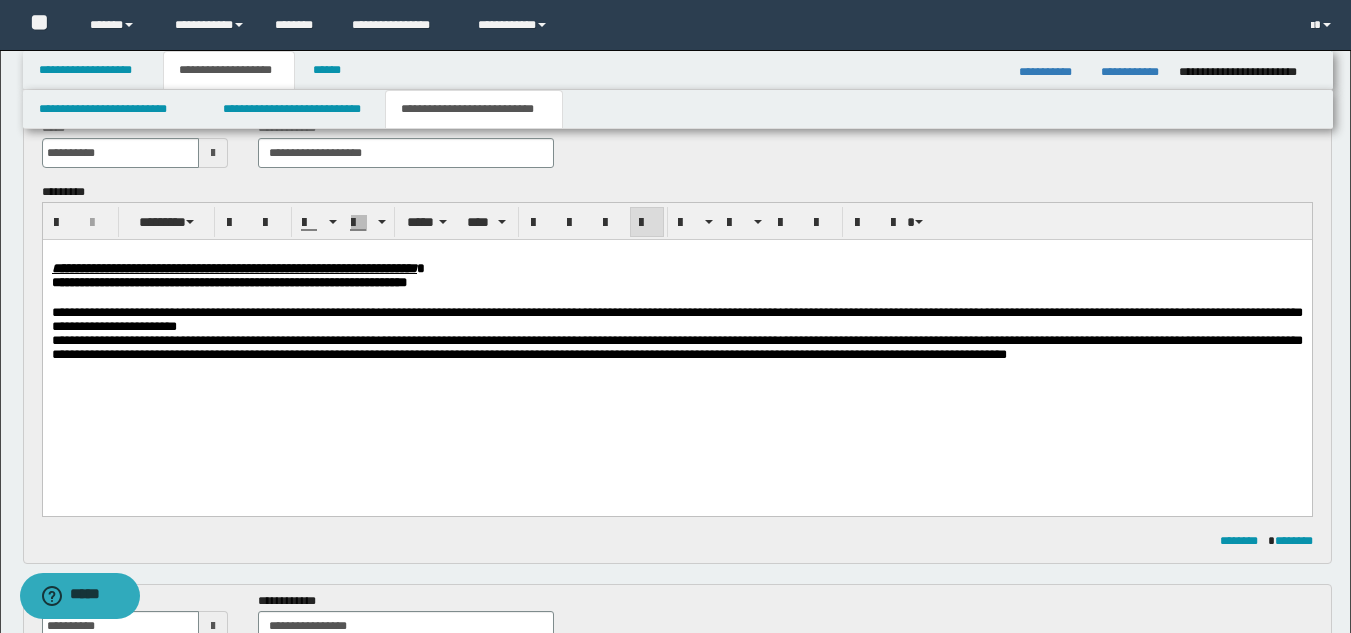 scroll, scrollTop: 127, scrollLeft: 0, axis: vertical 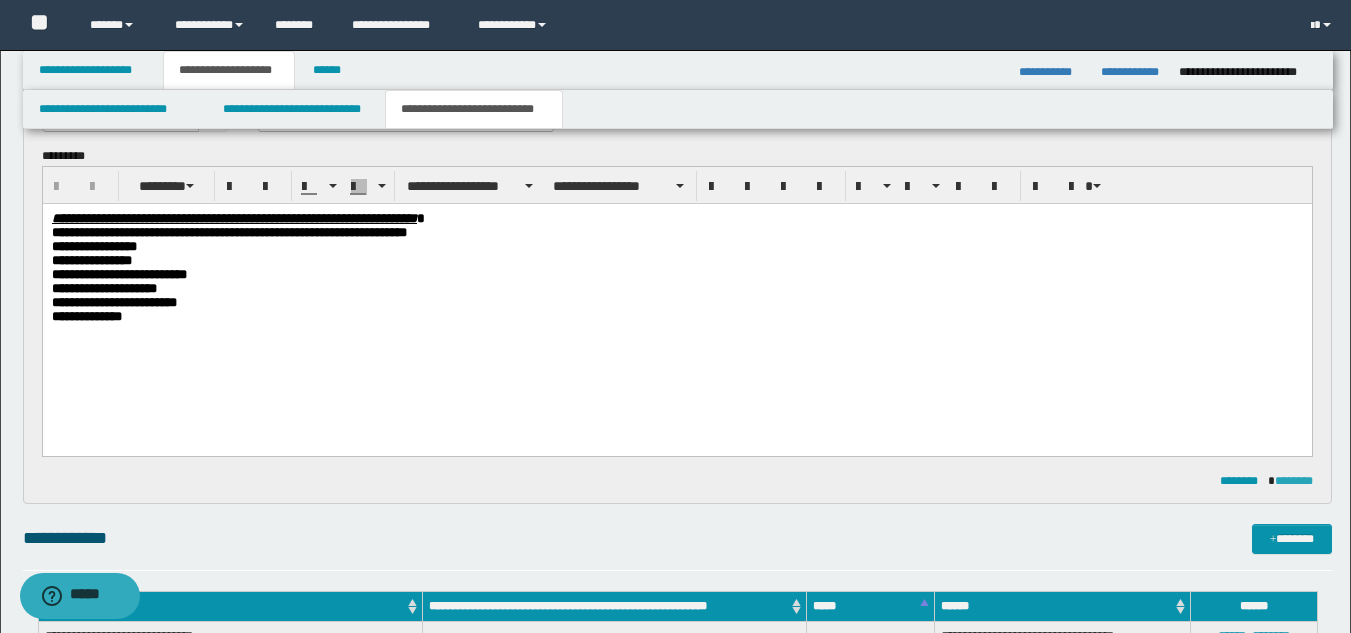 click on "********" at bounding box center [1294, 481] 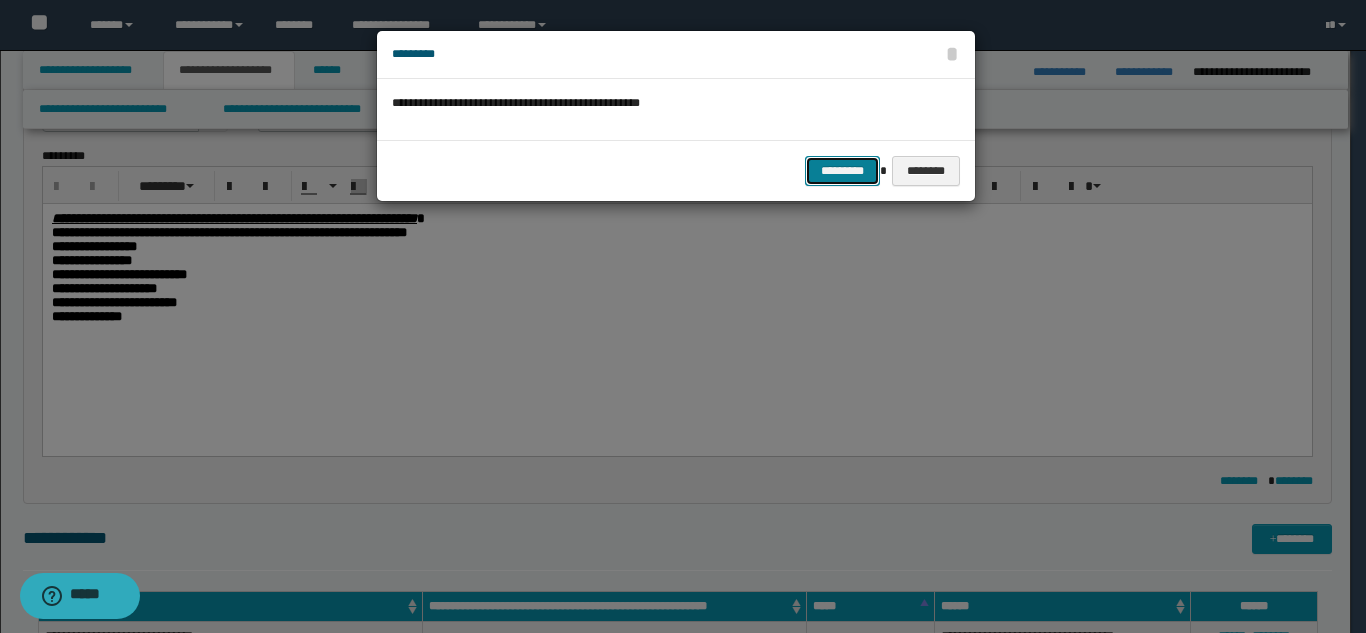 click on "*********" at bounding box center (842, 171) 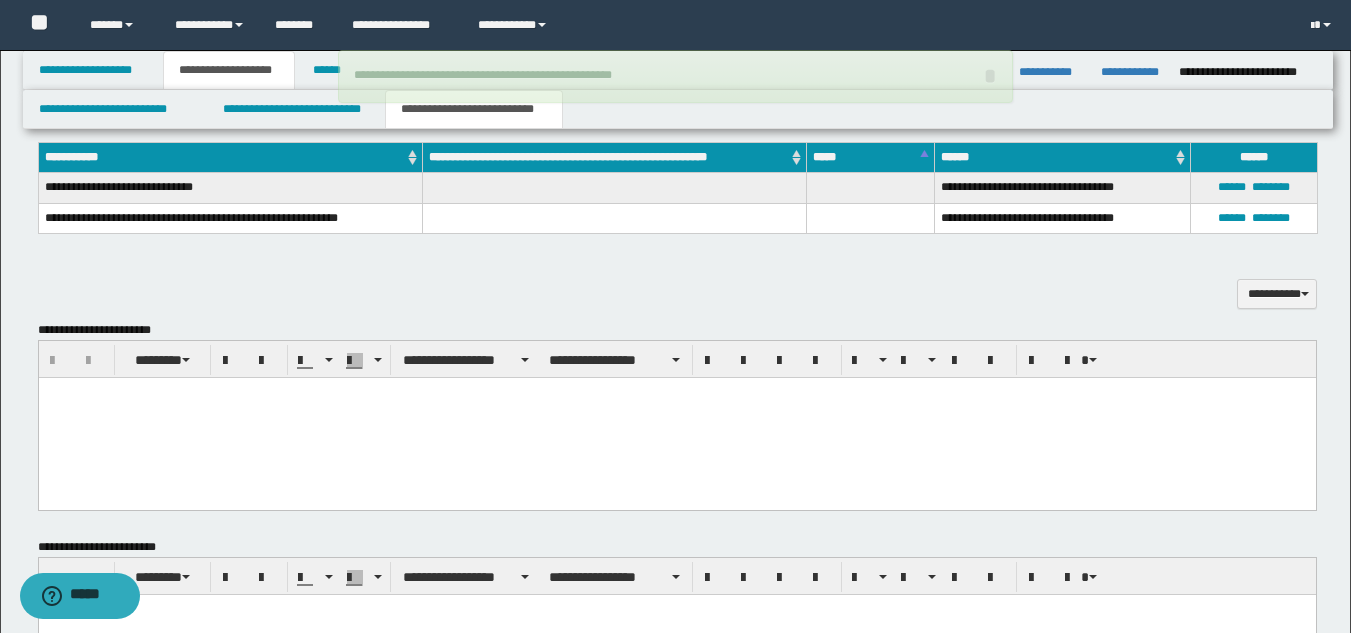 scroll, scrollTop: 0, scrollLeft: 0, axis: both 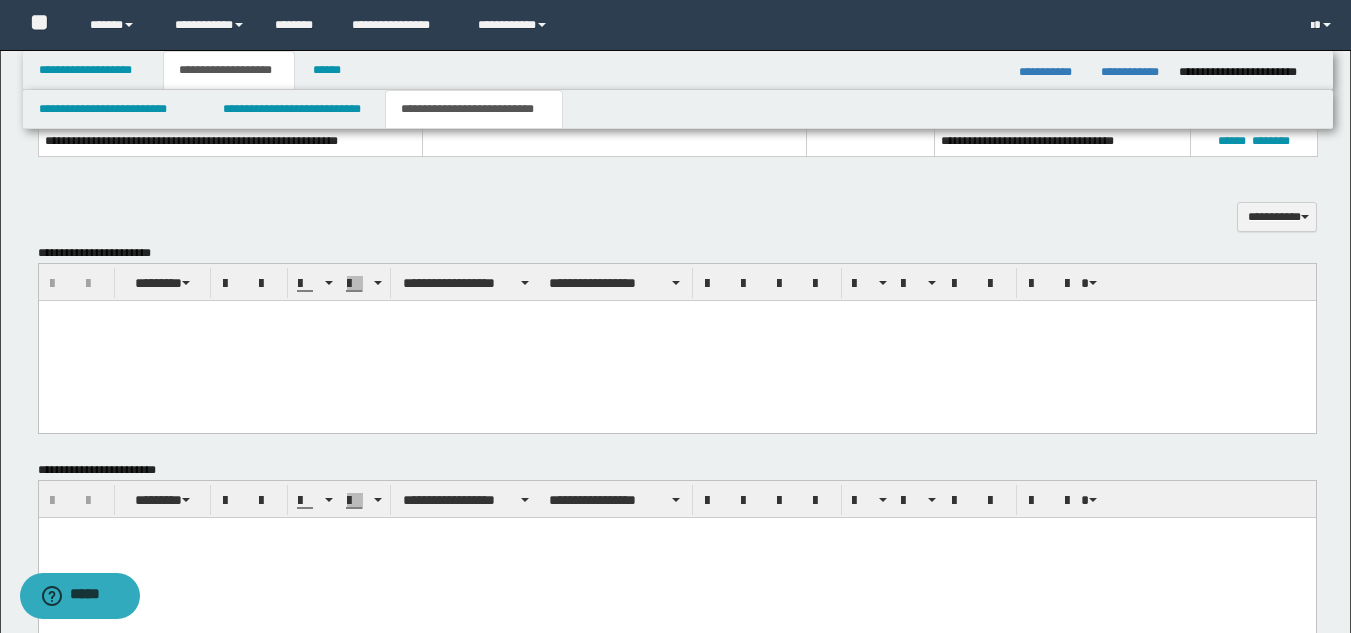 drag, startPoint x: 1365, startPoint y: 307, endPoint x: 1147, endPoint y: 20, distance: 360.4067 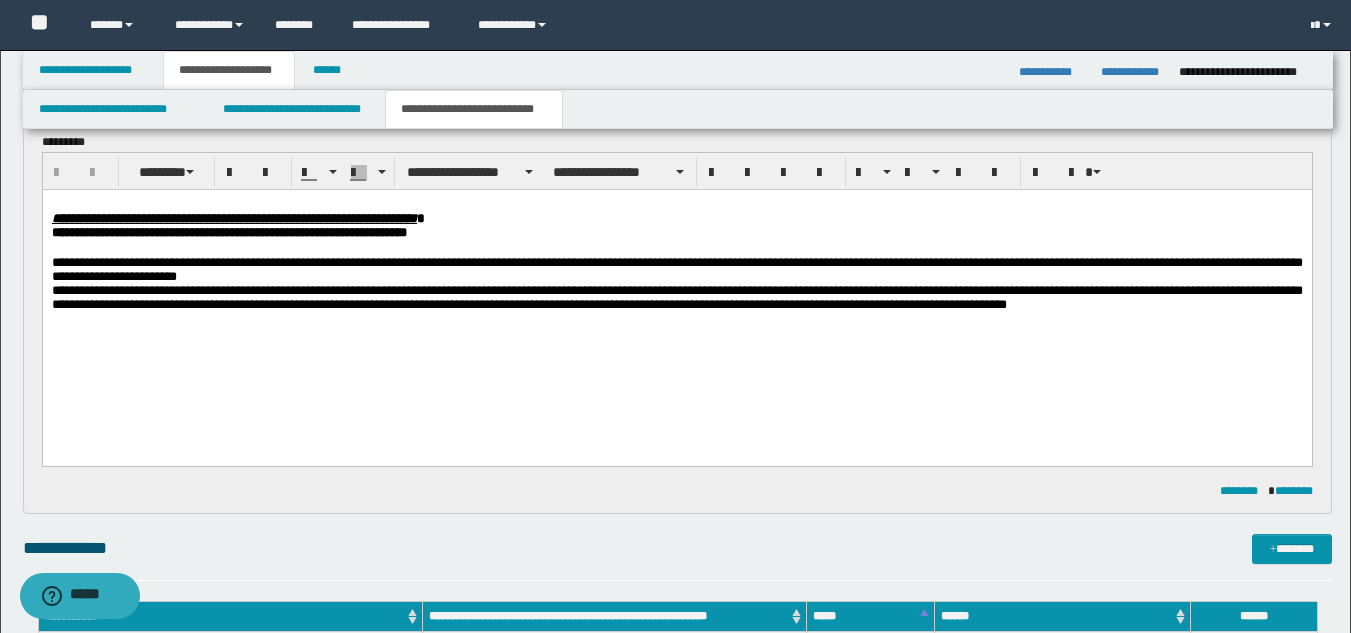 scroll, scrollTop: 14, scrollLeft: 0, axis: vertical 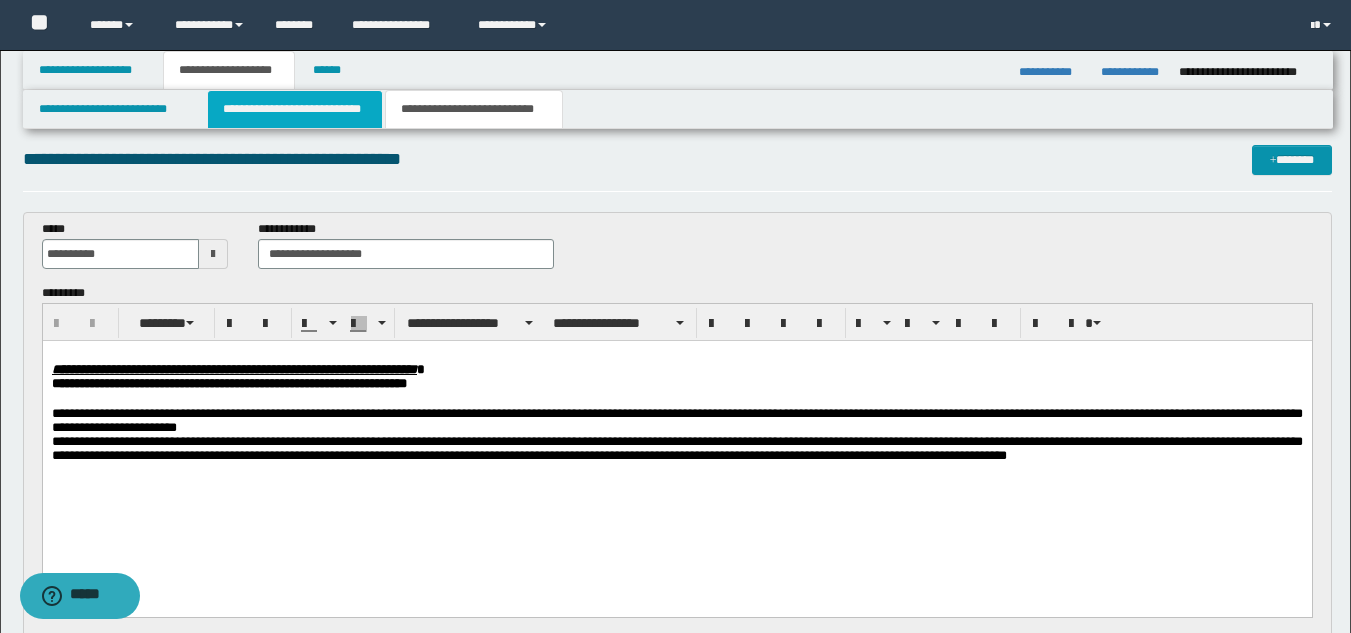 click on "**********" at bounding box center [295, 109] 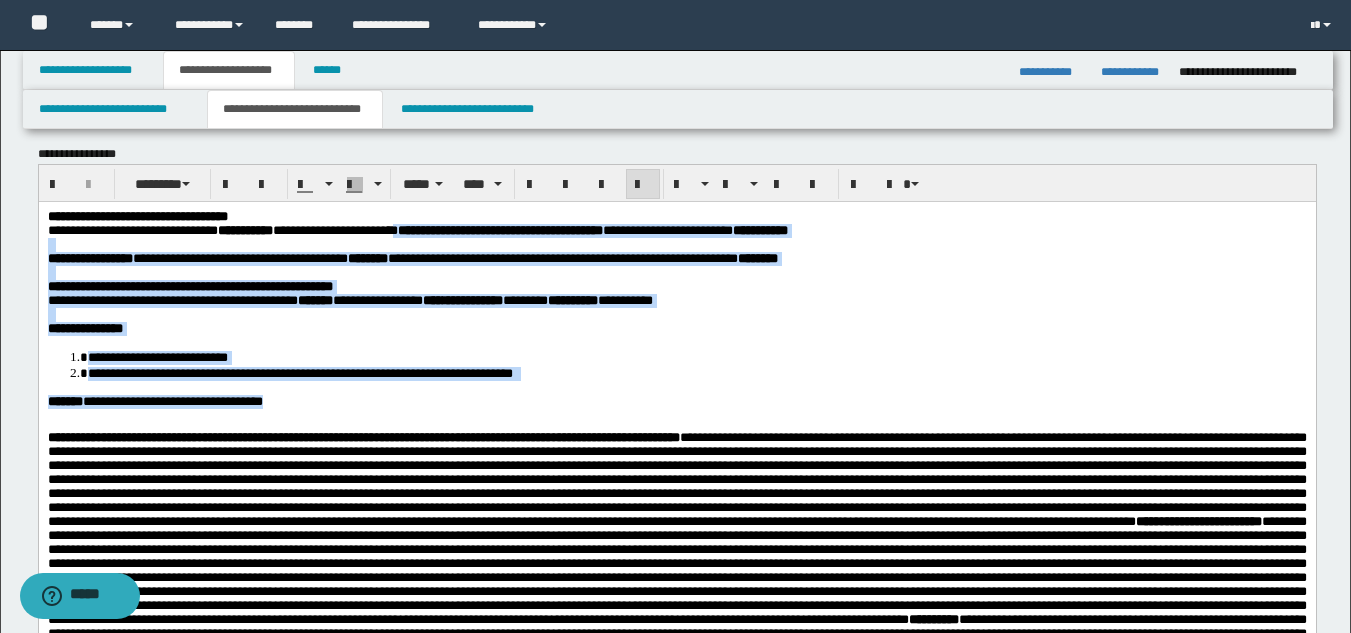 drag, startPoint x: 472, startPoint y: 230, endPoint x: 534, endPoint y: 415, distance: 195.1128 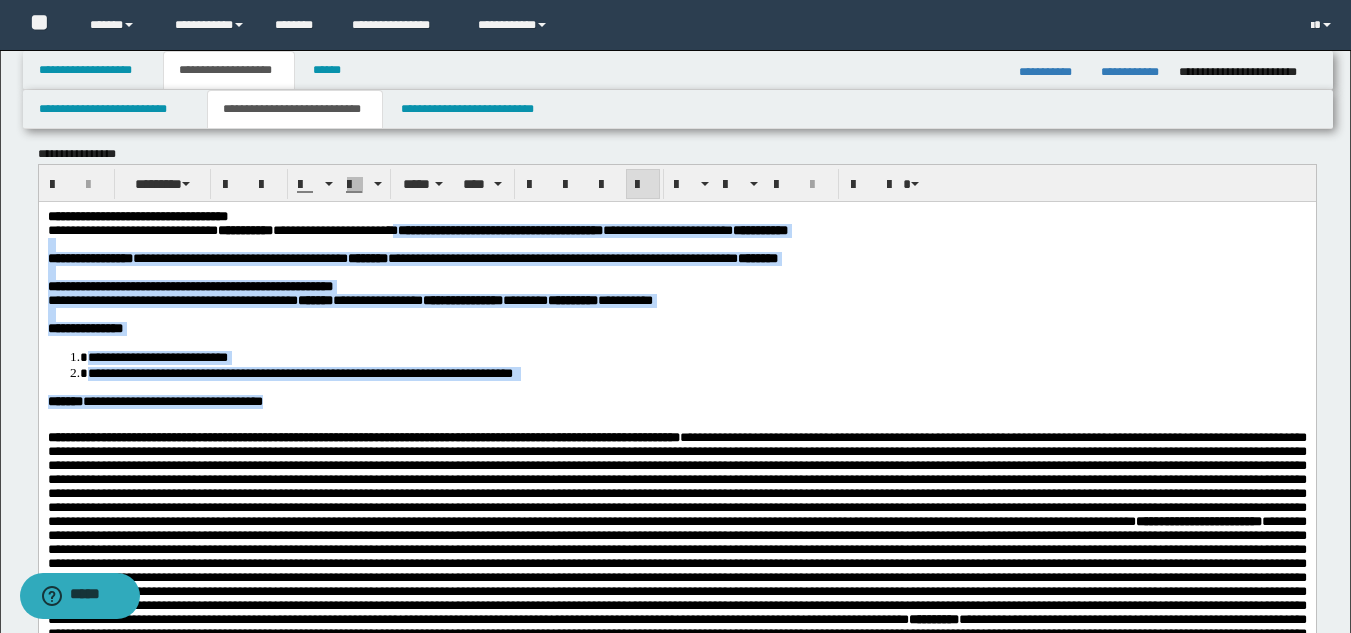 copy on "**********" 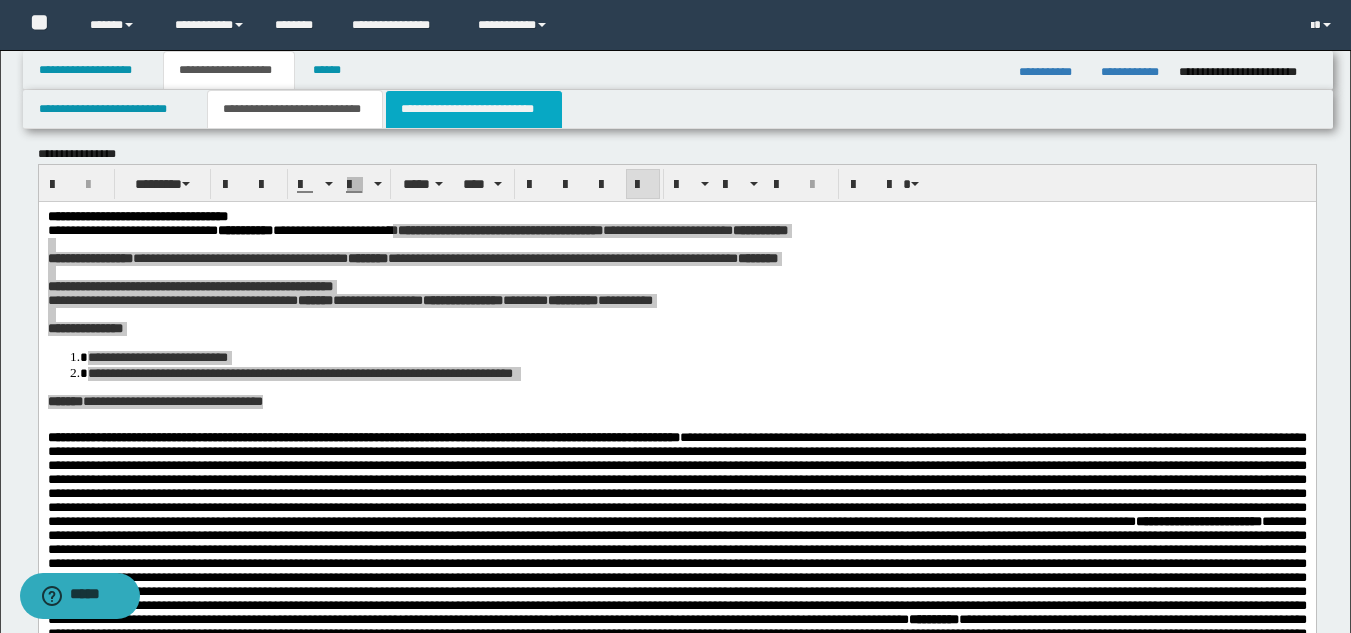 click on "**********" at bounding box center (474, 109) 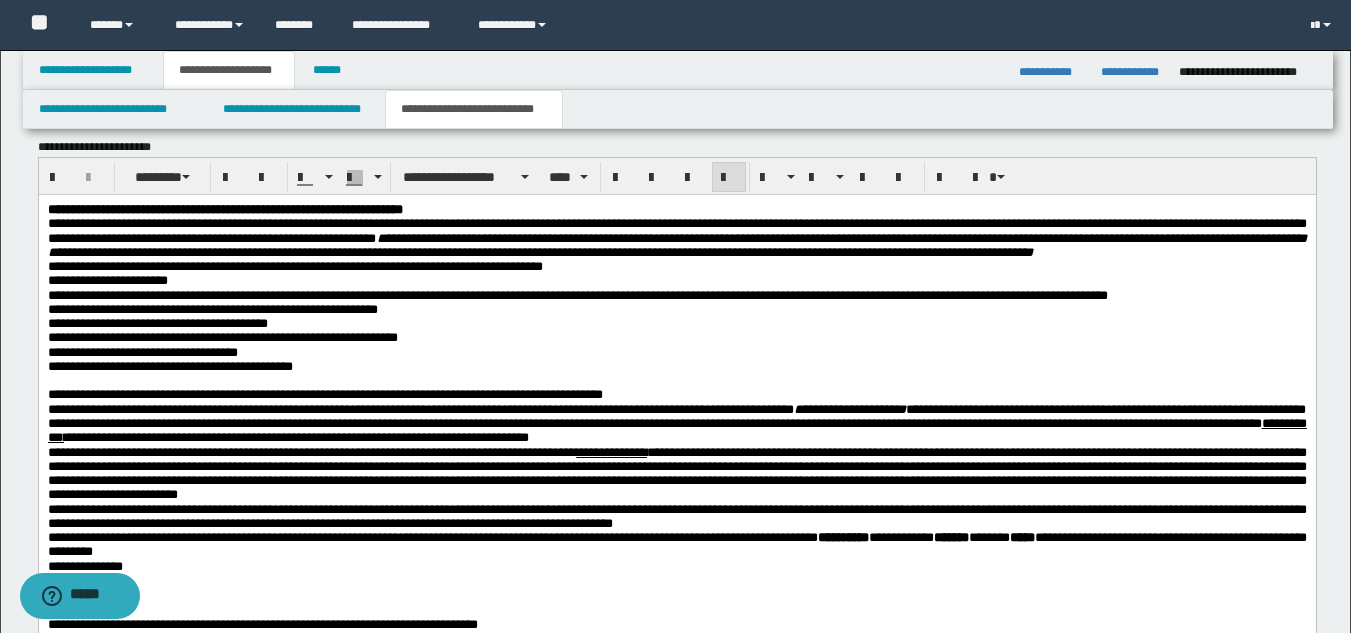 scroll, scrollTop: 818, scrollLeft: 0, axis: vertical 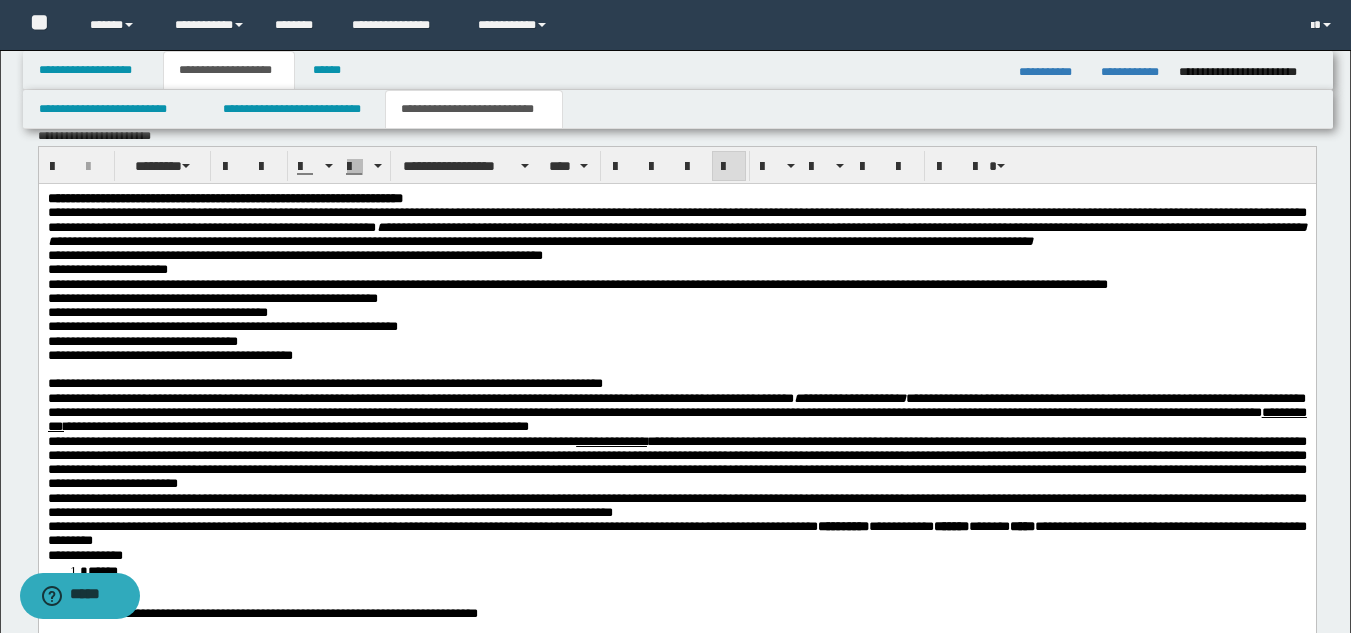 drag, startPoint x: 95, startPoint y: 380, endPoint x: 124, endPoint y: 319, distance: 67.54258 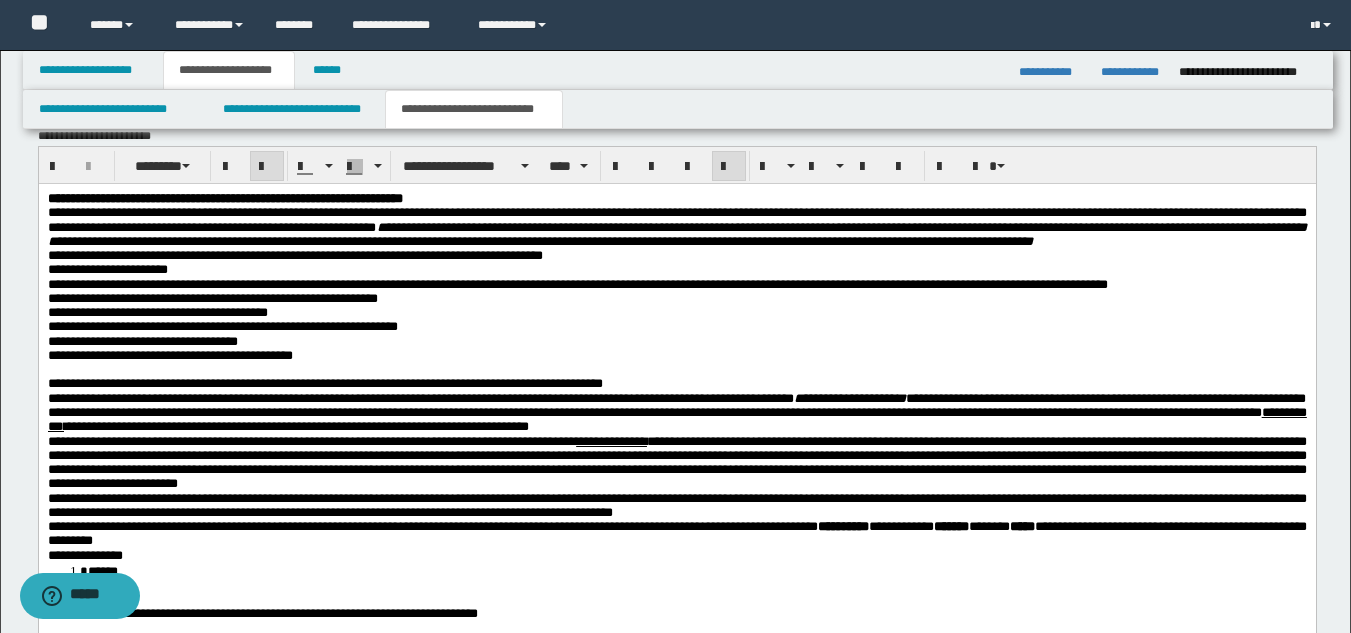 click on "**********" at bounding box center [676, 227] 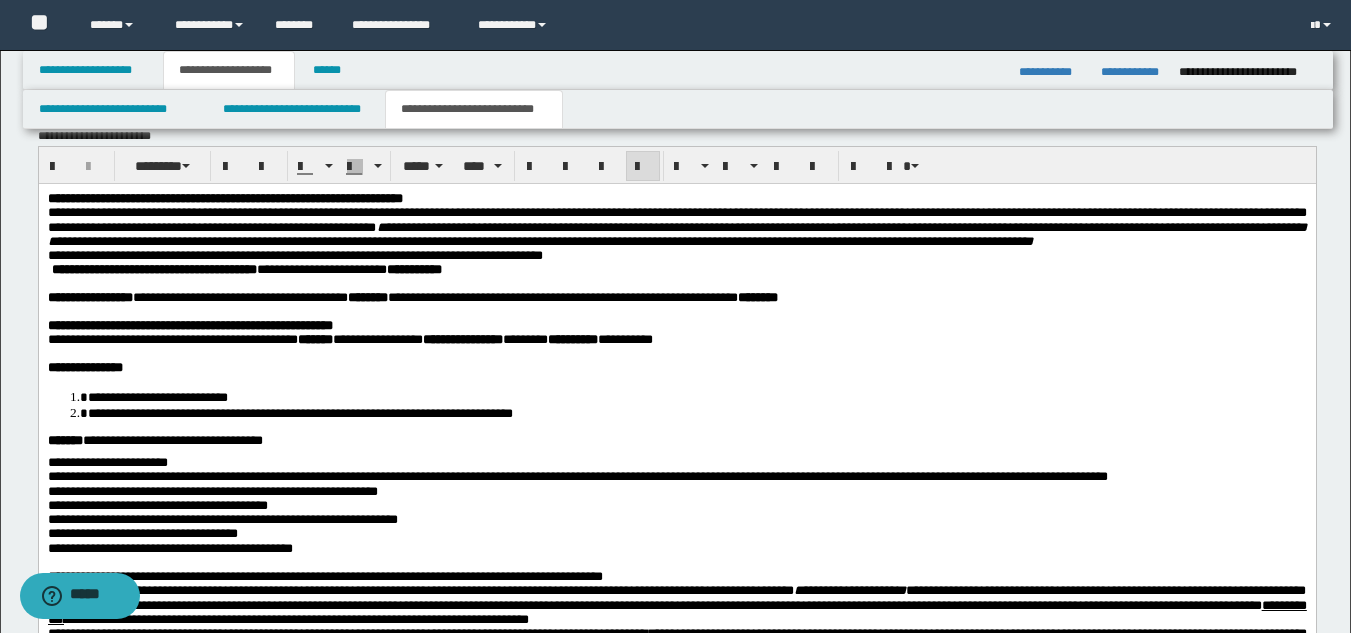 click on "**********" at bounding box center [244, 269] 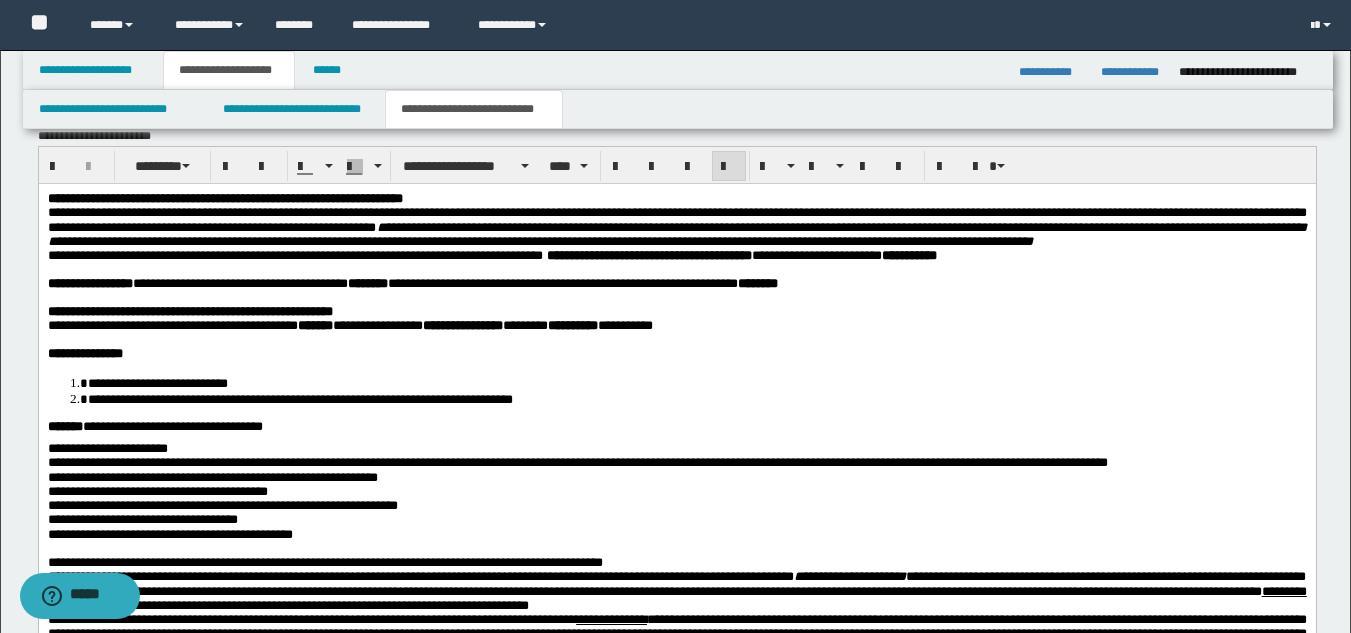 drag, startPoint x: 0, startPoint y: 281, endPoint x: 16, endPoint y: 288, distance: 17.464249 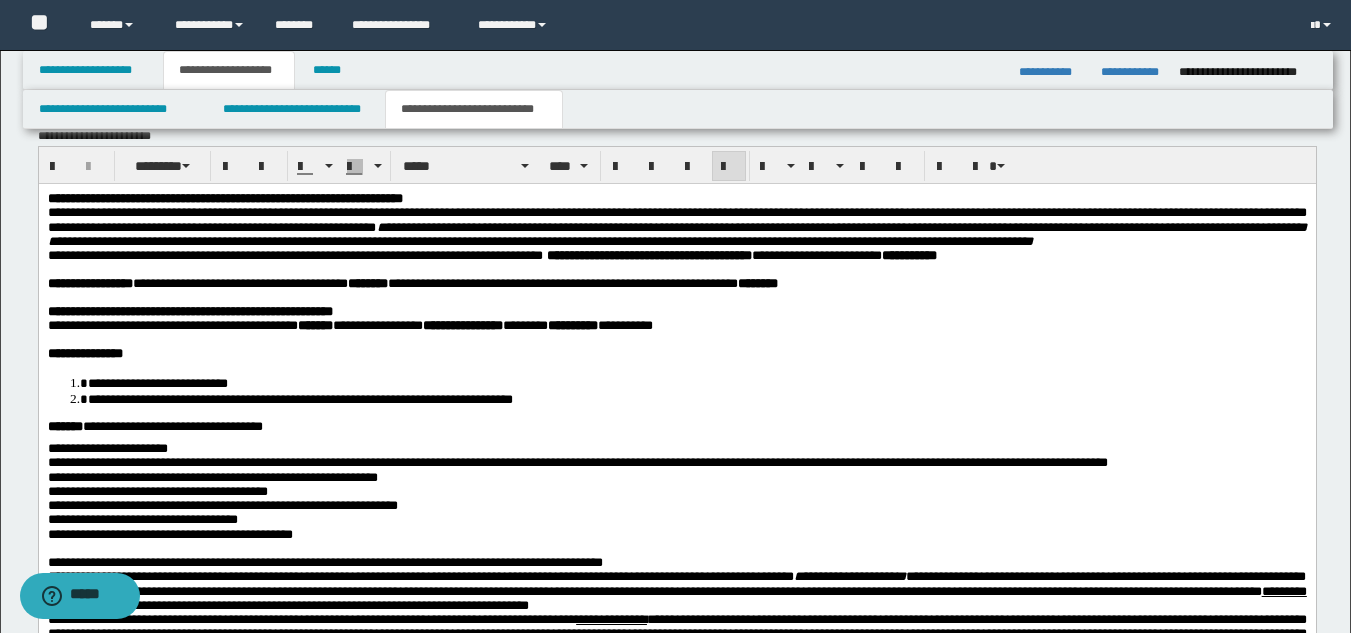 click on "**********" at bounding box center (676, 521) 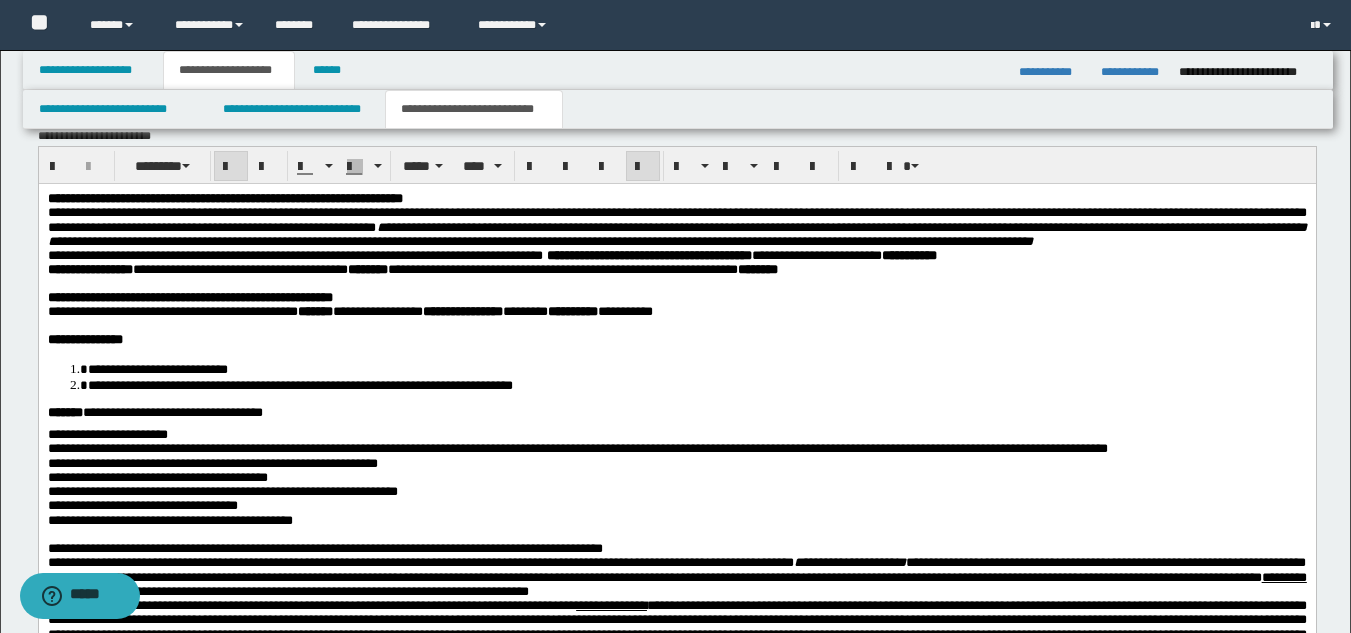 click at bounding box center [676, 284] 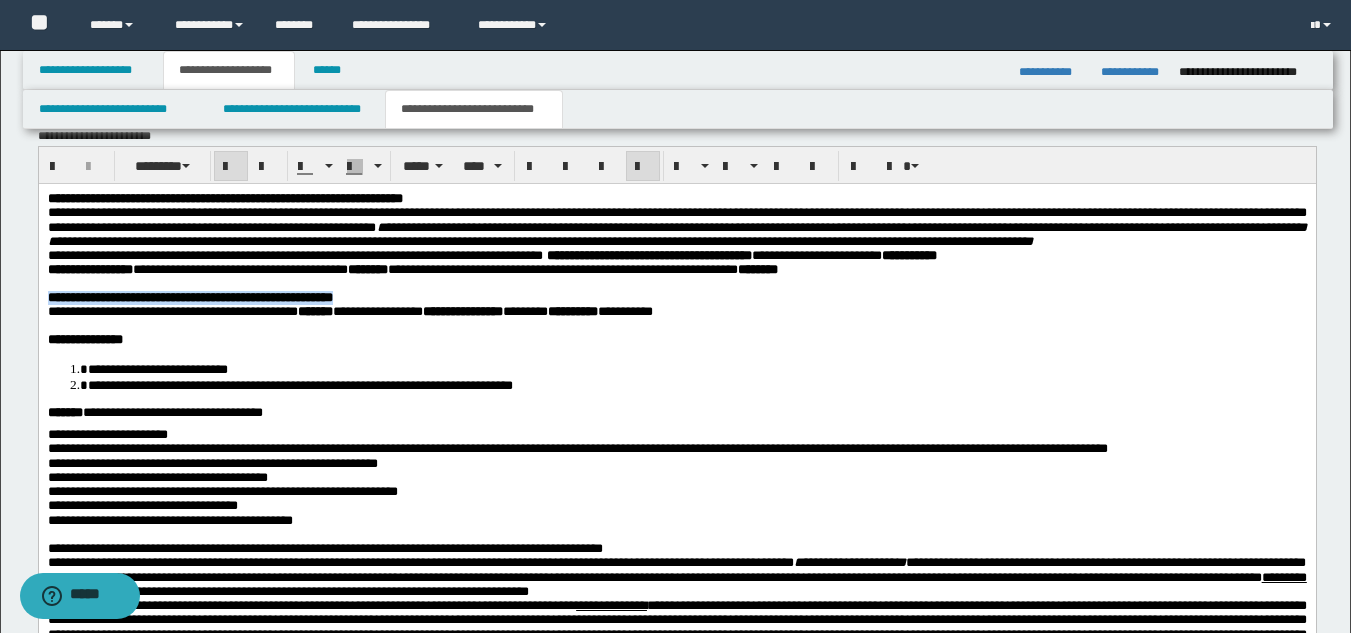 drag, startPoint x: 57, startPoint y: 316, endPoint x: 411, endPoint y: 321, distance: 354.0353 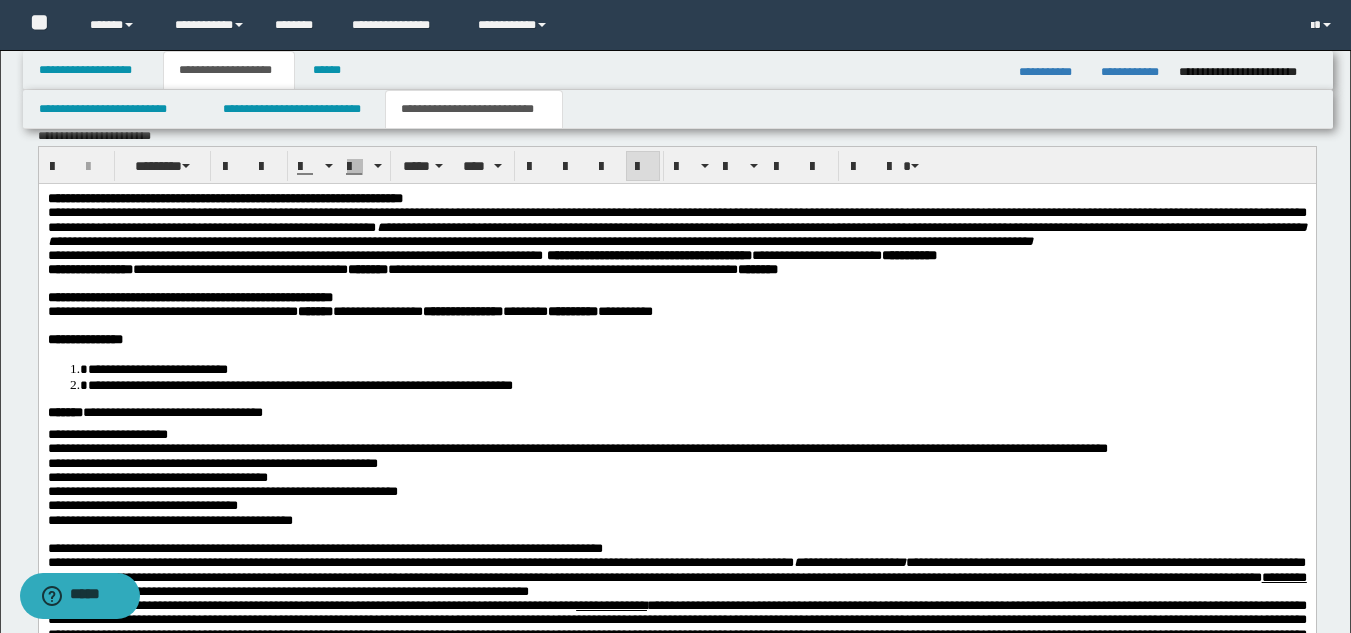 drag, startPoint x: 269, startPoint y: 364, endPoint x: 258, endPoint y: 372, distance: 13.601471 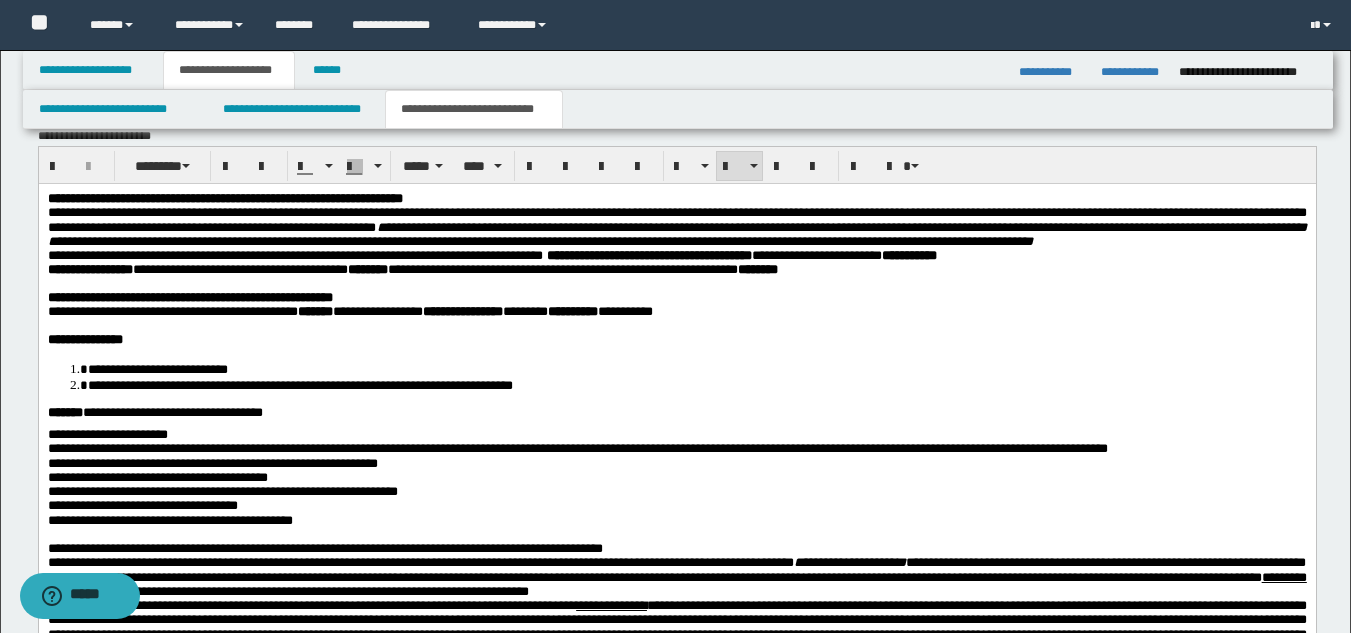 click on "**********" at bounding box center (299, 385) 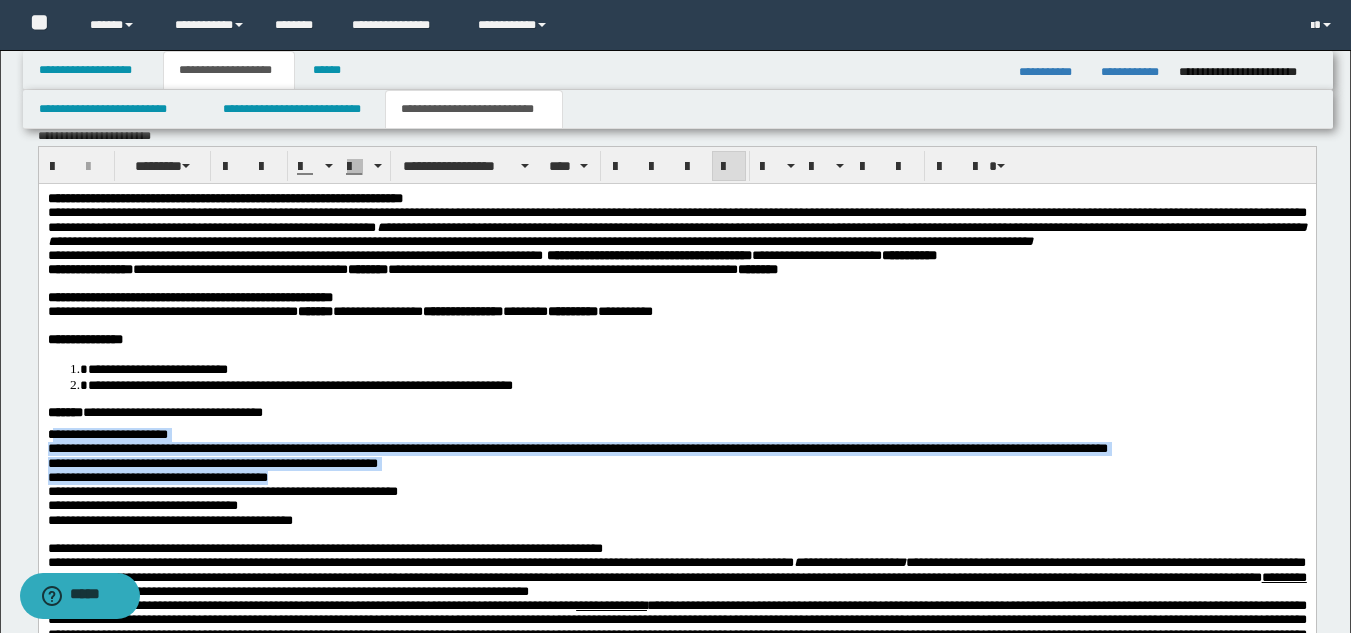 drag, startPoint x: 51, startPoint y: 473, endPoint x: 411, endPoint y: 519, distance: 362.927 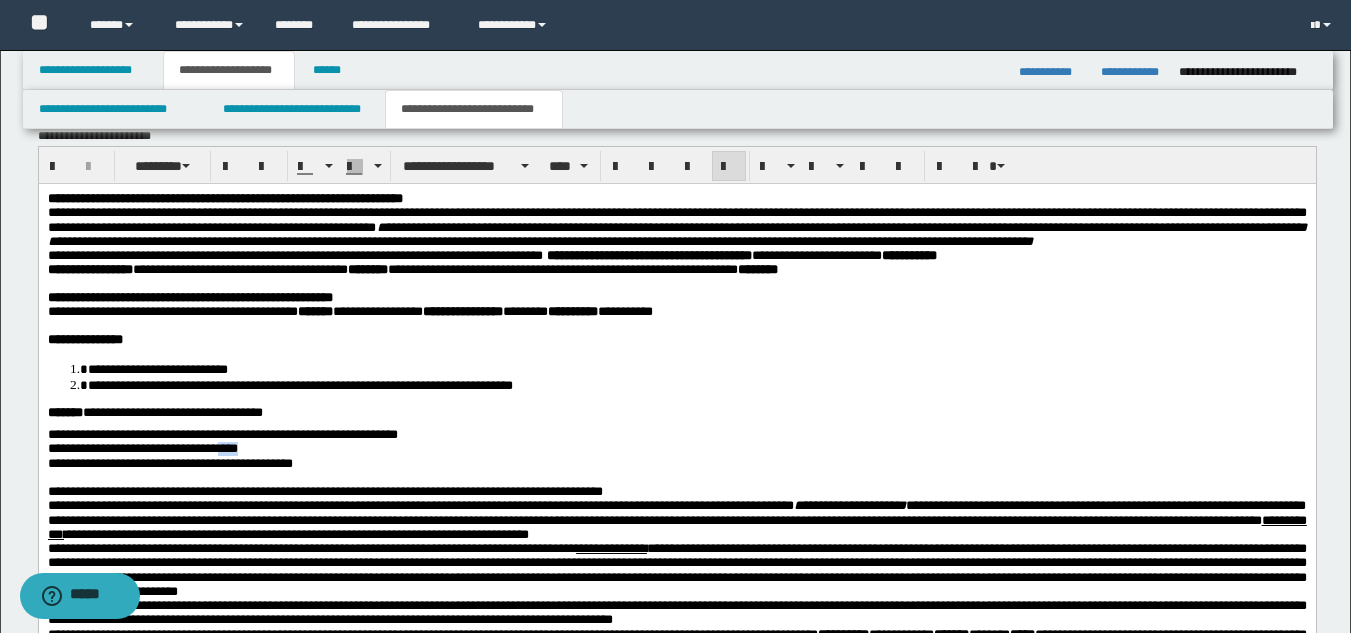 drag, startPoint x: 268, startPoint y: 487, endPoint x: 319, endPoint y: 487, distance: 51 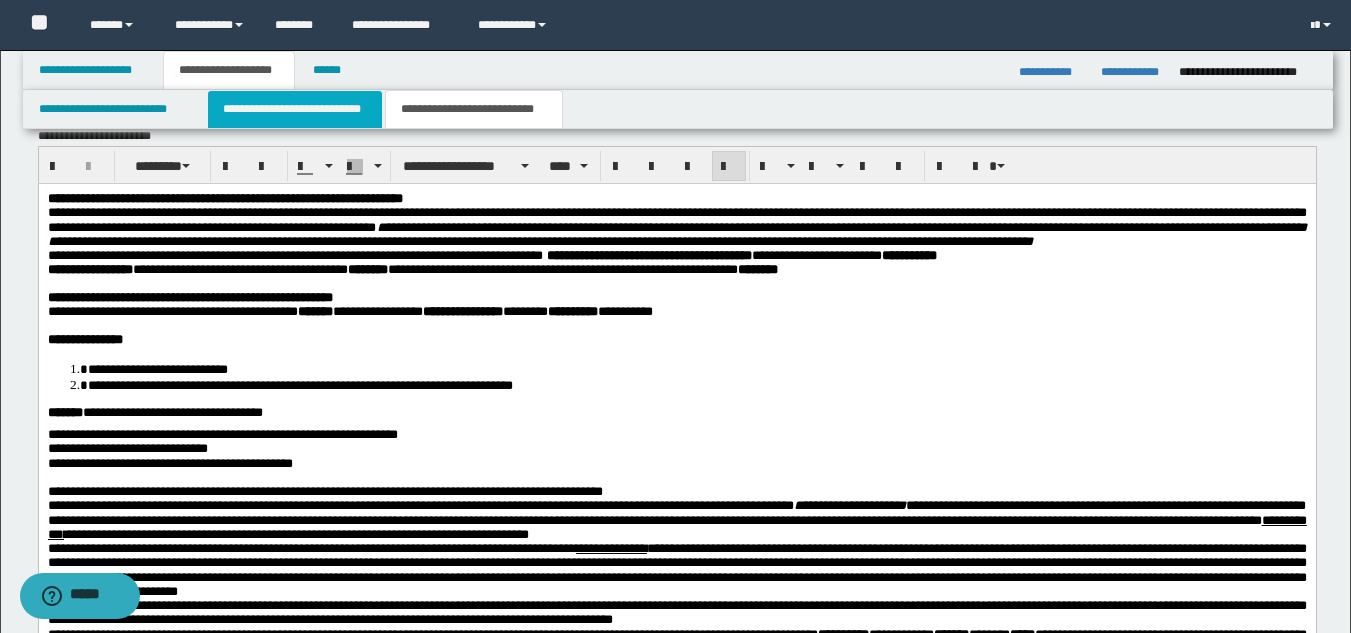 click on "**********" at bounding box center (295, 109) 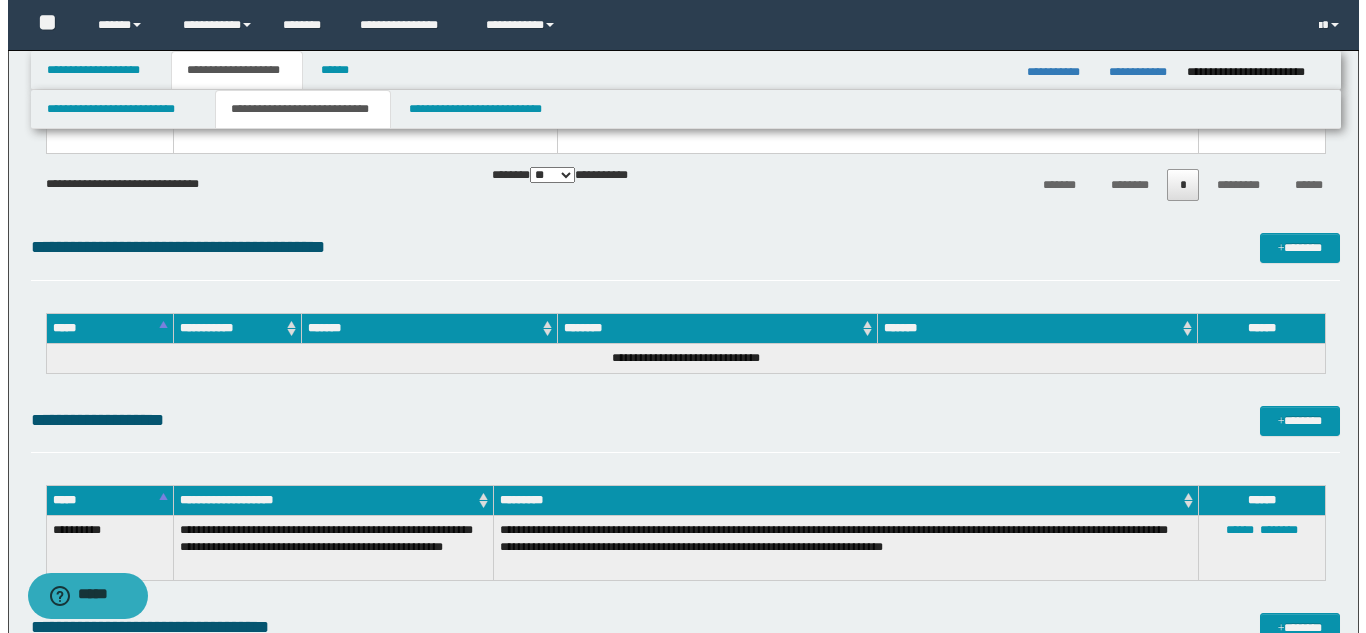 scroll, scrollTop: 1841, scrollLeft: 0, axis: vertical 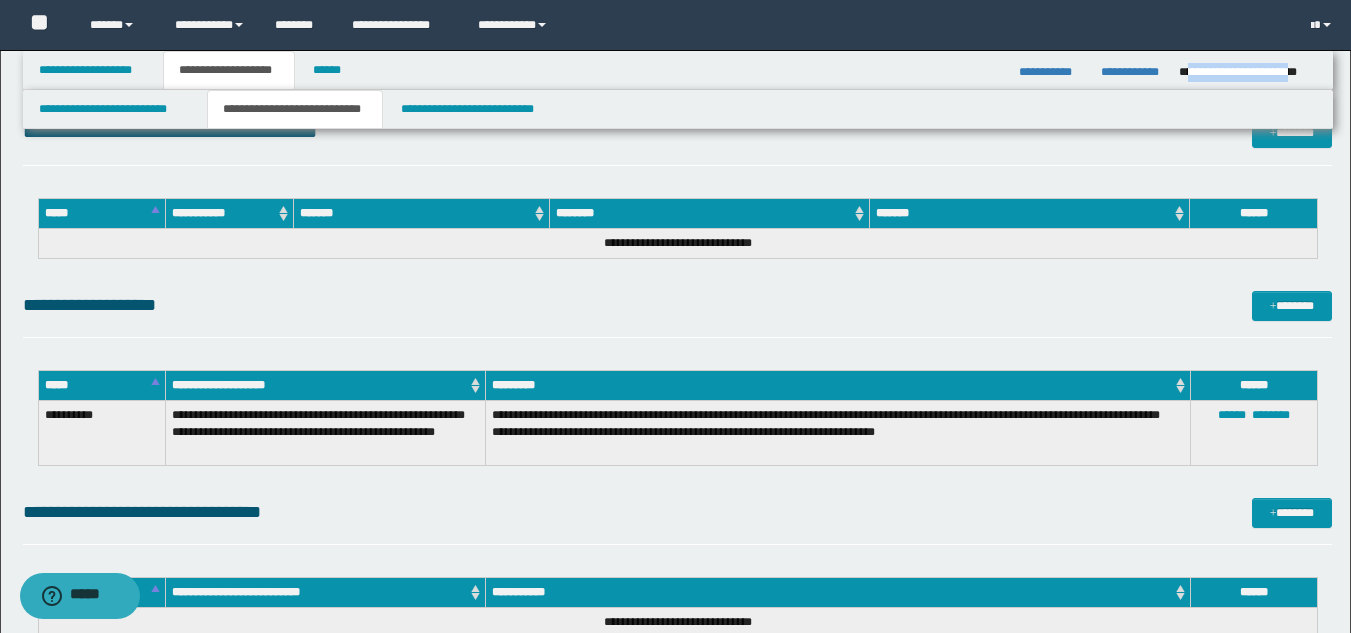 drag, startPoint x: 1185, startPoint y: 75, endPoint x: 1313, endPoint y: 78, distance: 128.03516 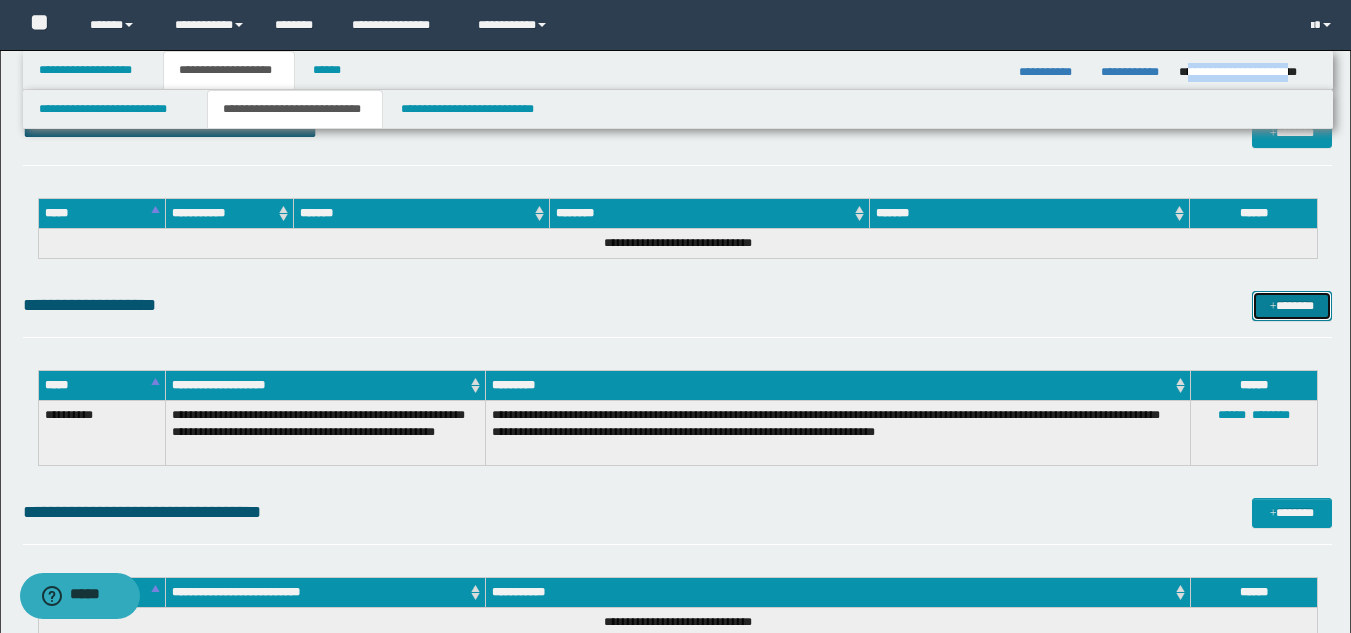 click on "*******" at bounding box center (1292, 306) 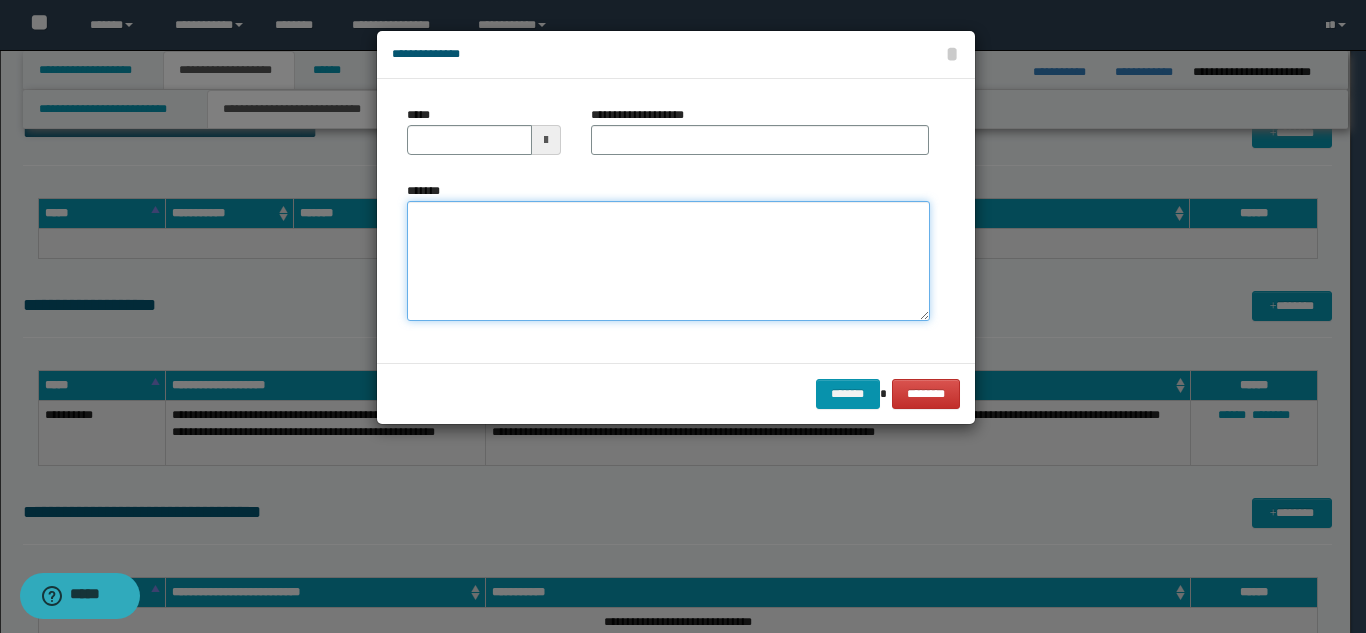 click on "*******" at bounding box center (668, 261) 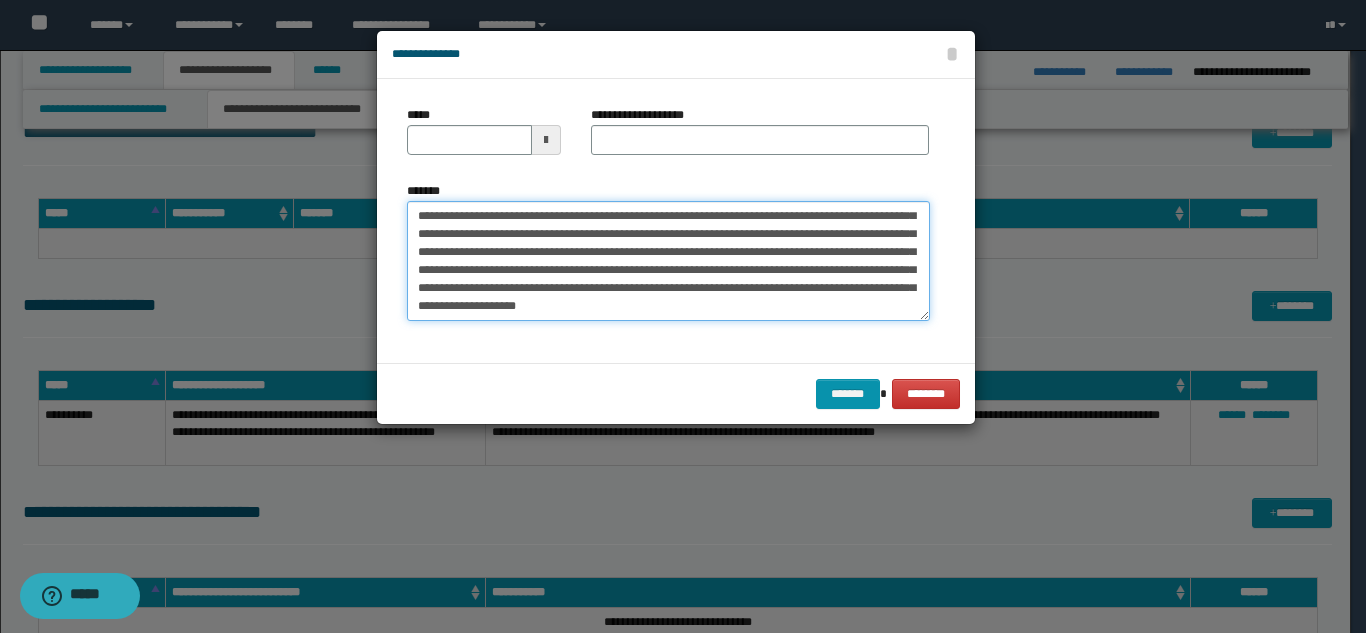 scroll, scrollTop: 126, scrollLeft: 0, axis: vertical 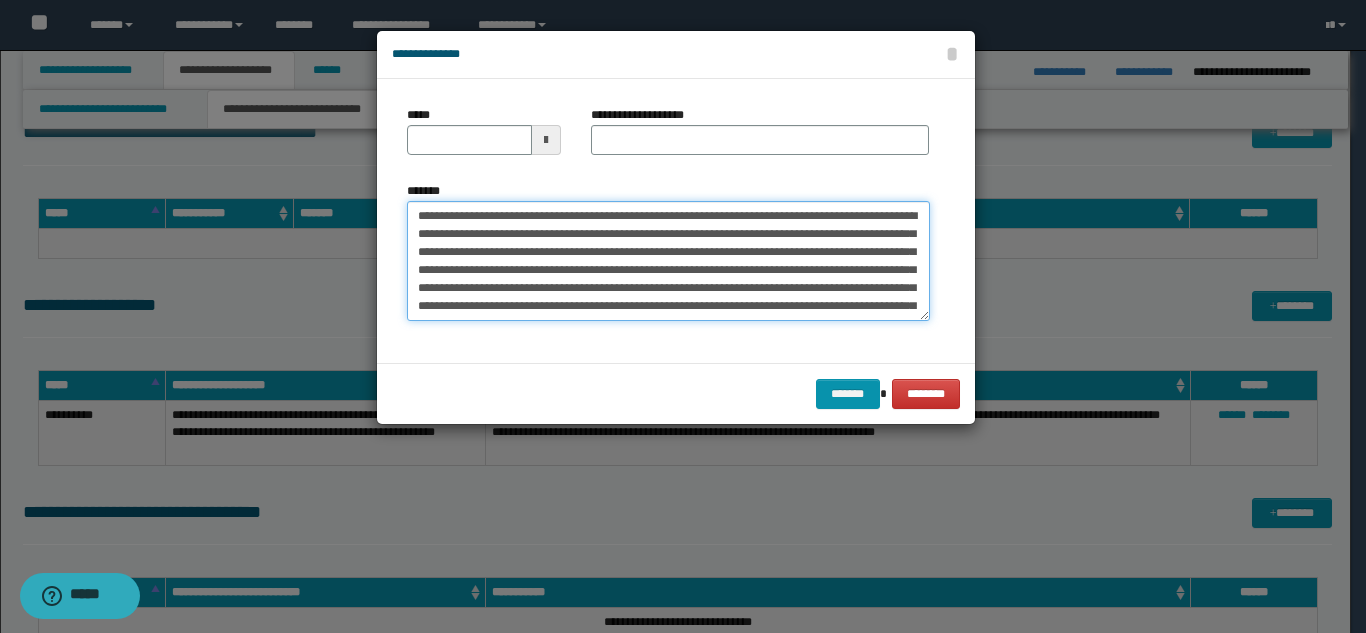 type on "**********" 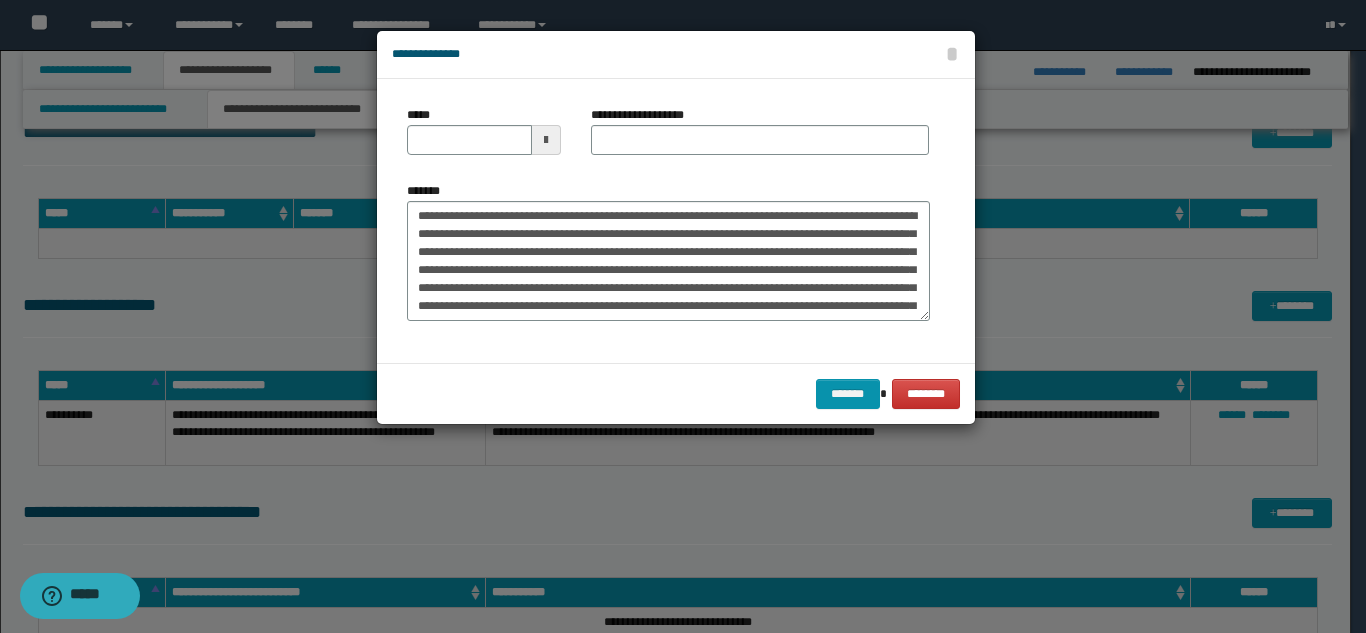 click at bounding box center (546, 140) 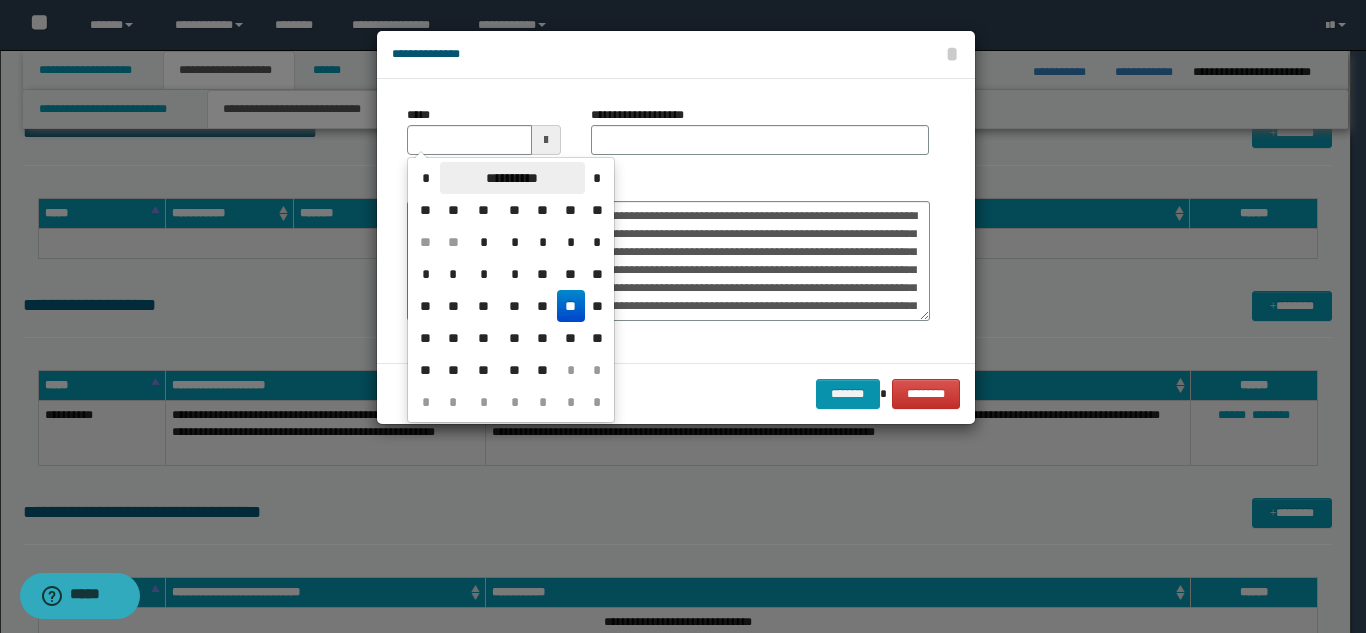 click on "**********" at bounding box center [512, 178] 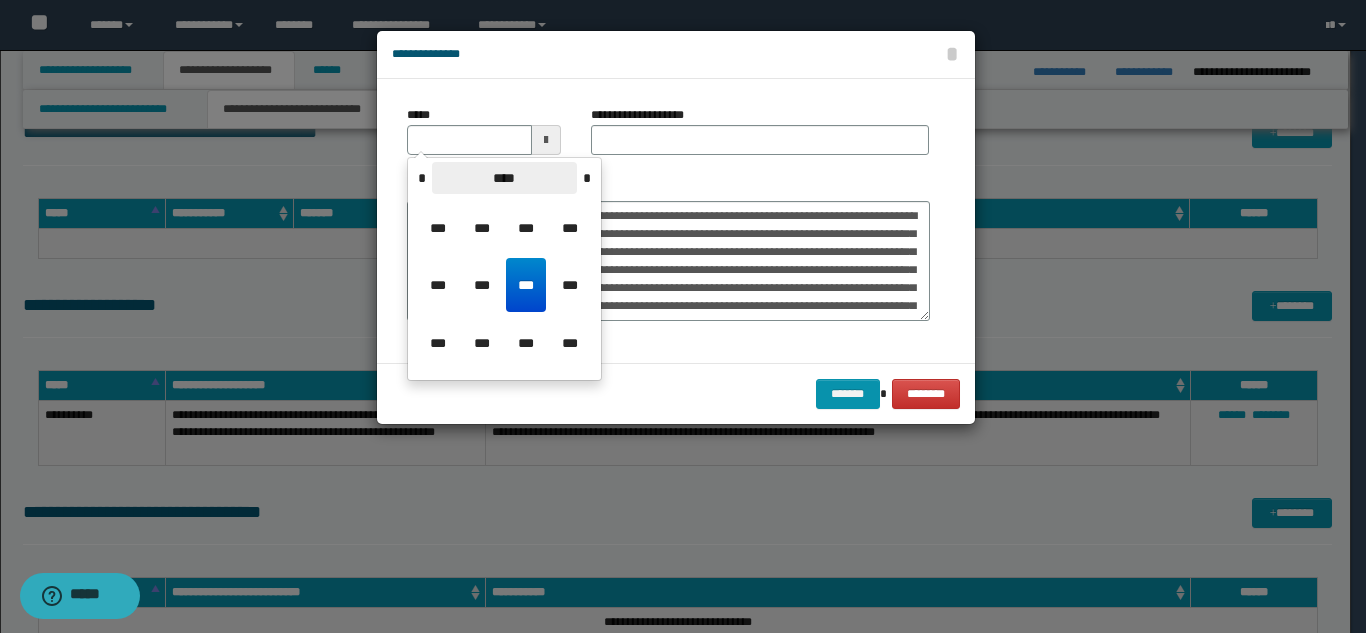 click on "****" at bounding box center [504, 178] 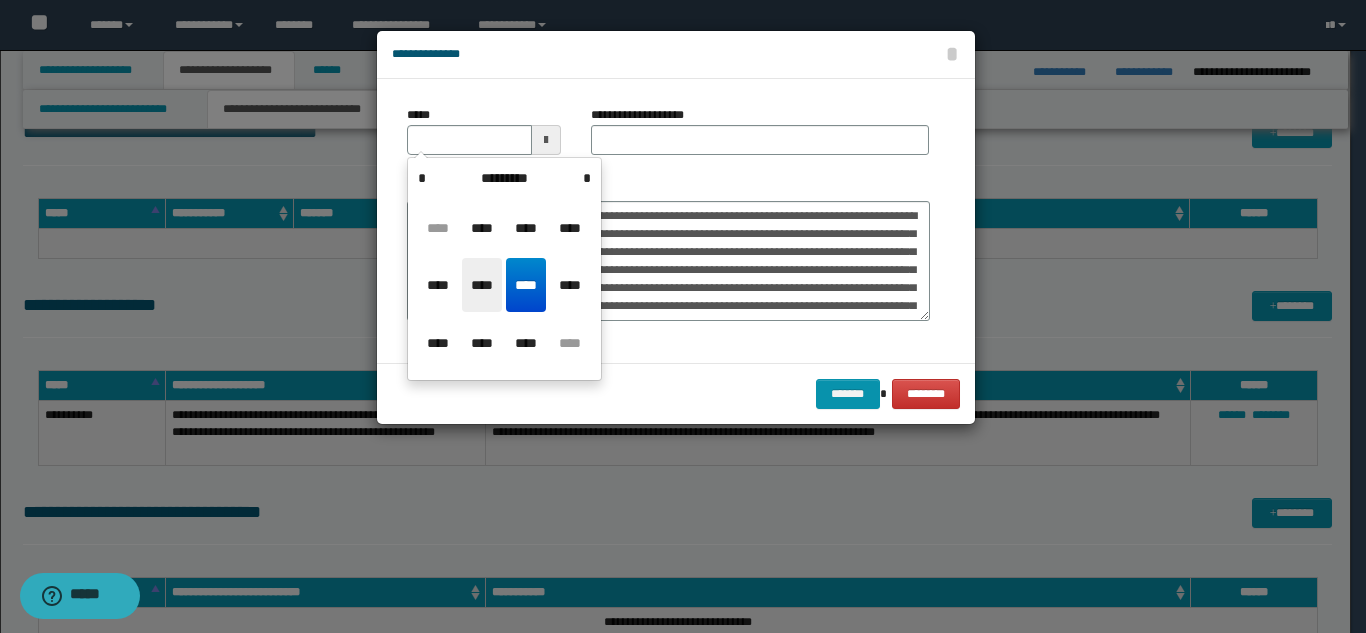 click on "****" at bounding box center [482, 285] 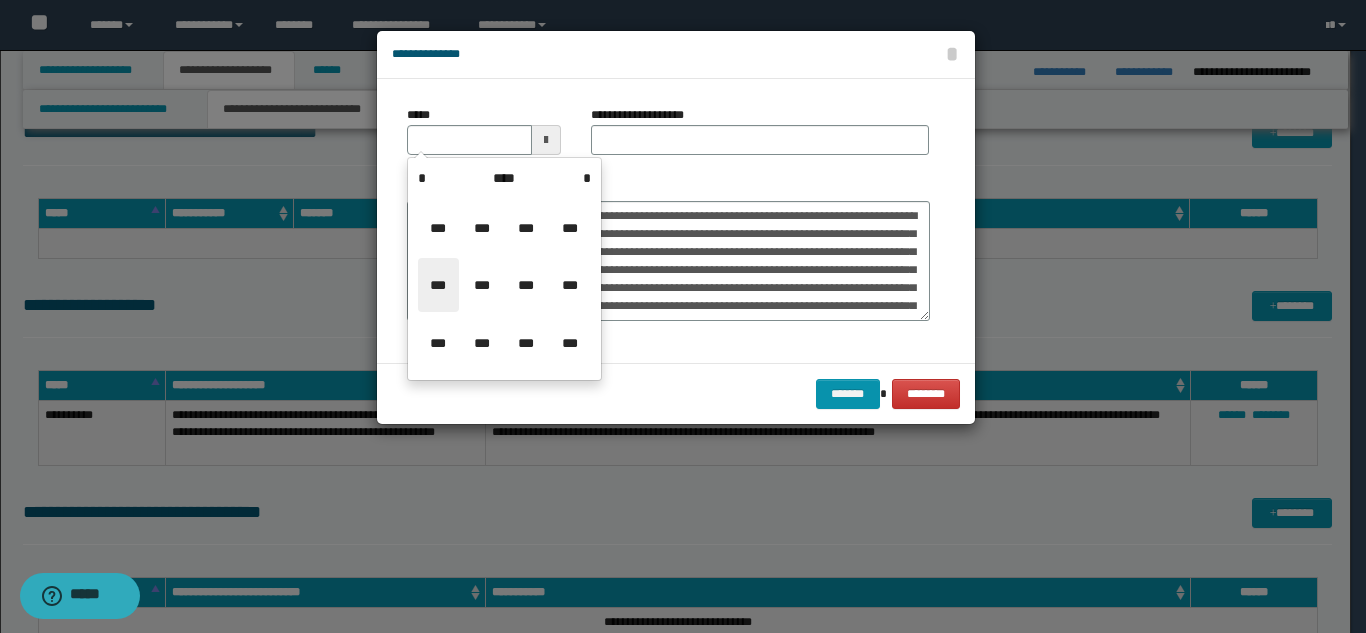 click on "***" at bounding box center (438, 285) 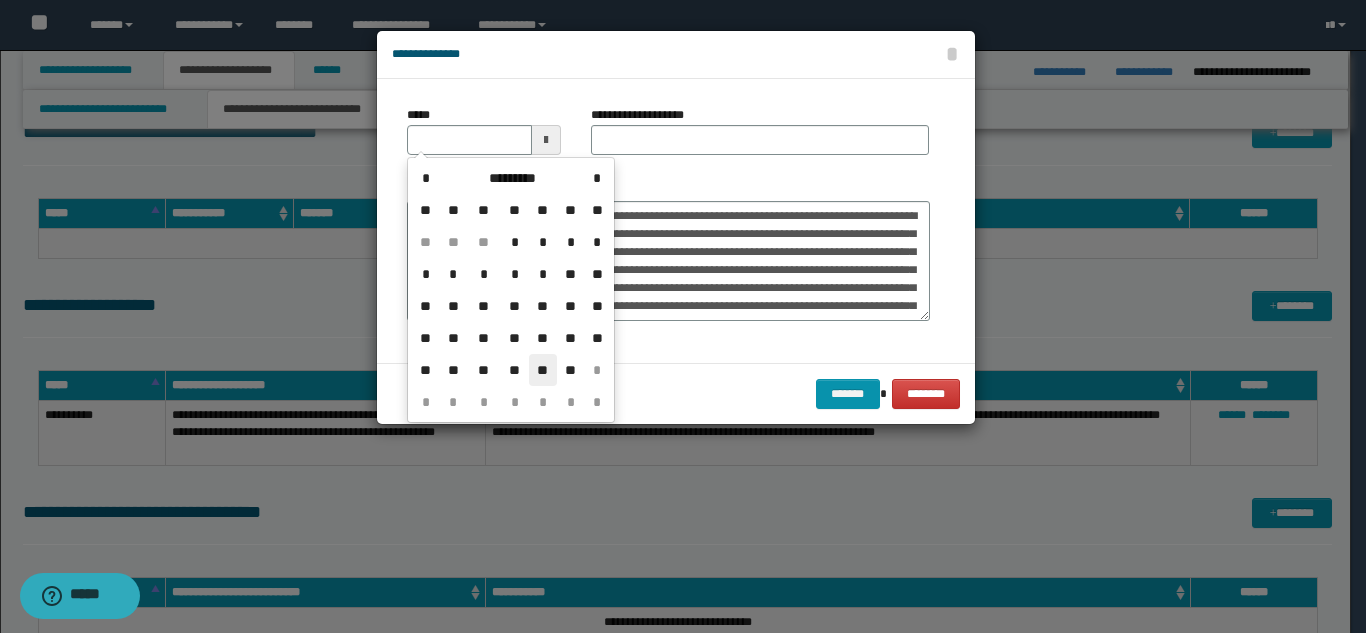 click on "**" at bounding box center (543, 370) 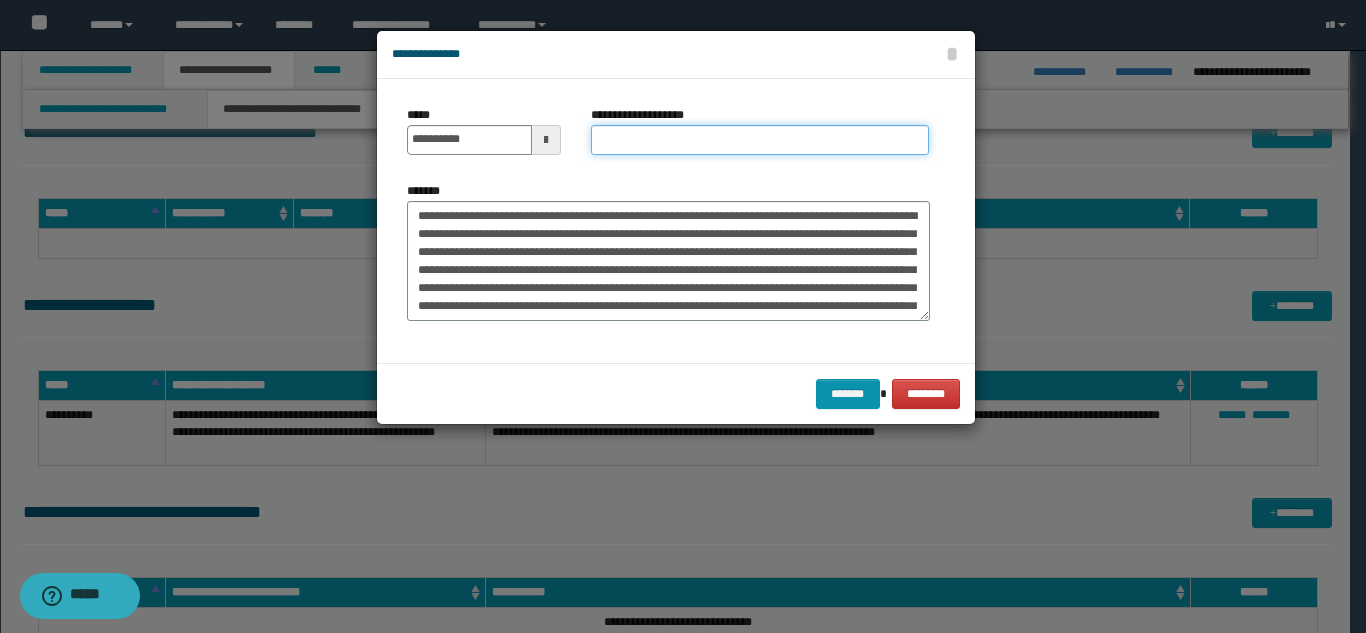 click on "**********" at bounding box center (760, 140) 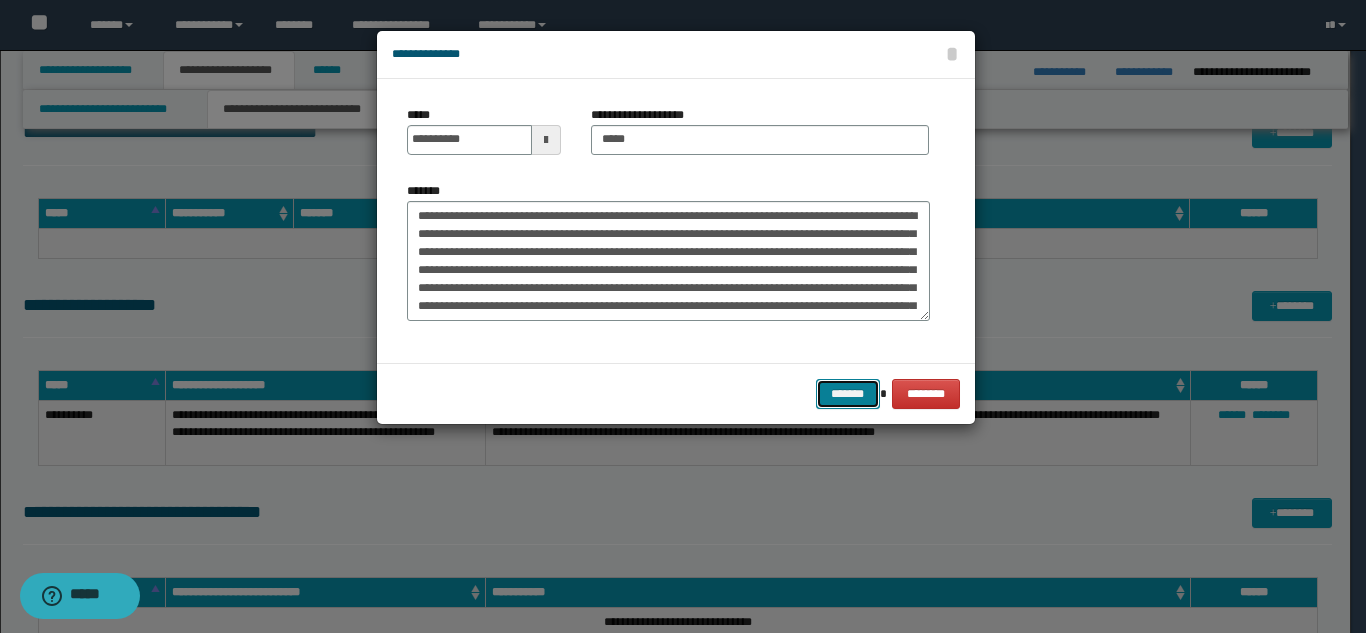 click on "*******" at bounding box center (848, 394) 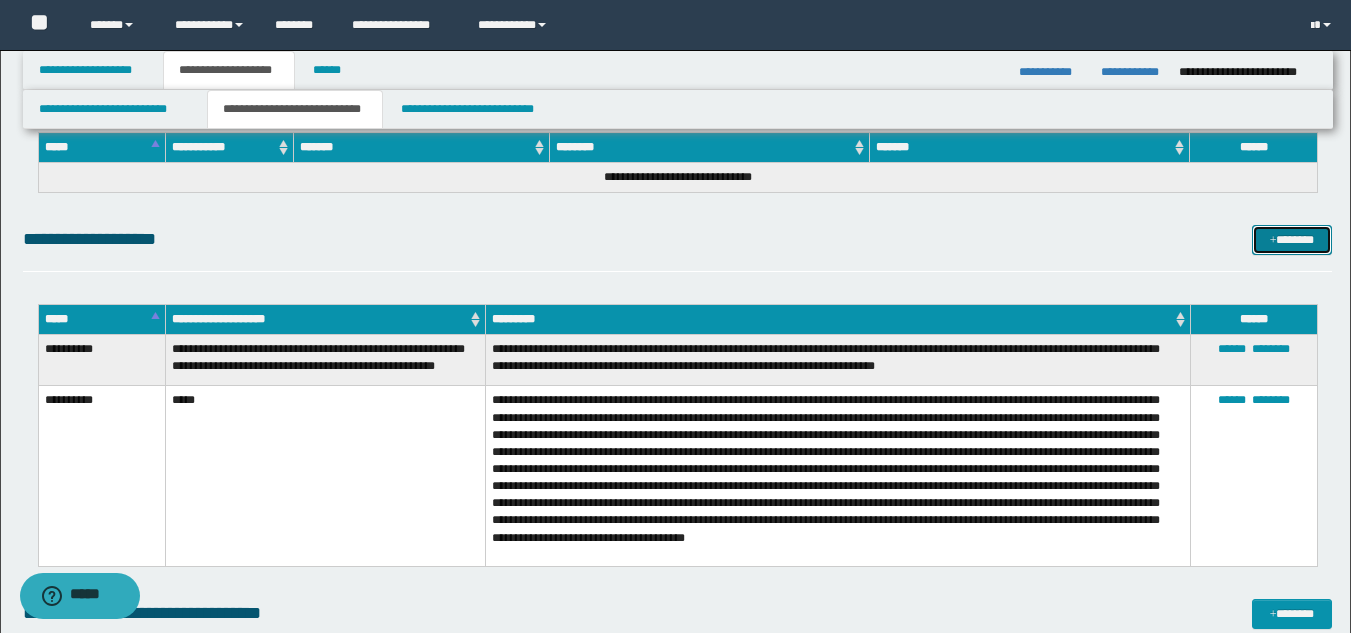 scroll, scrollTop: 1937, scrollLeft: 0, axis: vertical 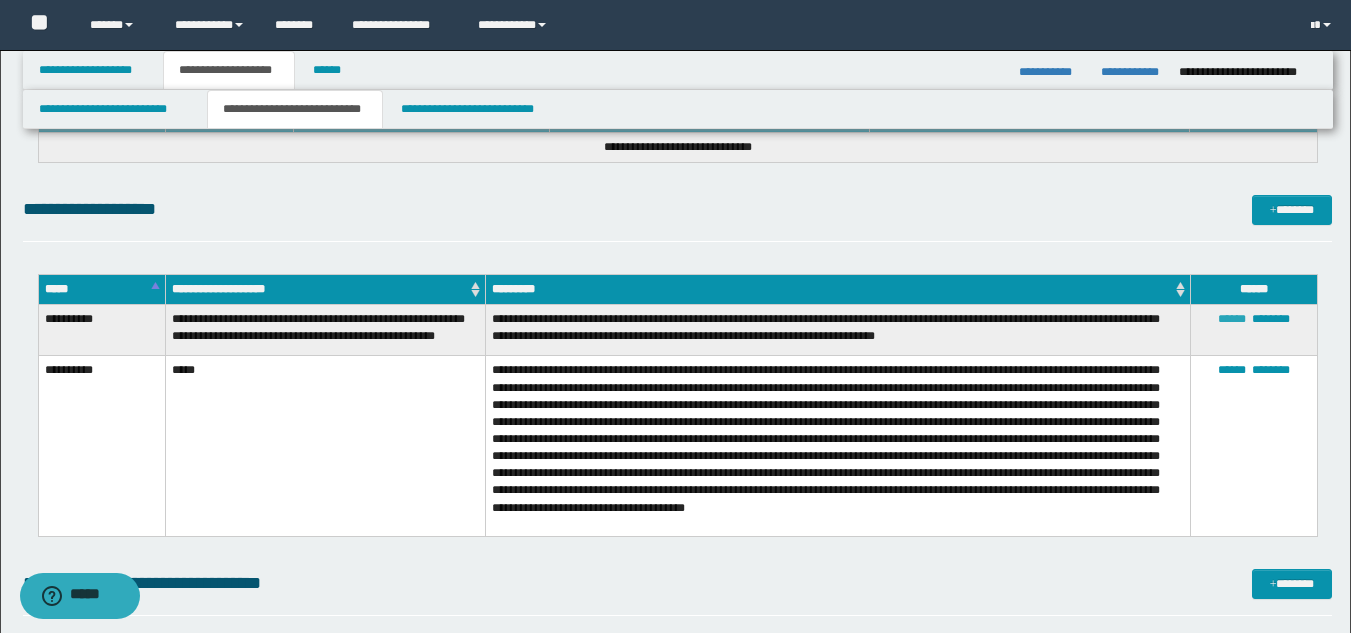 click on "******" at bounding box center [1232, 319] 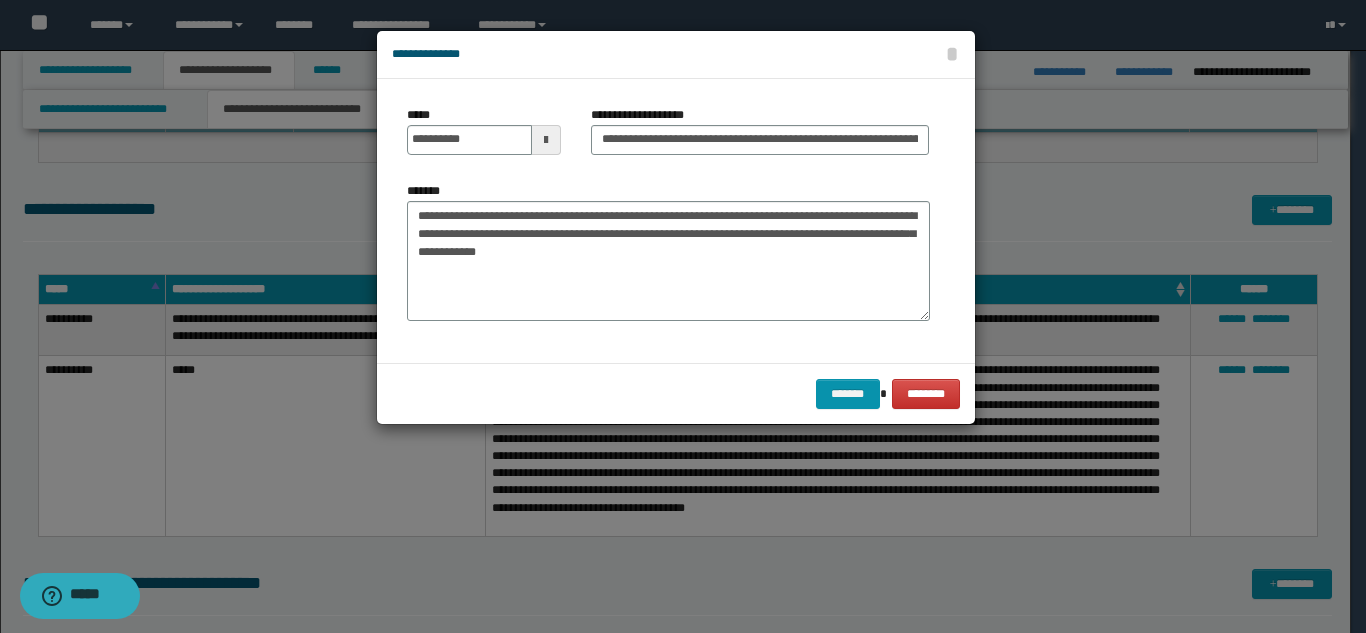 click at bounding box center (546, 140) 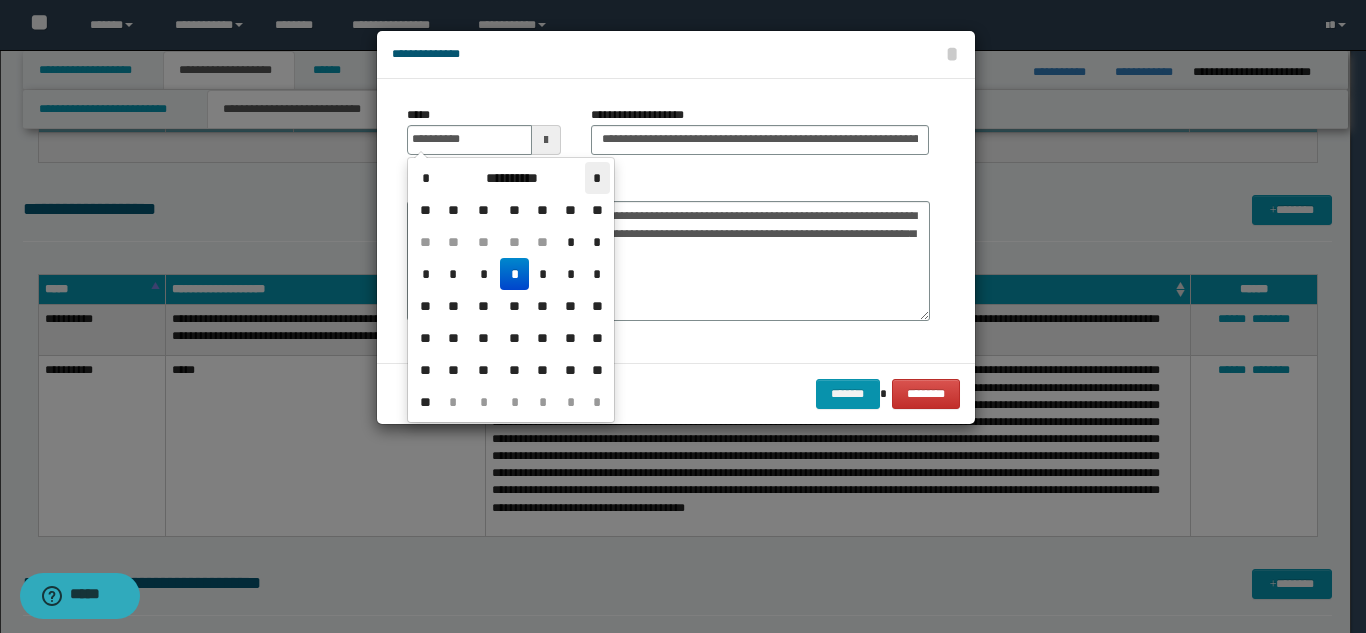 click on "*" at bounding box center (597, 178) 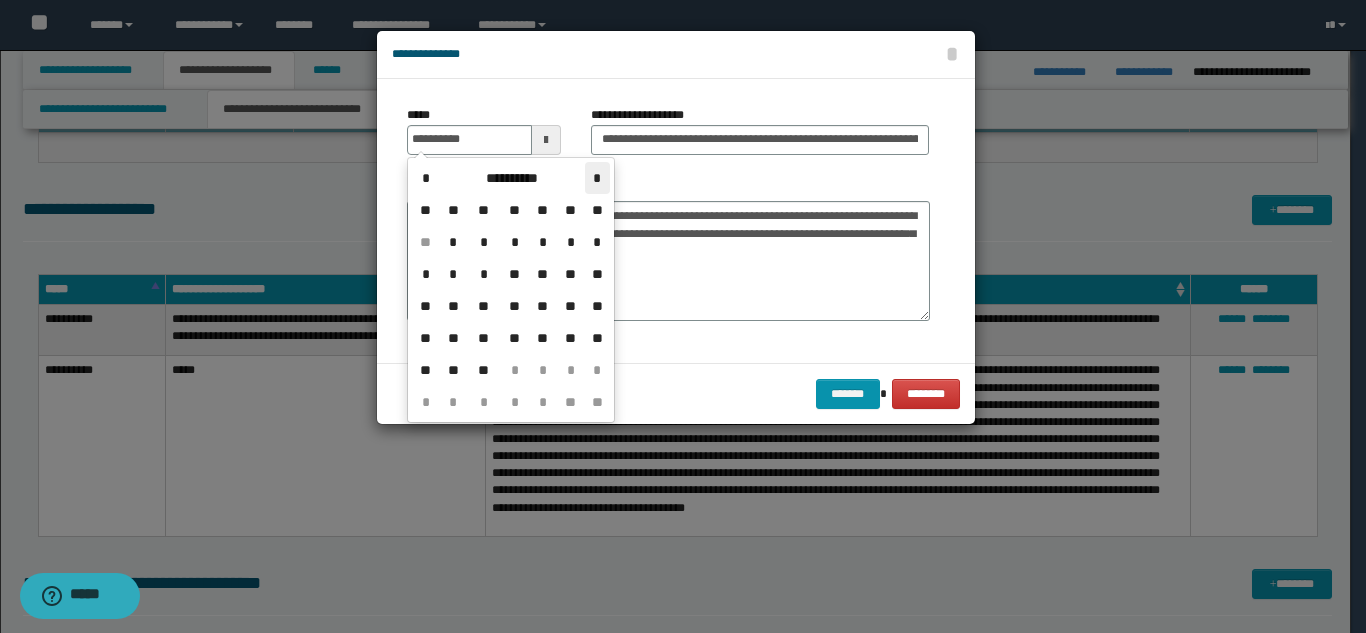 click on "*" at bounding box center (597, 178) 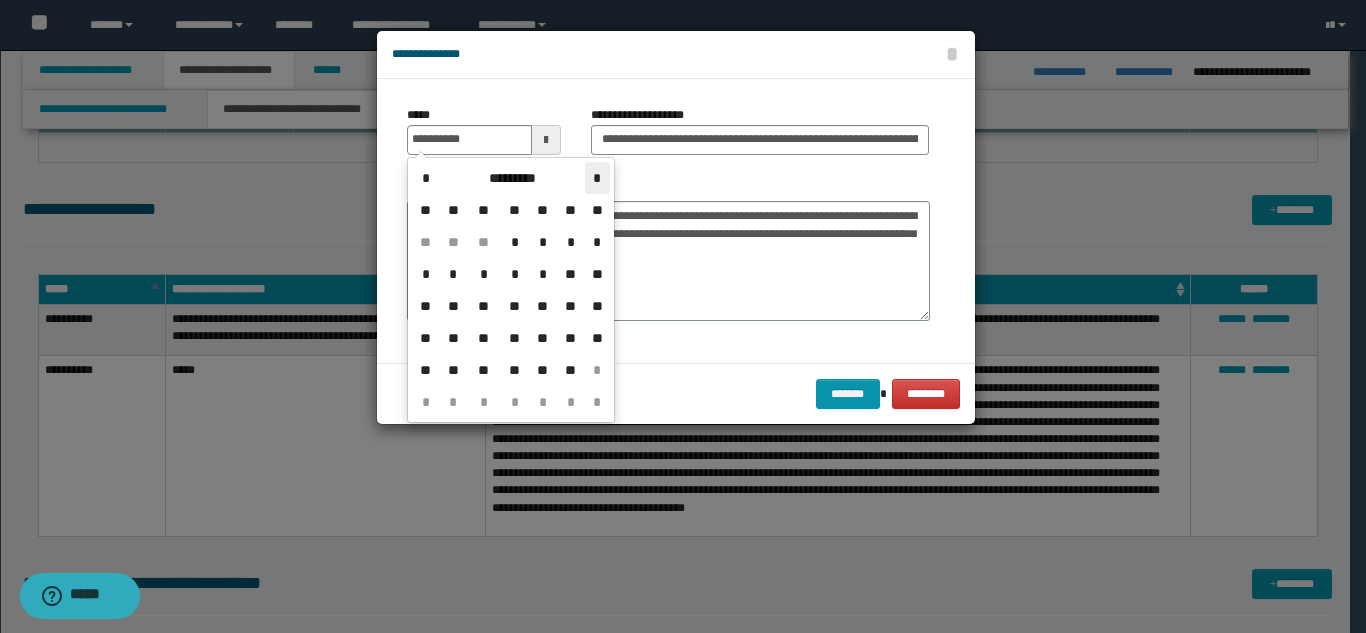 click on "*" at bounding box center (597, 178) 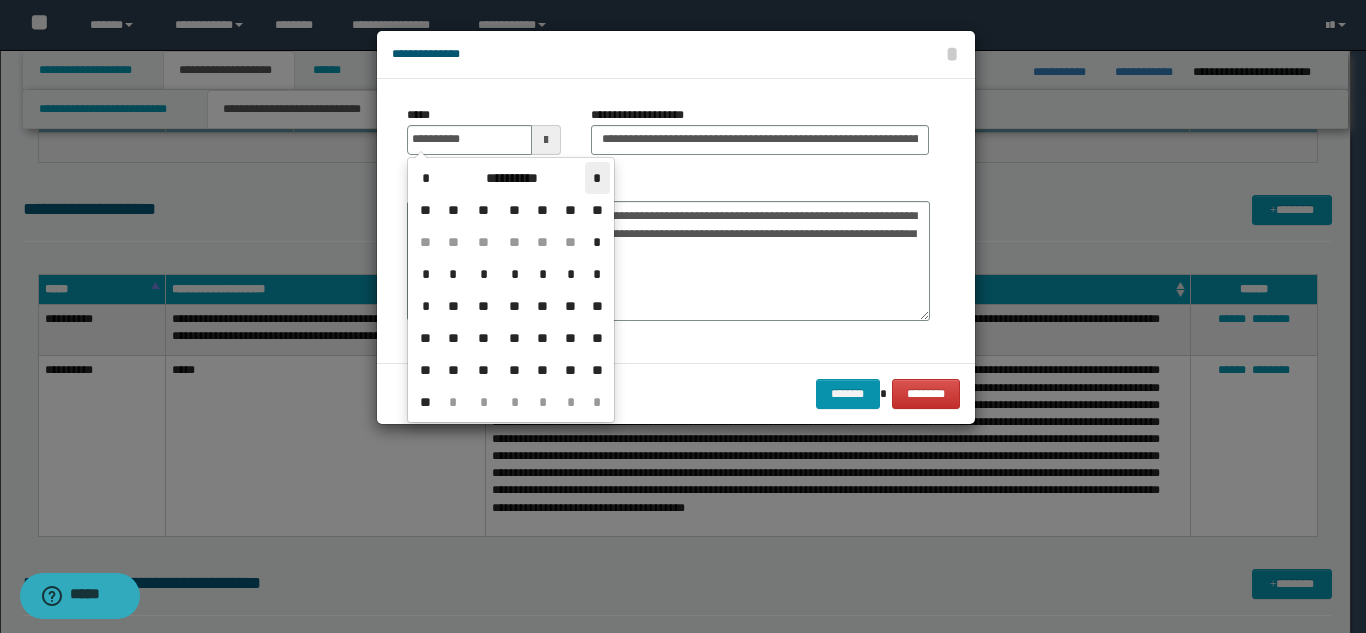 click on "*" at bounding box center (597, 178) 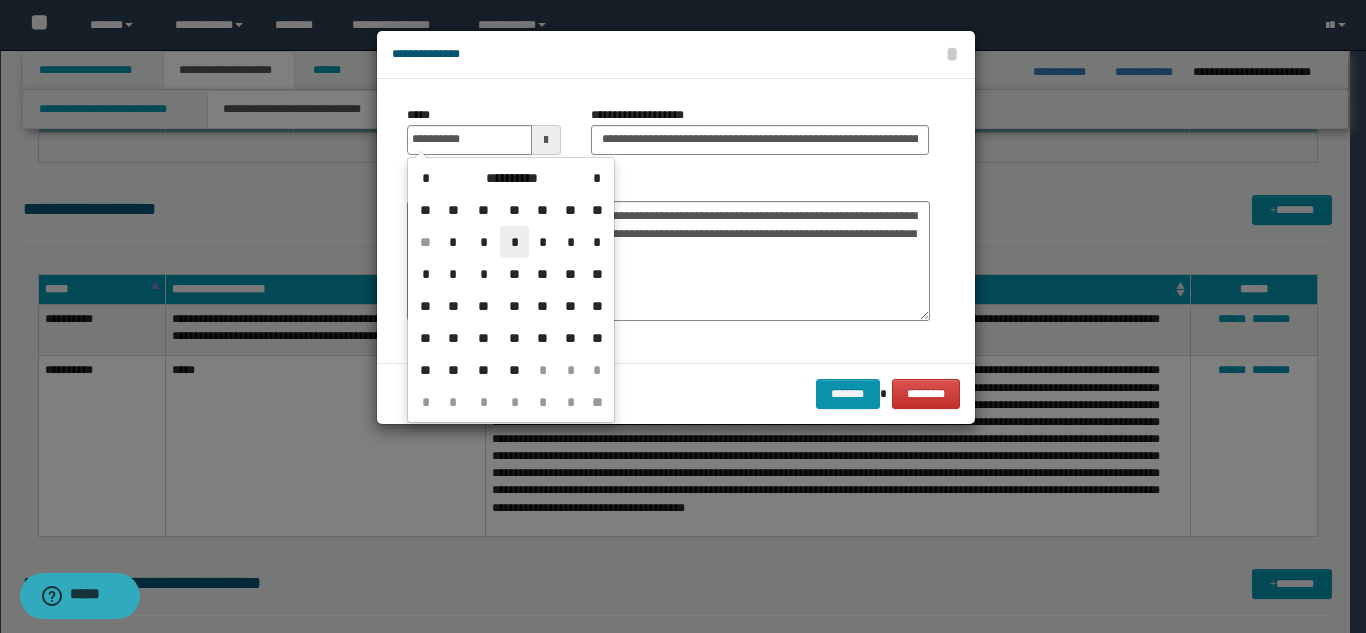 click on "*" at bounding box center [514, 242] 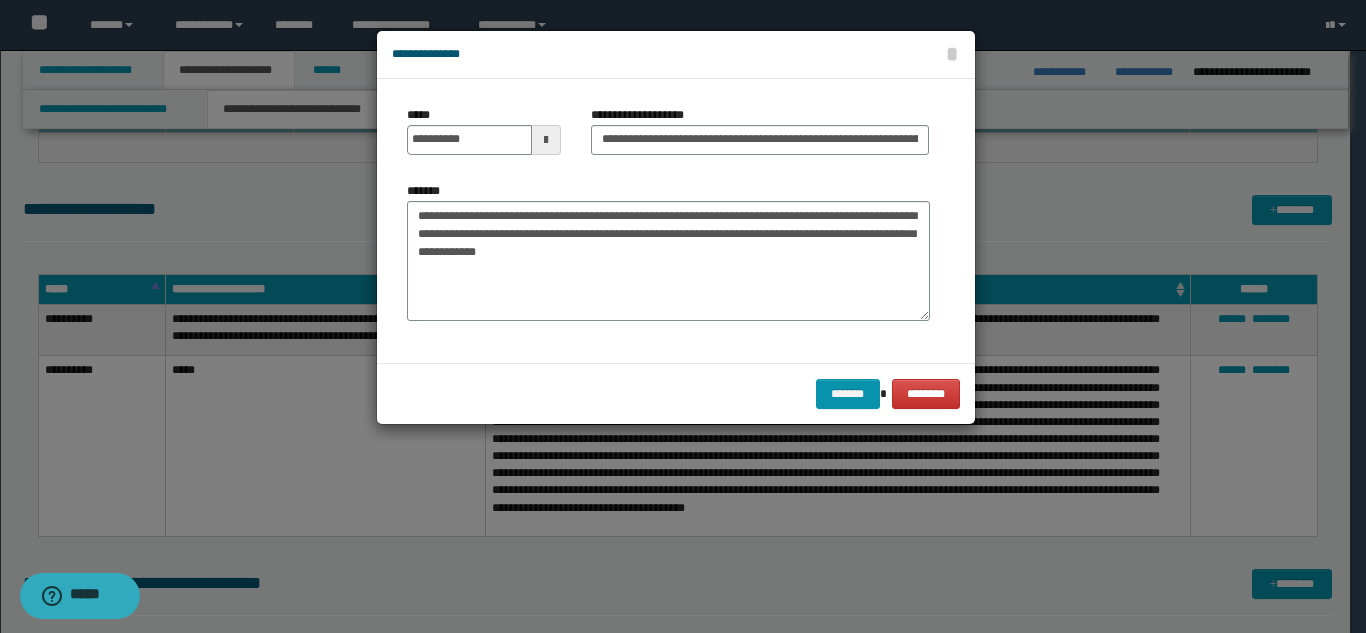 click at bounding box center [546, 140] 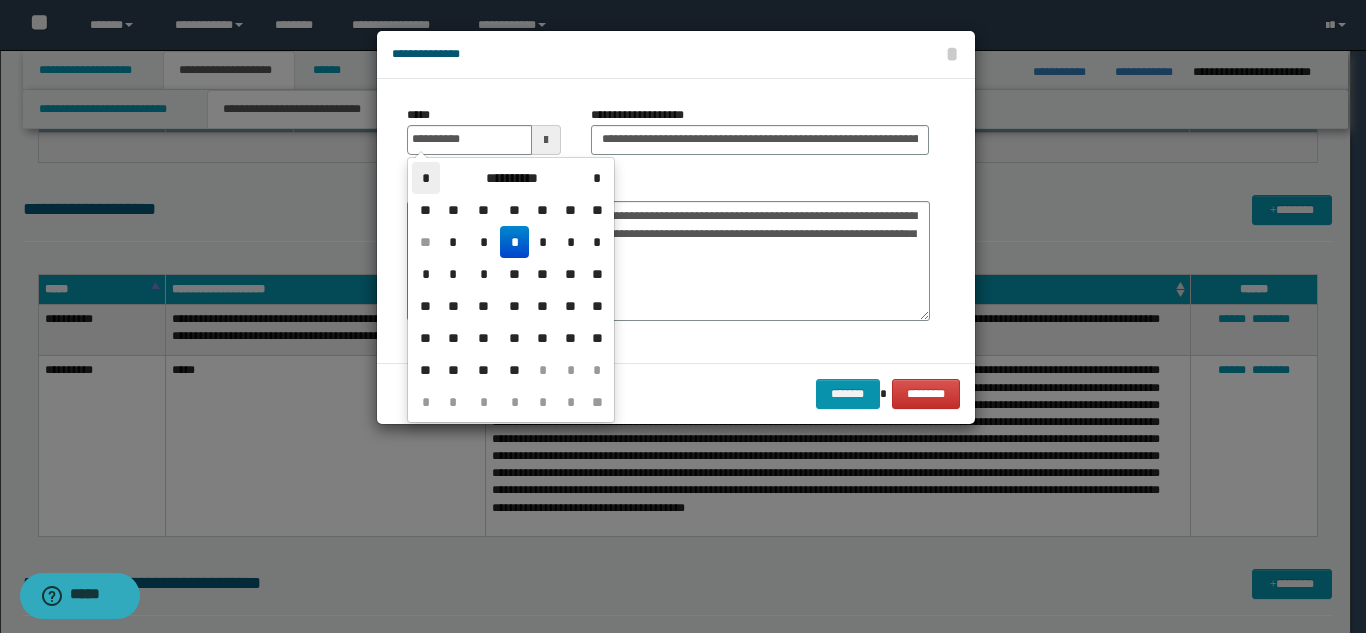 click on "*" at bounding box center (426, 178) 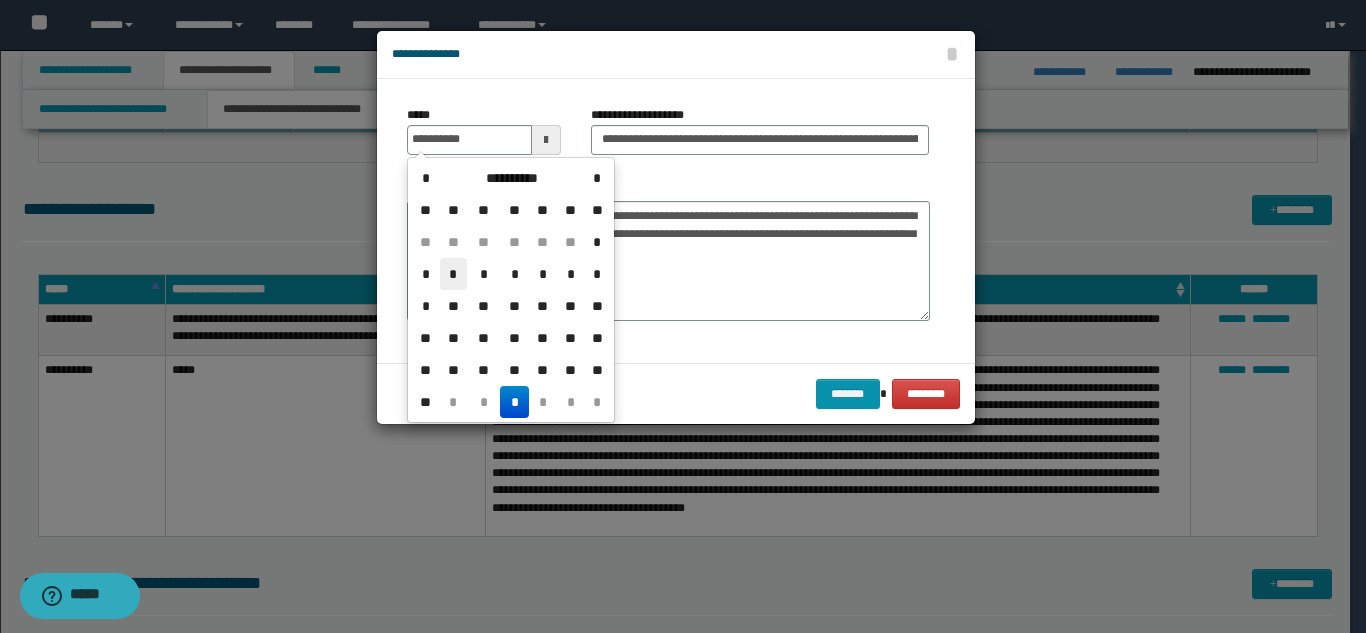 click on "*" at bounding box center (454, 274) 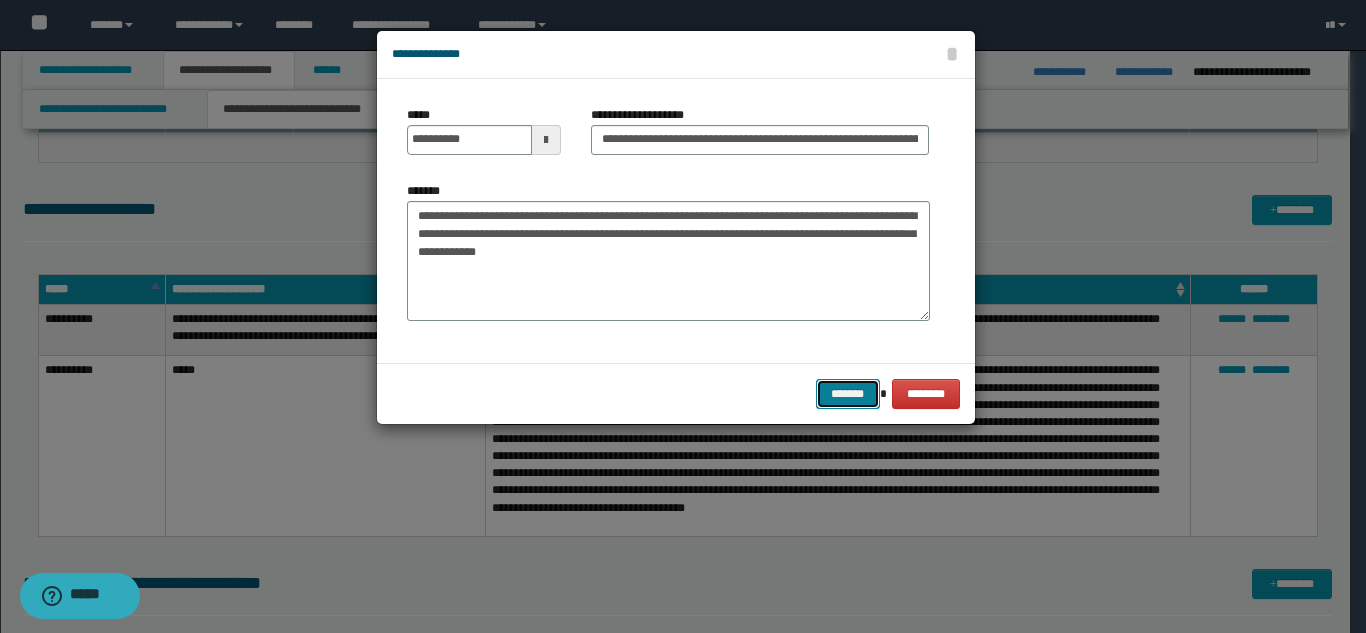 click on "*******" at bounding box center [848, 394] 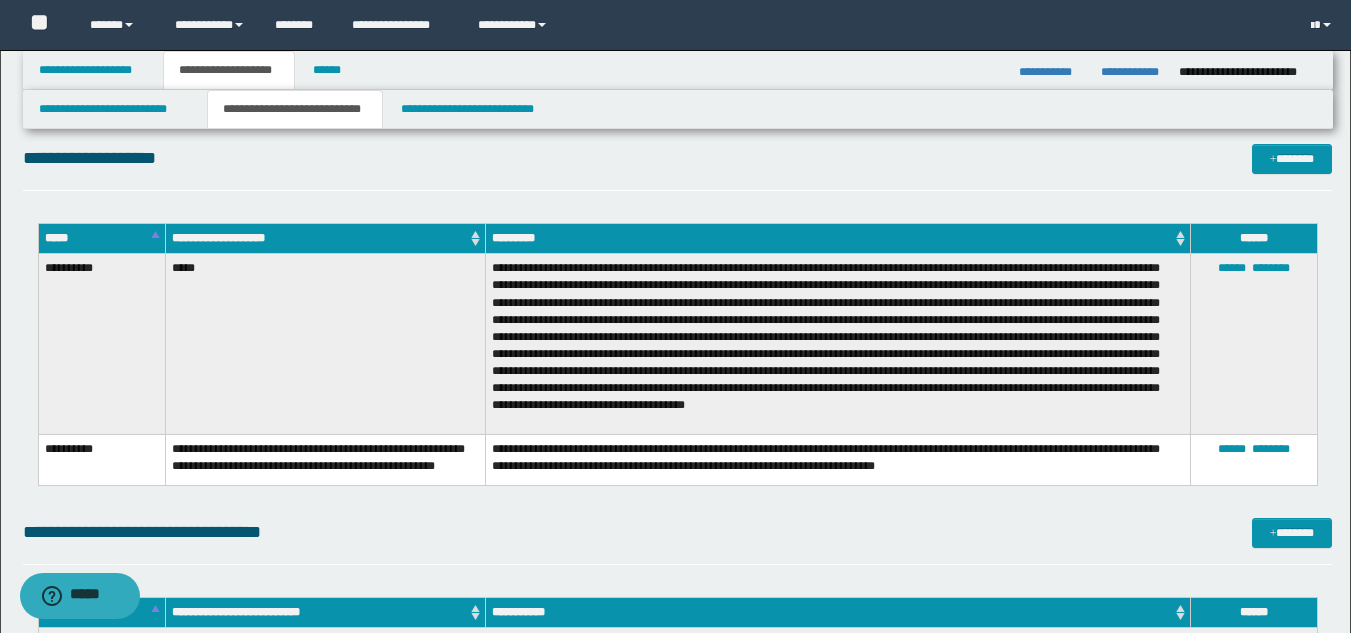 scroll, scrollTop: 2063, scrollLeft: 0, axis: vertical 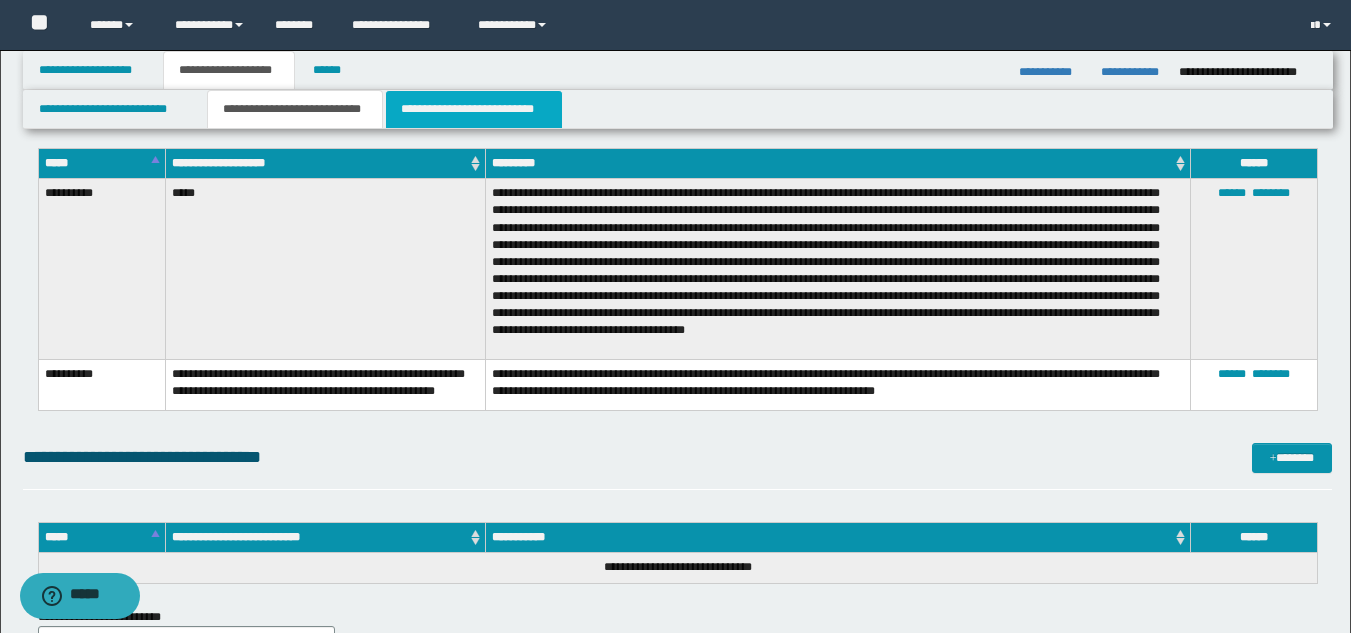 click on "**********" at bounding box center [474, 109] 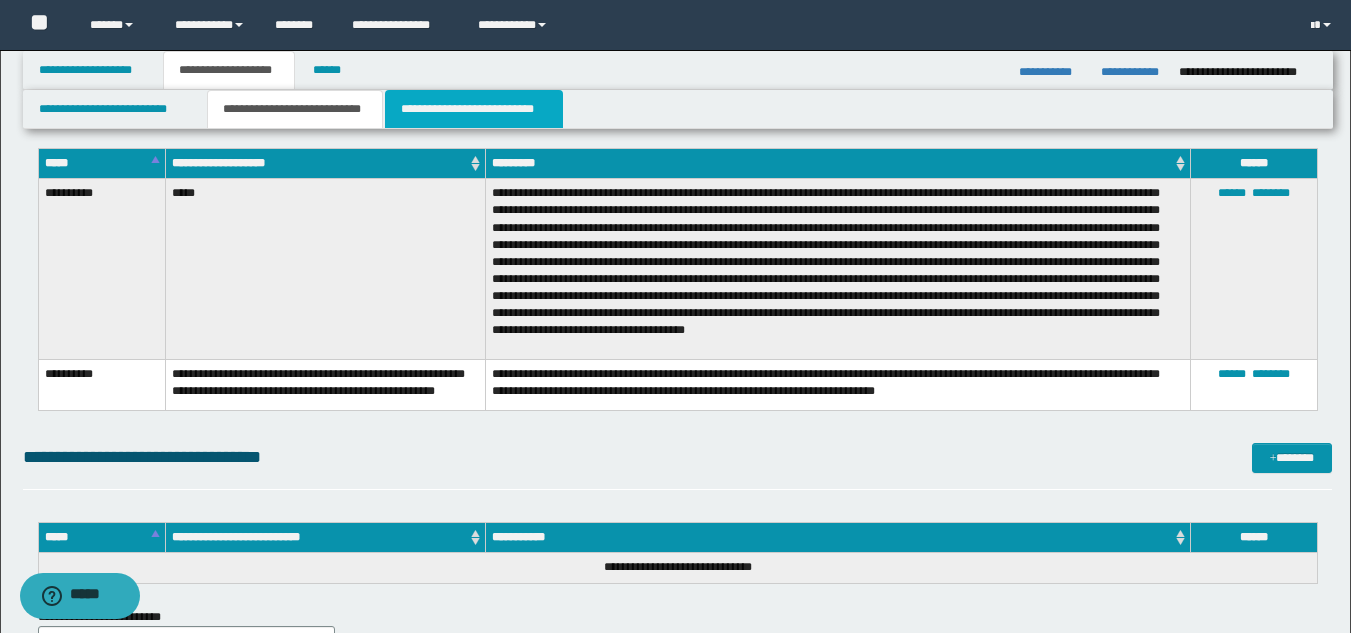 scroll, scrollTop: 1604, scrollLeft: 0, axis: vertical 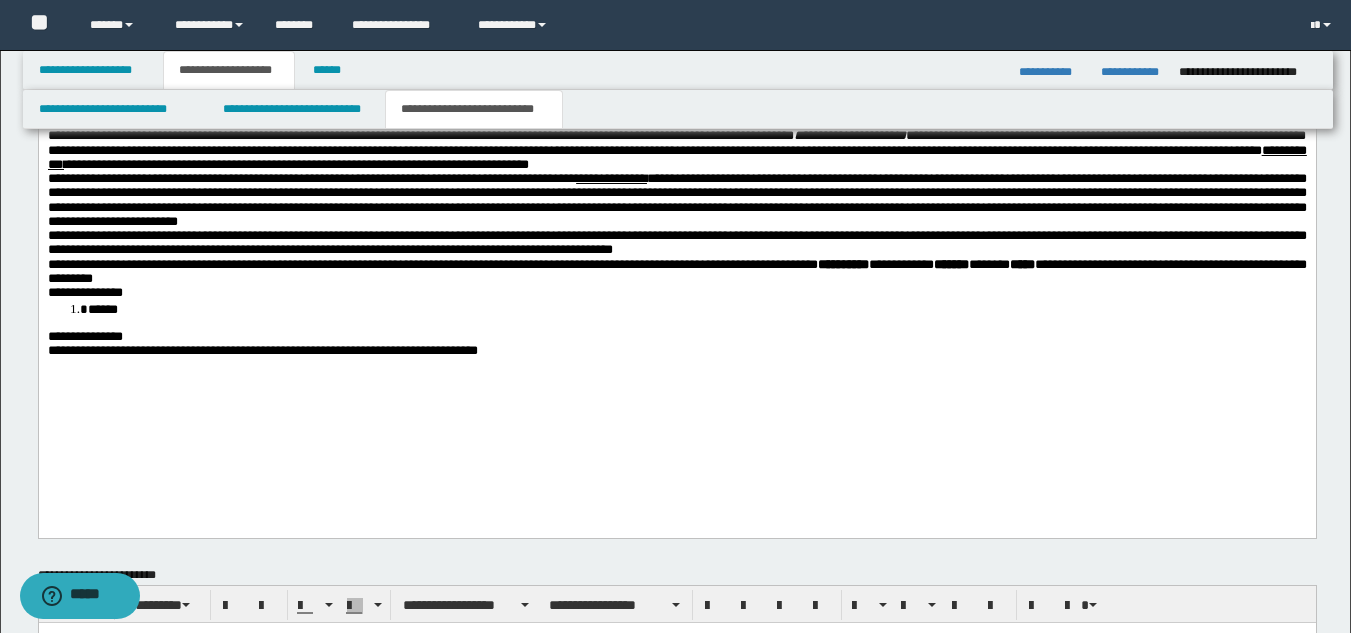 click on "**********" at bounding box center (676, 352) 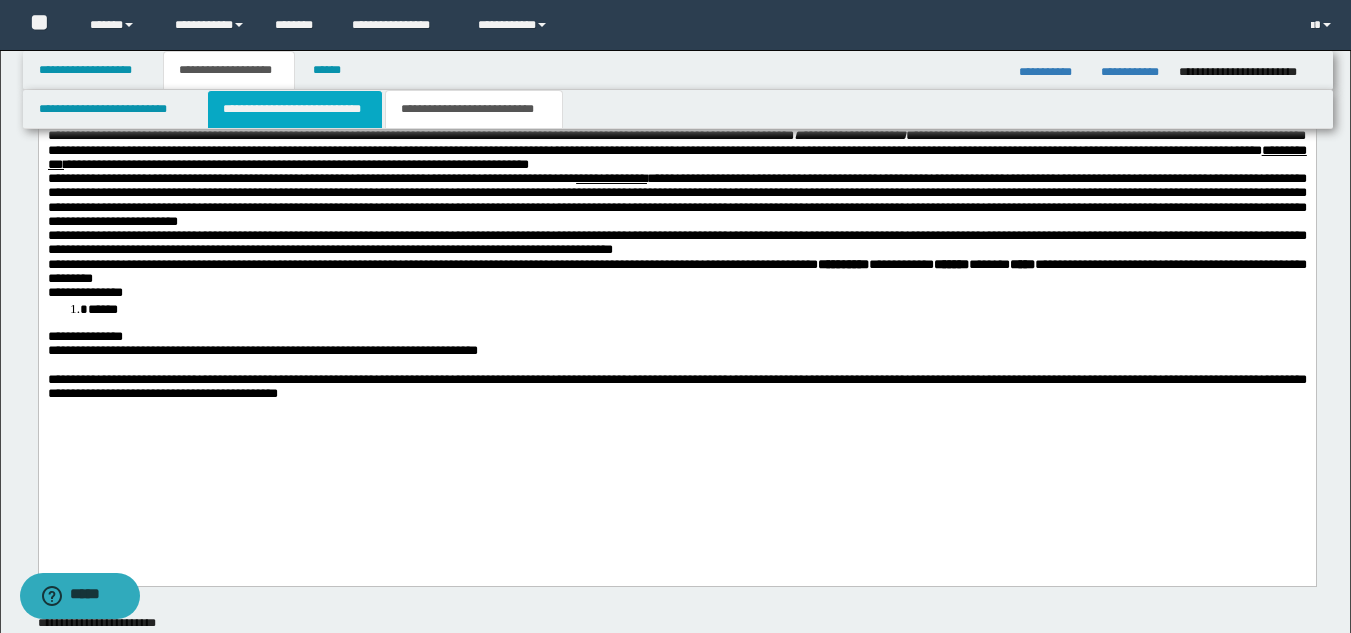 click on "**********" at bounding box center [295, 109] 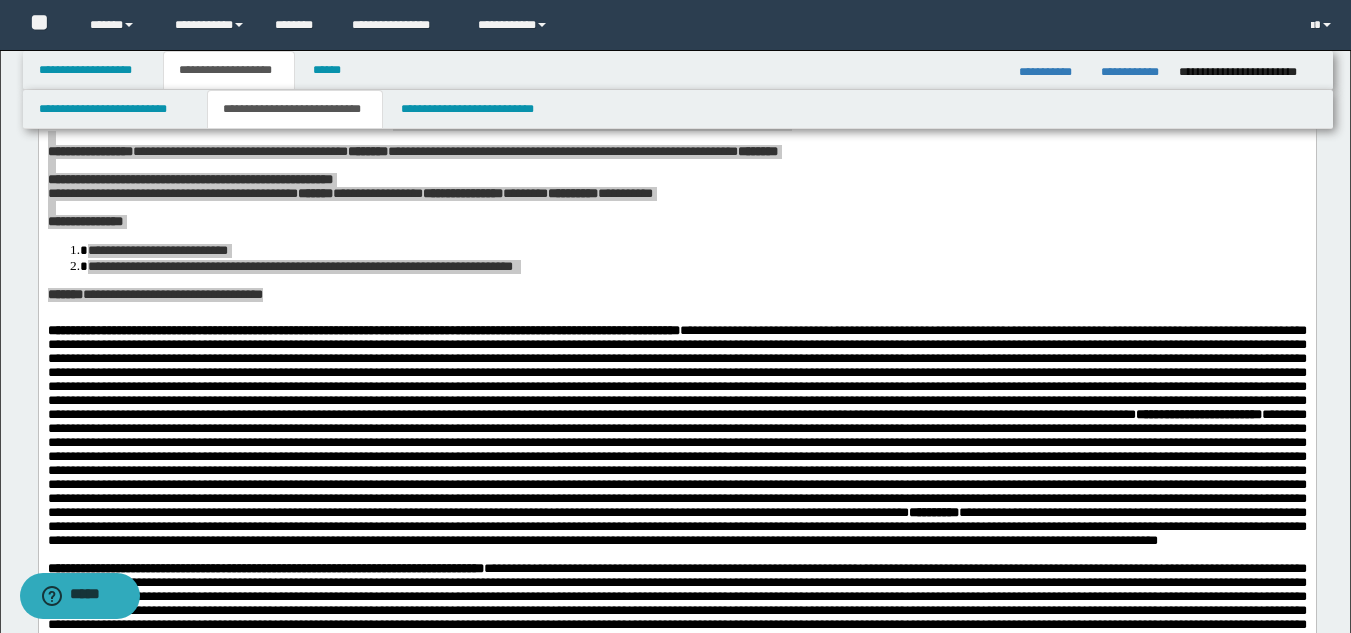 scroll, scrollTop: 111, scrollLeft: 0, axis: vertical 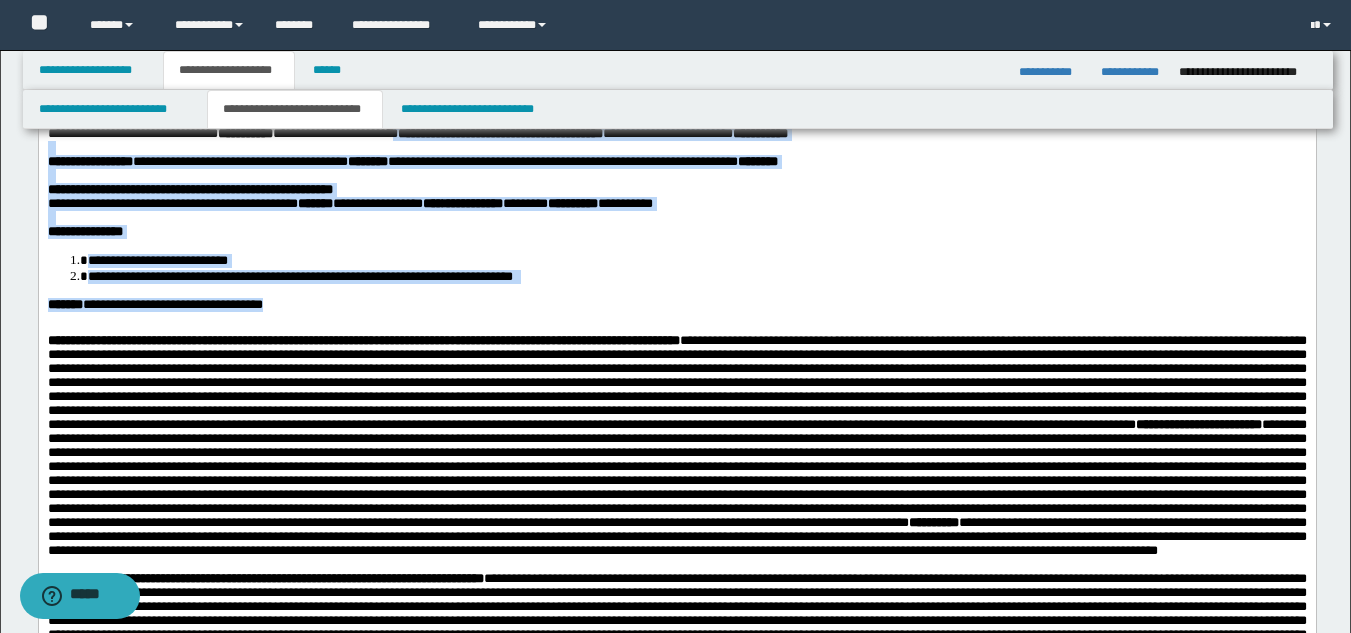 click on "**********" at bounding box center (676, 457) 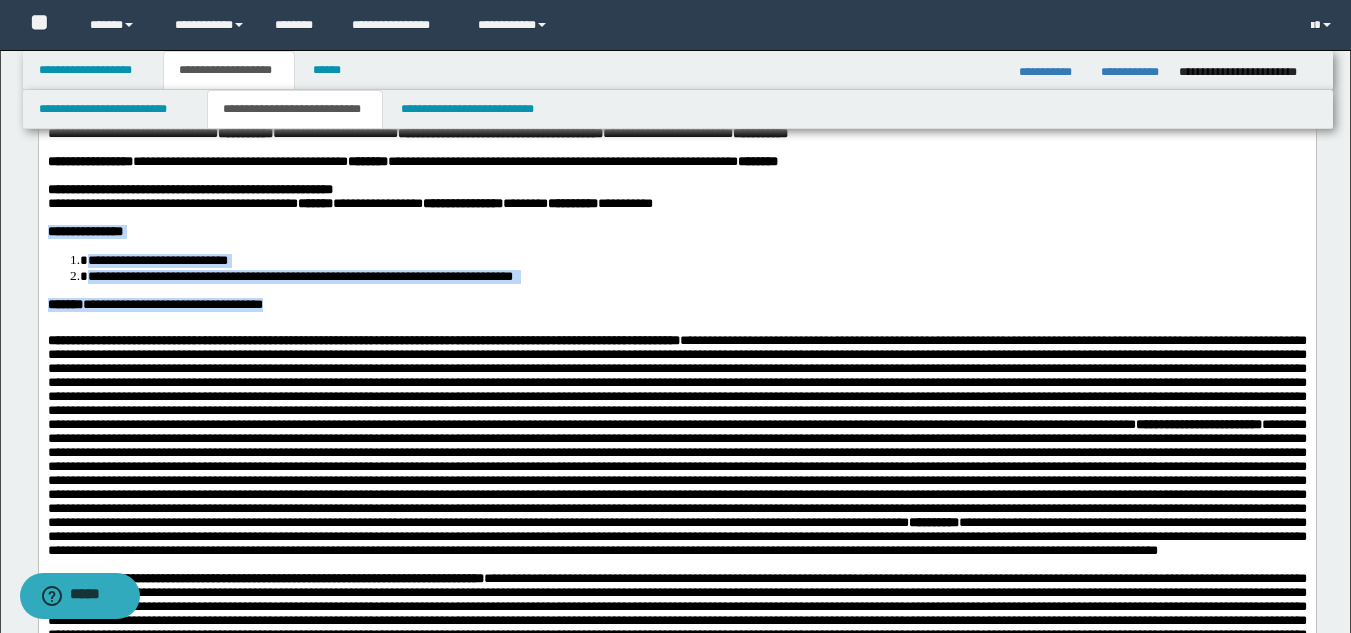 drag, startPoint x: 48, startPoint y: 242, endPoint x: 327, endPoint y: 327, distance: 291.66077 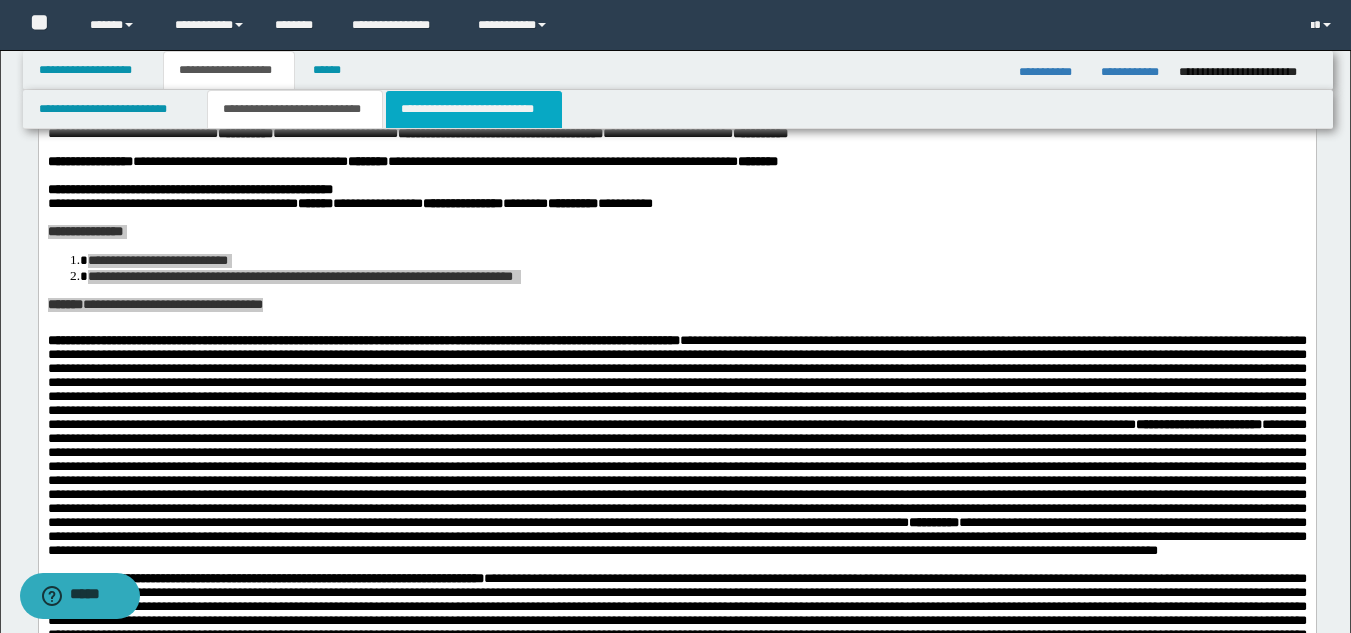 click on "**********" at bounding box center (474, 109) 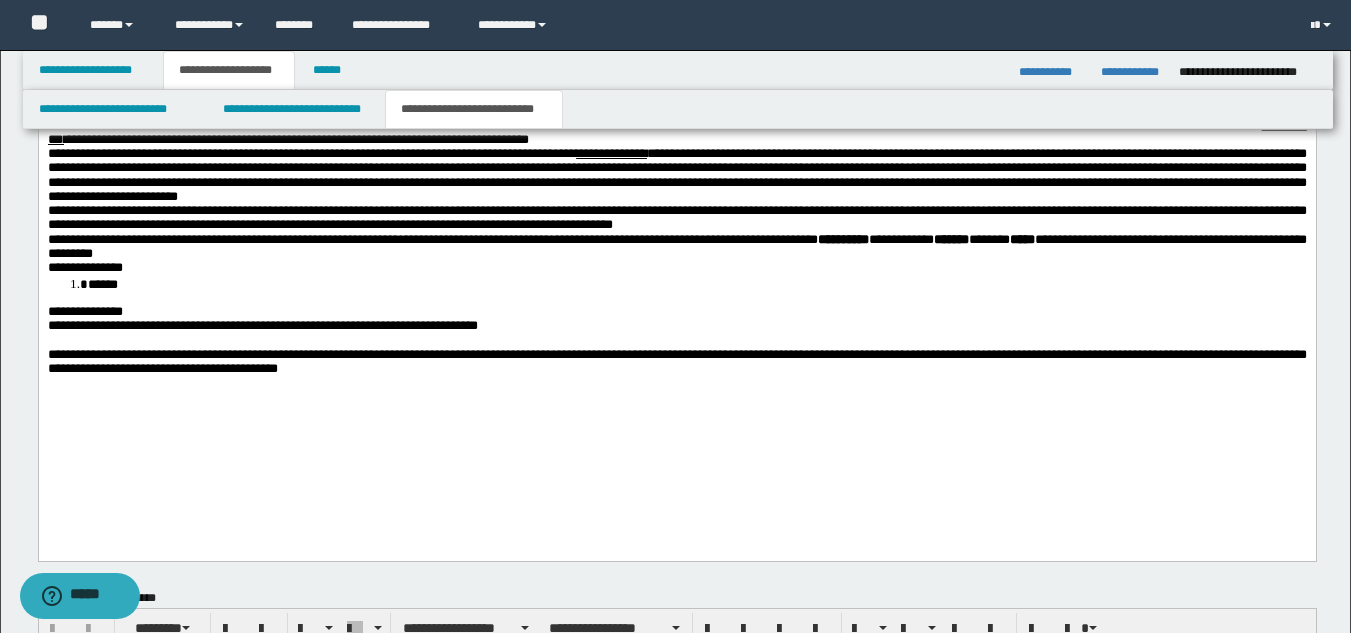 scroll, scrollTop: 1216, scrollLeft: 0, axis: vertical 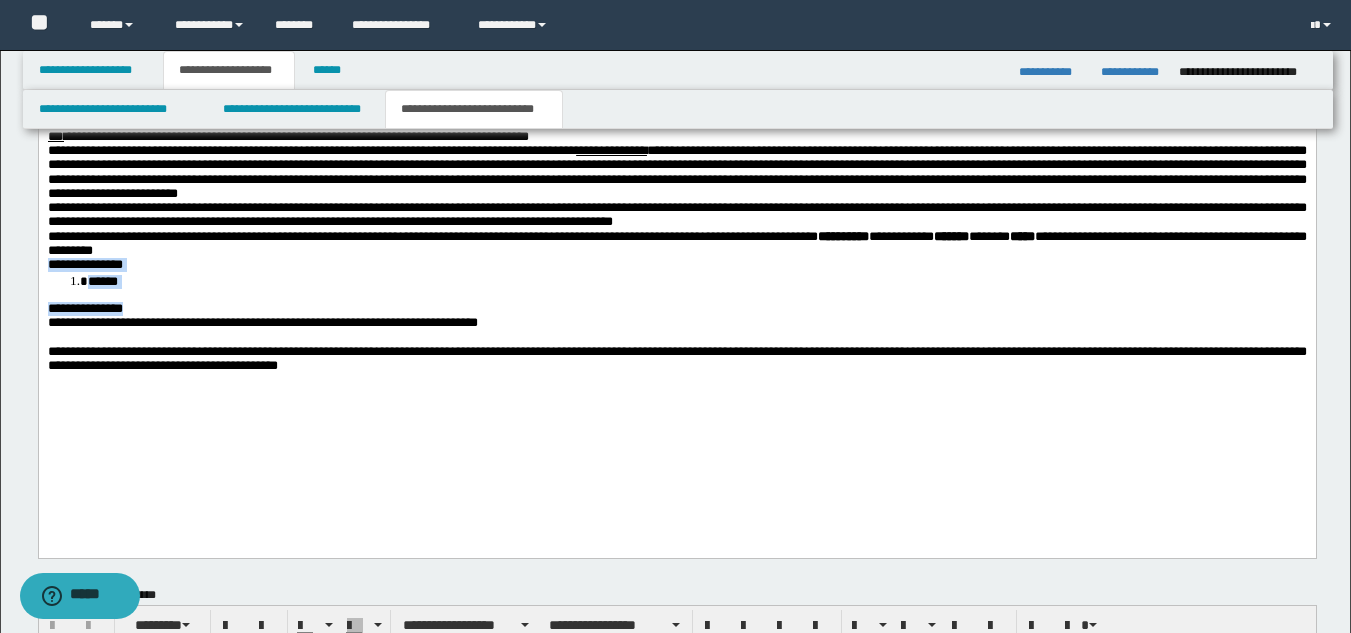 drag, startPoint x: 50, startPoint y: 330, endPoint x: 149, endPoint y: 359, distance: 103.16007 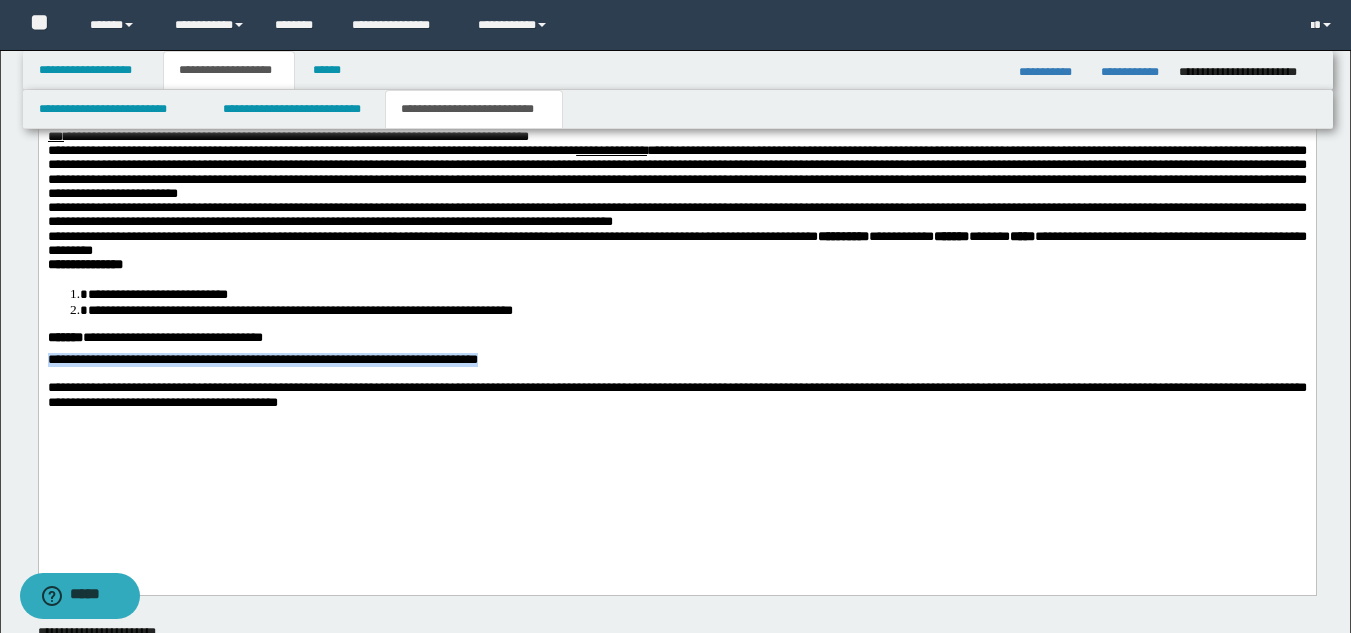 drag, startPoint x: 48, startPoint y: 431, endPoint x: 49, endPoint y: 444, distance: 13.038404 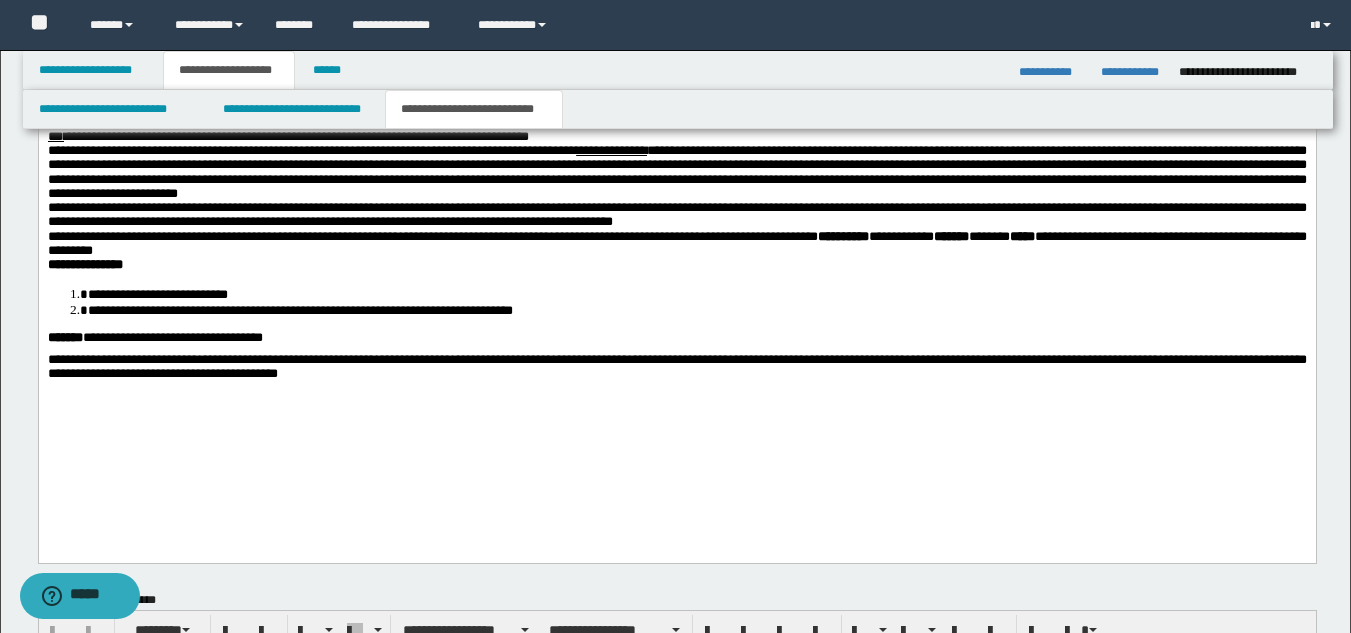 click on "**********" at bounding box center (676, 367) 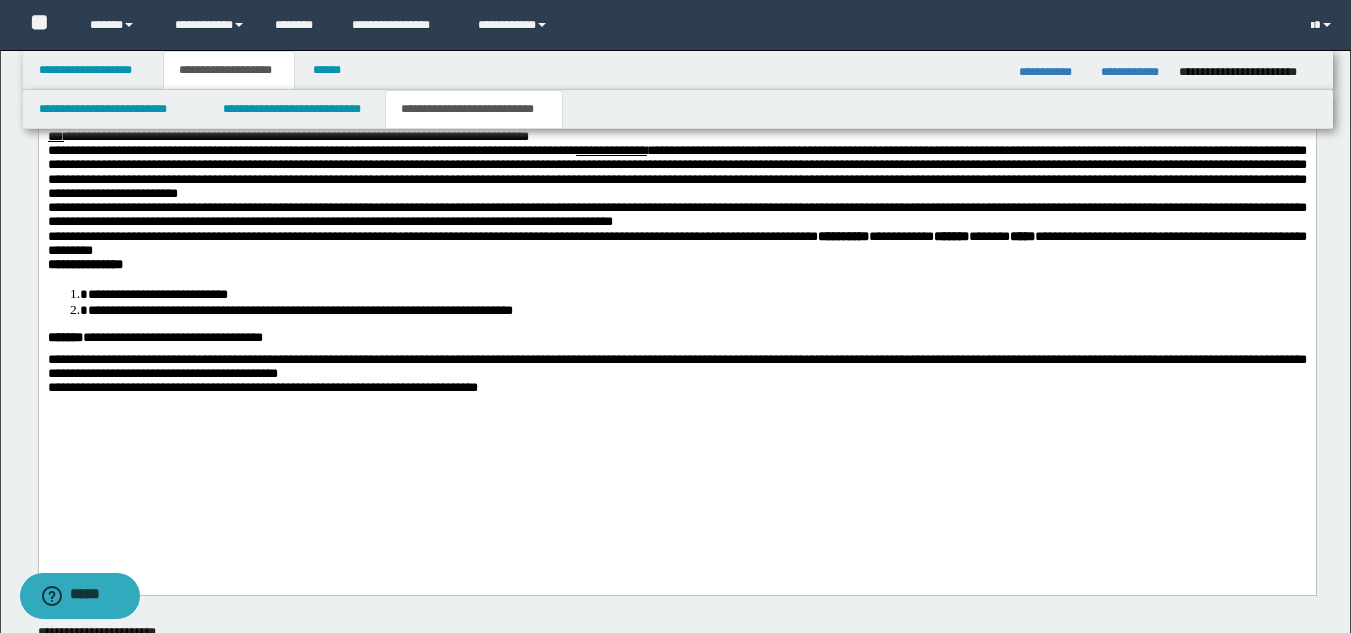 click on "**********" at bounding box center (676, 244) 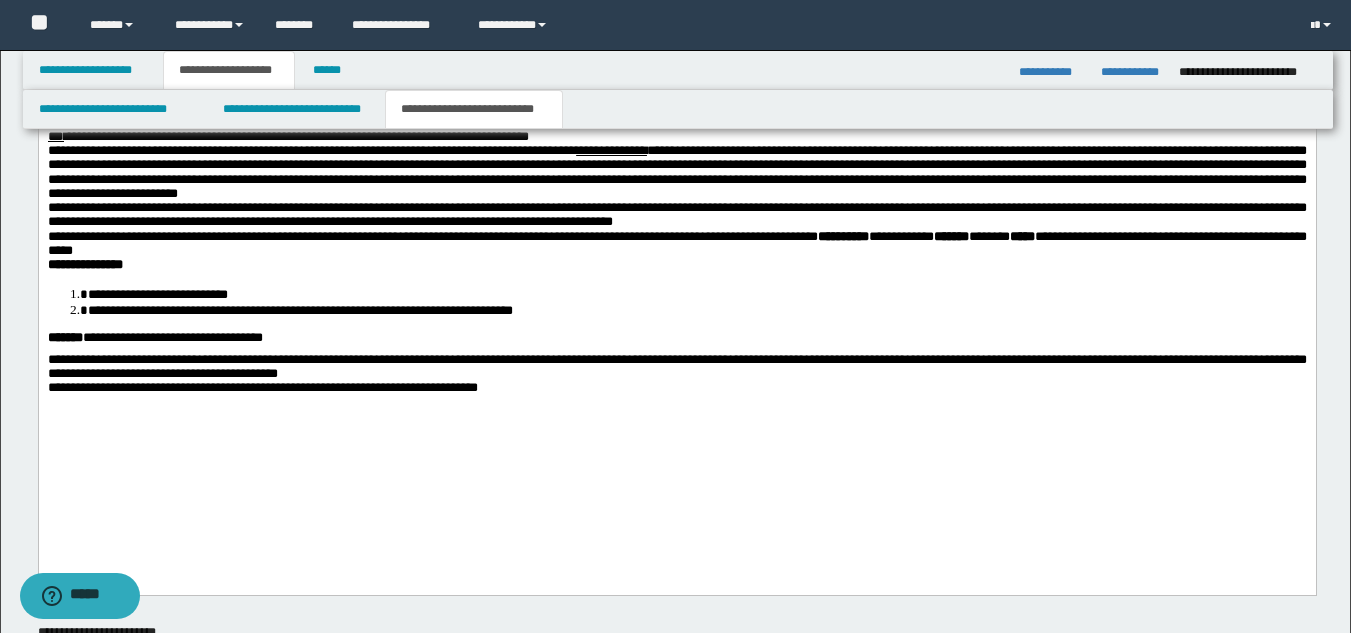 click on "**********" at bounding box center (842, 237) 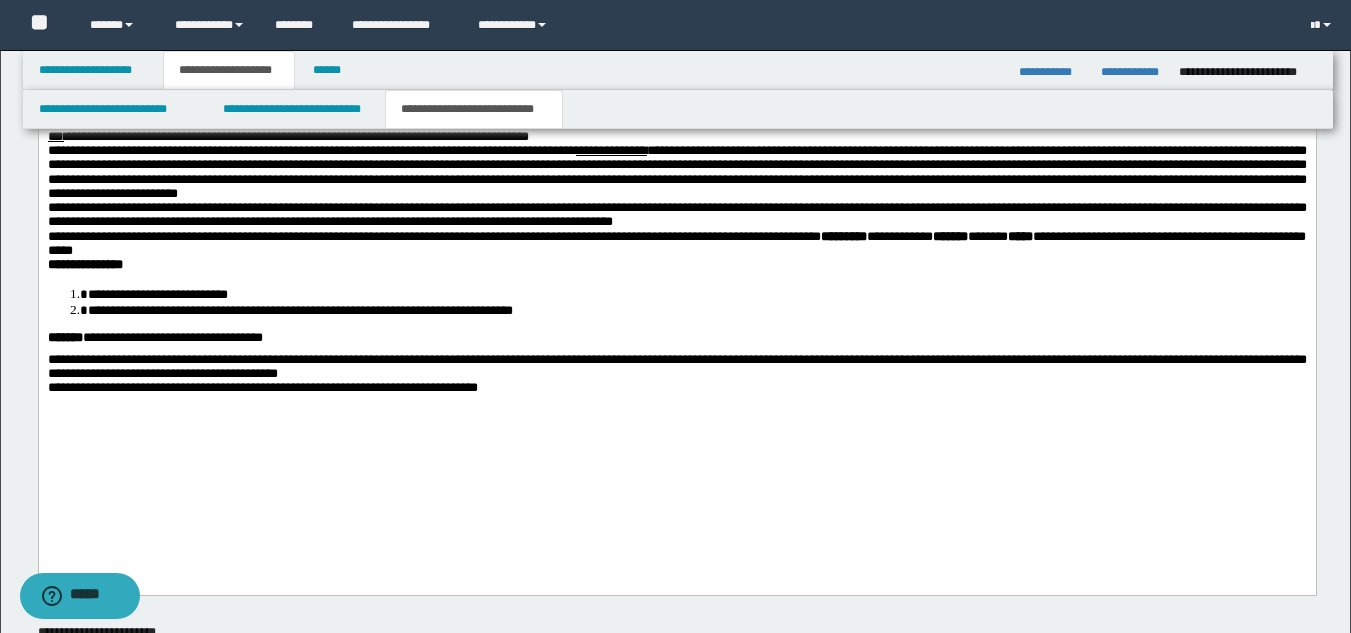 click on "**********" at bounding box center [676, 266] 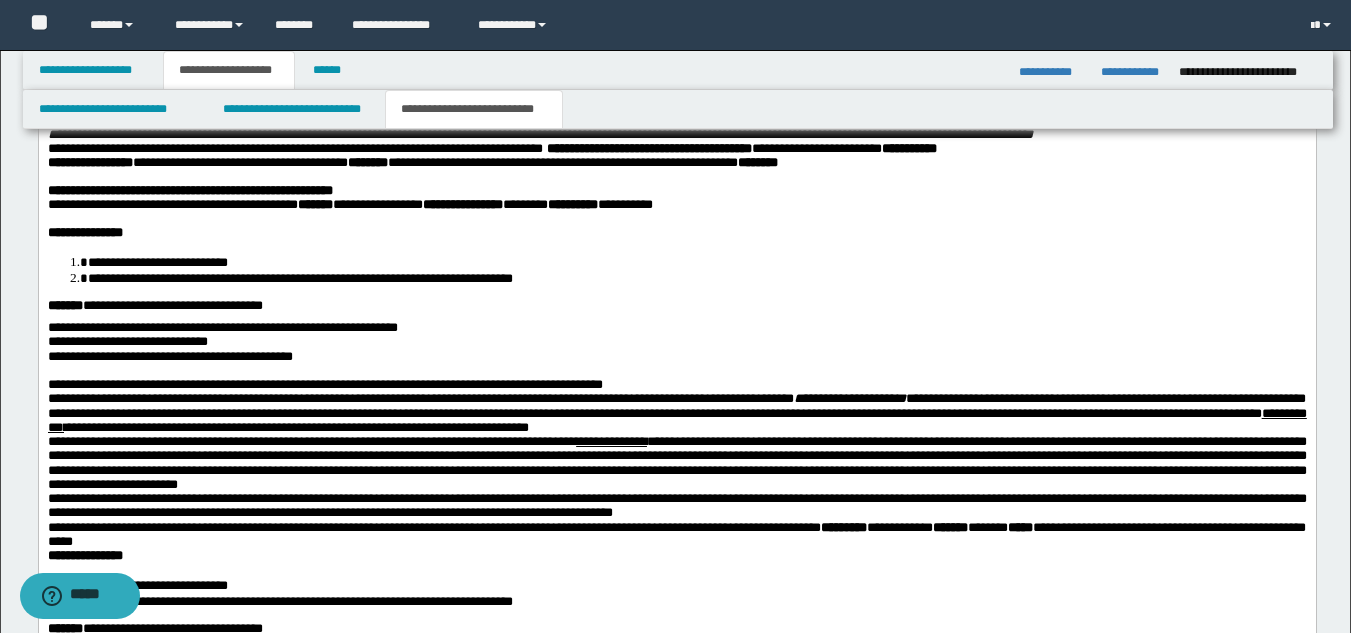drag, startPoint x: 1365, startPoint y: 380, endPoint x: 1136, endPoint y: 176, distance: 306.68713 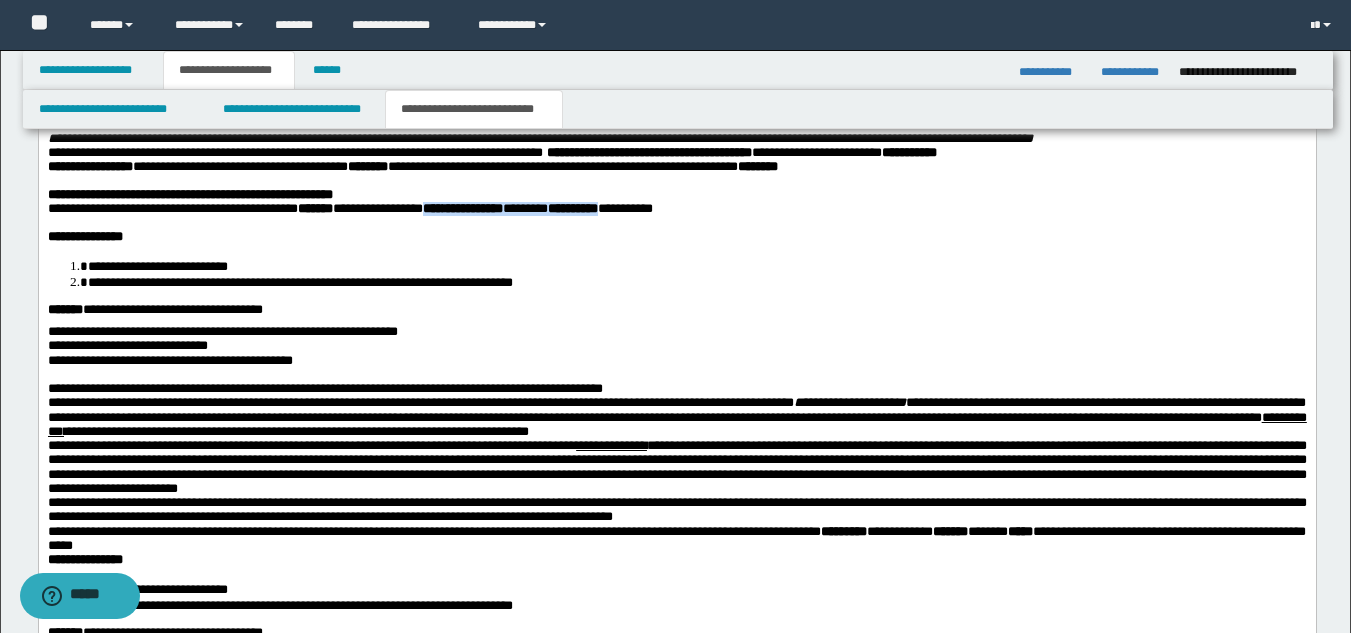 drag, startPoint x: 505, startPoint y: 238, endPoint x: 737, endPoint y: 235, distance: 232.0194 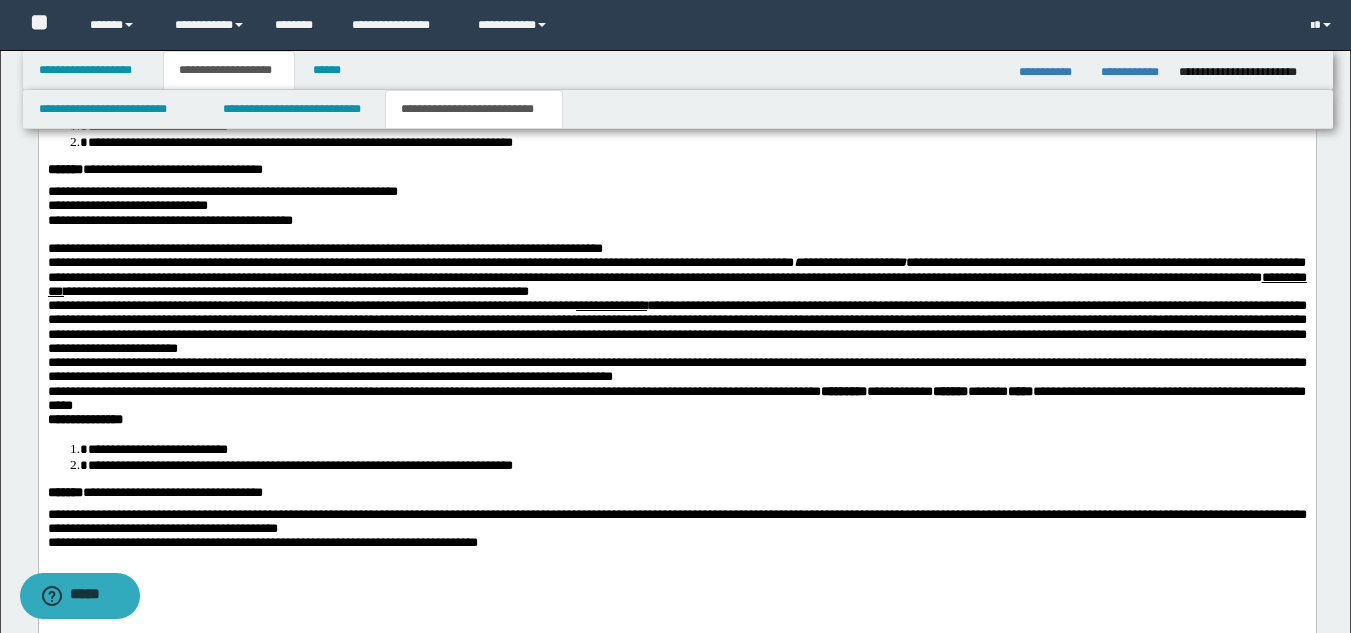scroll, scrollTop: 1107, scrollLeft: 0, axis: vertical 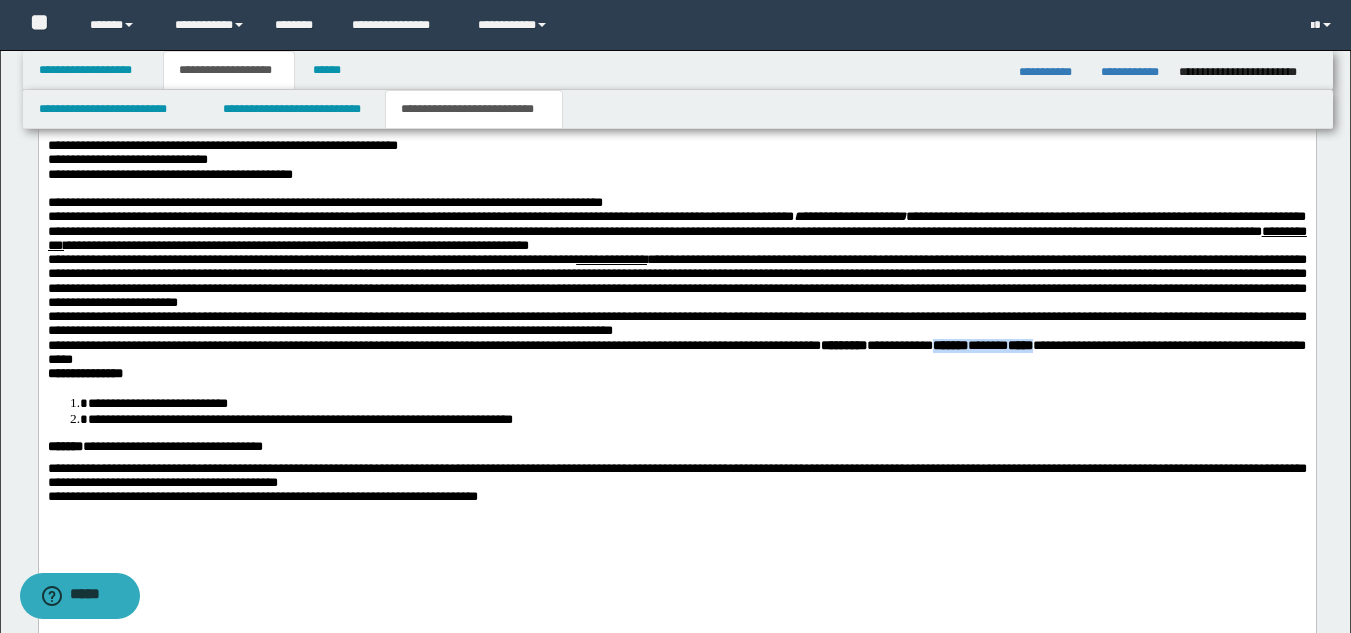 drag, startPoint x: 1143, startPoint y: 409, endPoint x: 1280, endPoint y: 407, distance: 137.0146 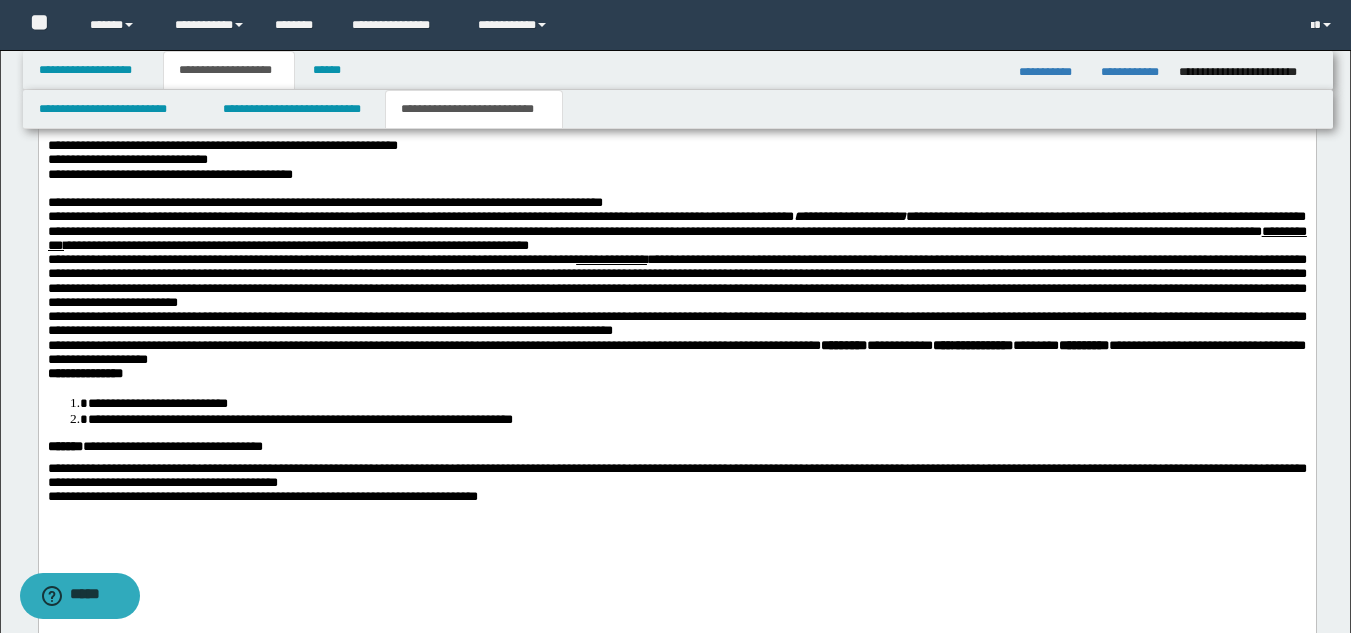 click on "**********" at bounding box center (676, 353) 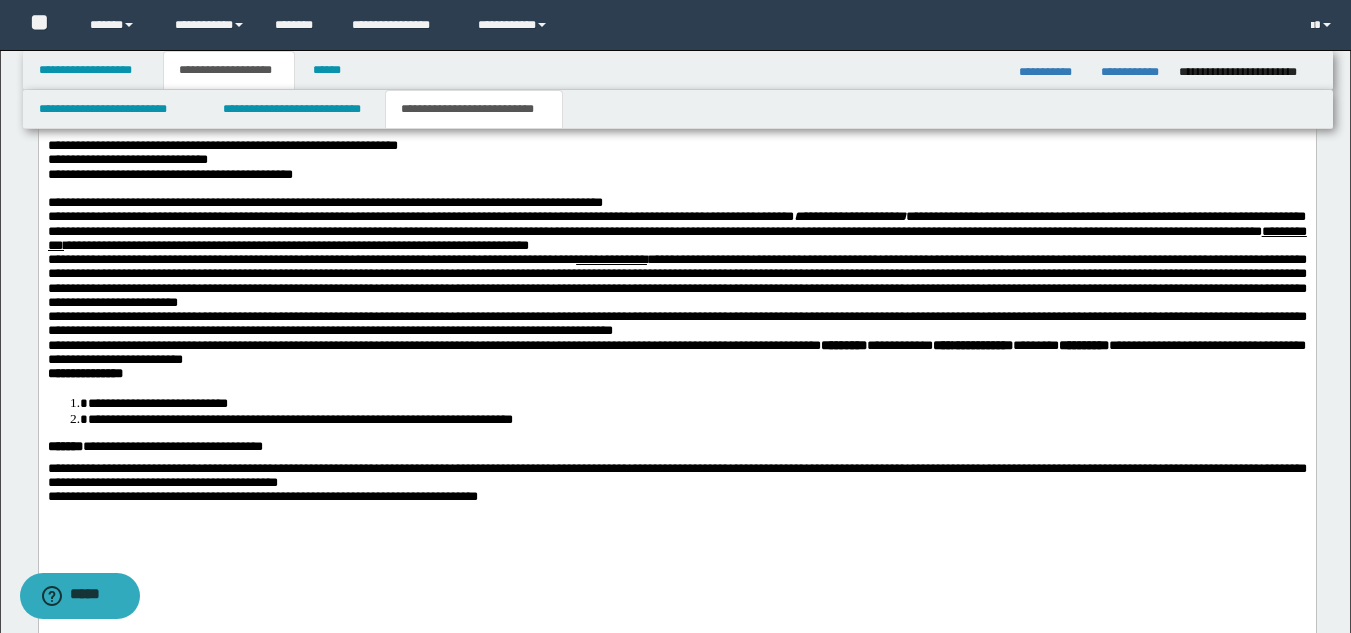 click on "**********" at bounding box center [1083, 346] 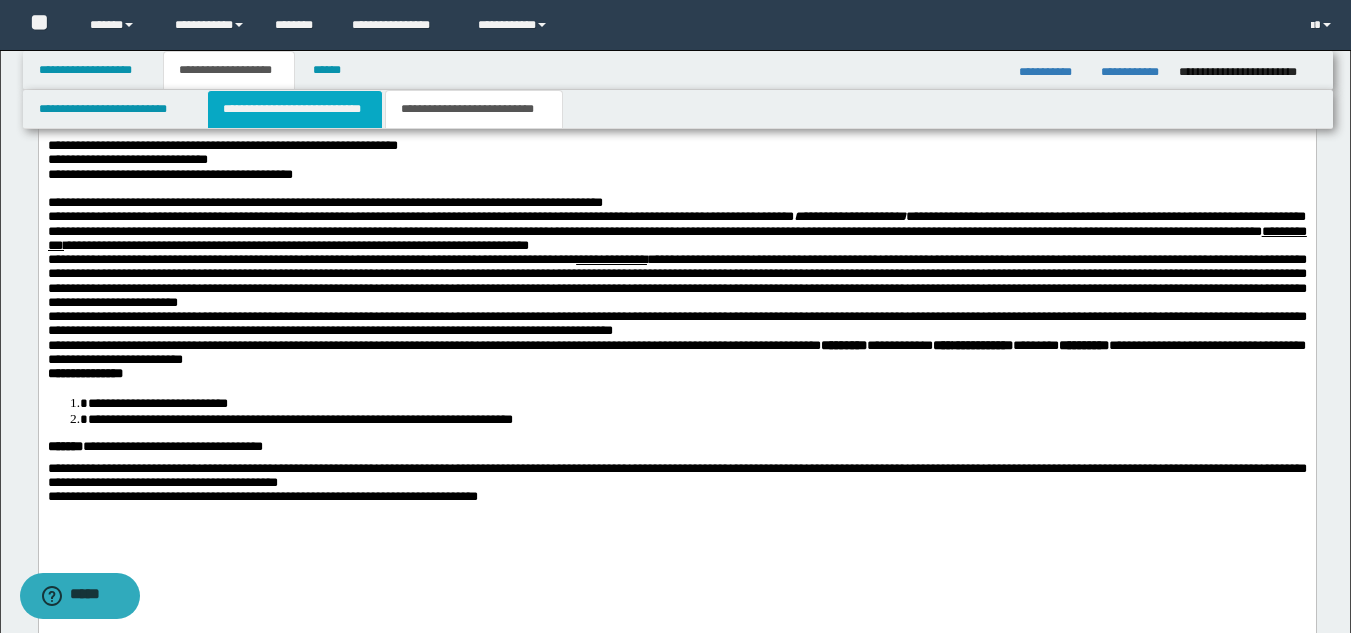 click on "**********" at bounding box center [295, 109] 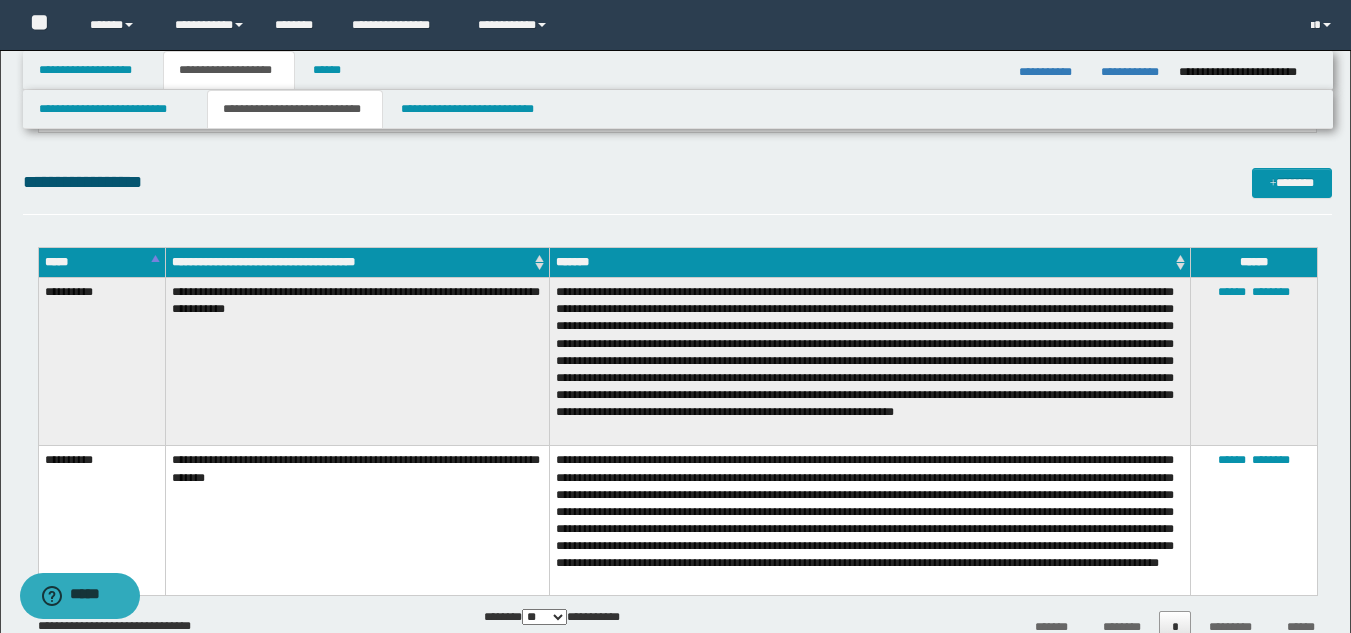 scroll, scrollTop: 1289, scrollLeft: 0, axis: vertical 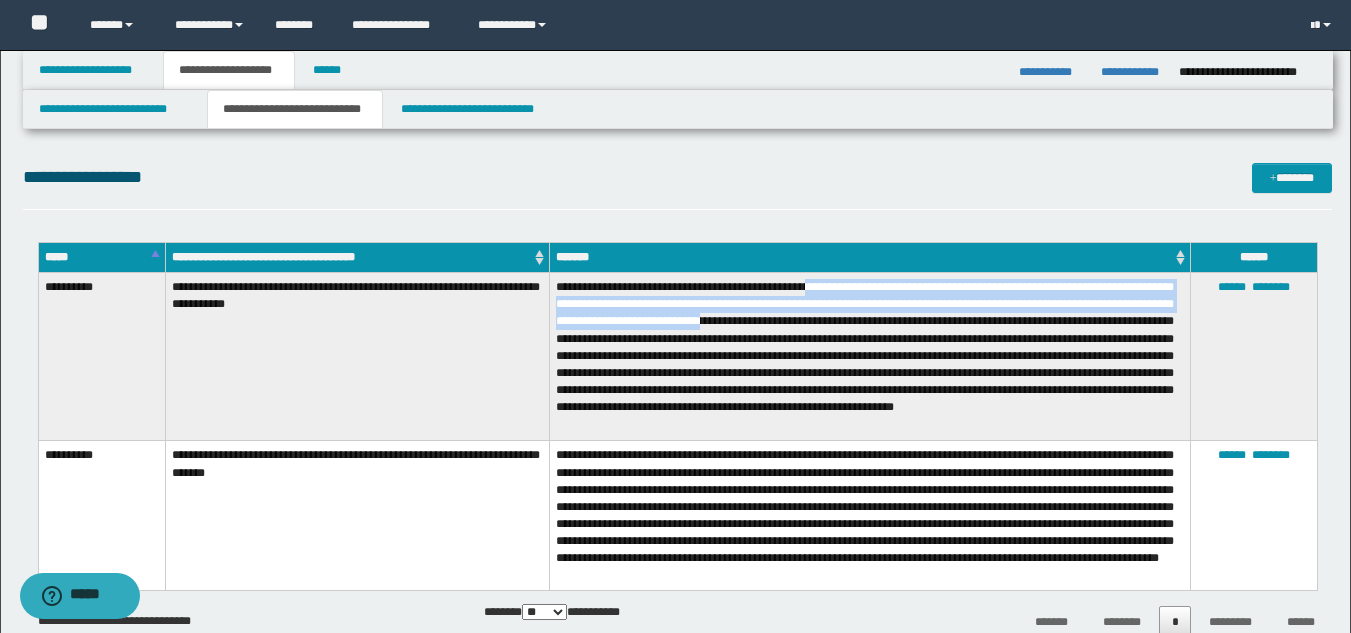 drag, startPoint x: 832, startPoint y: 292, endPoint x: 860, endPoint y: 327, distance: 44.82187 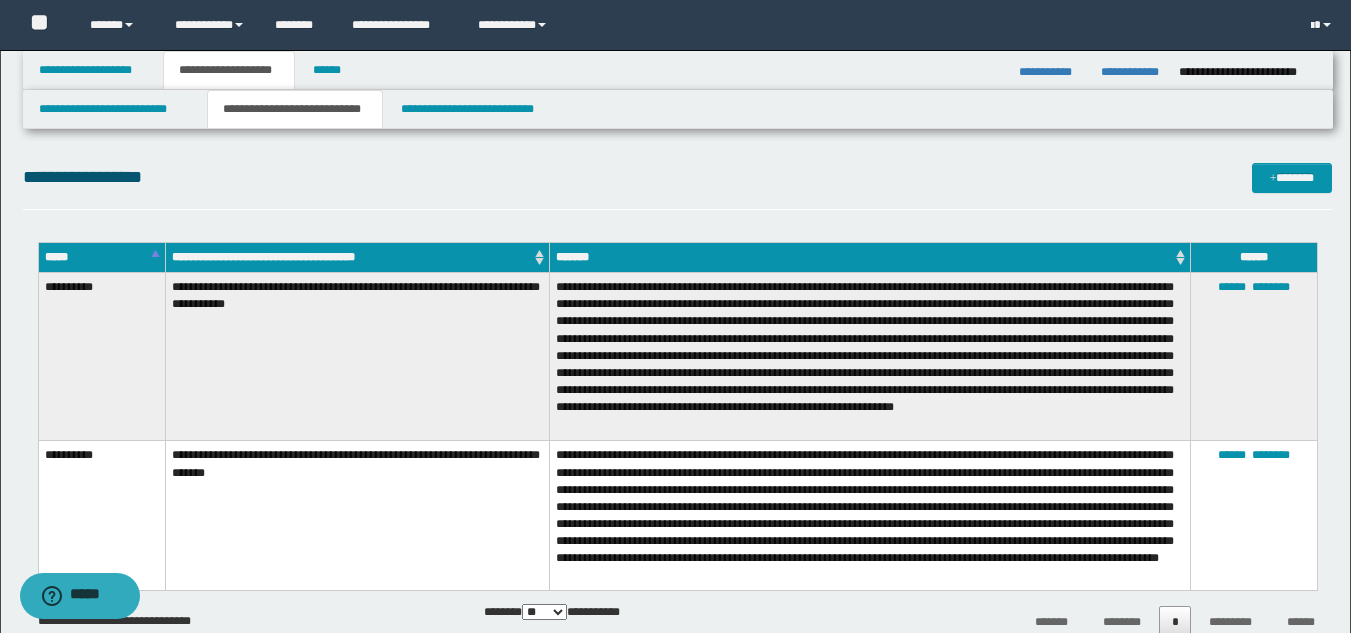 click on "**********" at bounding box center (869, 515) 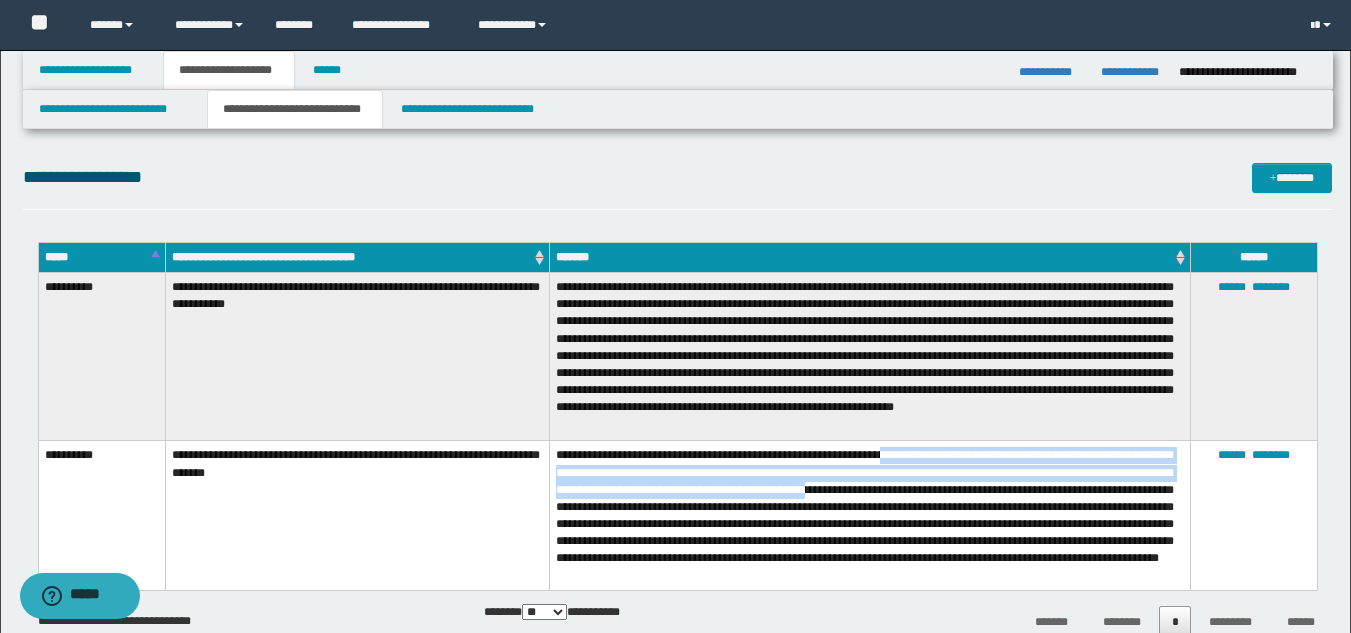 drag, startPoint x: 920, startPoint y: 455, endPoint x: 932, endPoint y: 489, distance: 36.05551 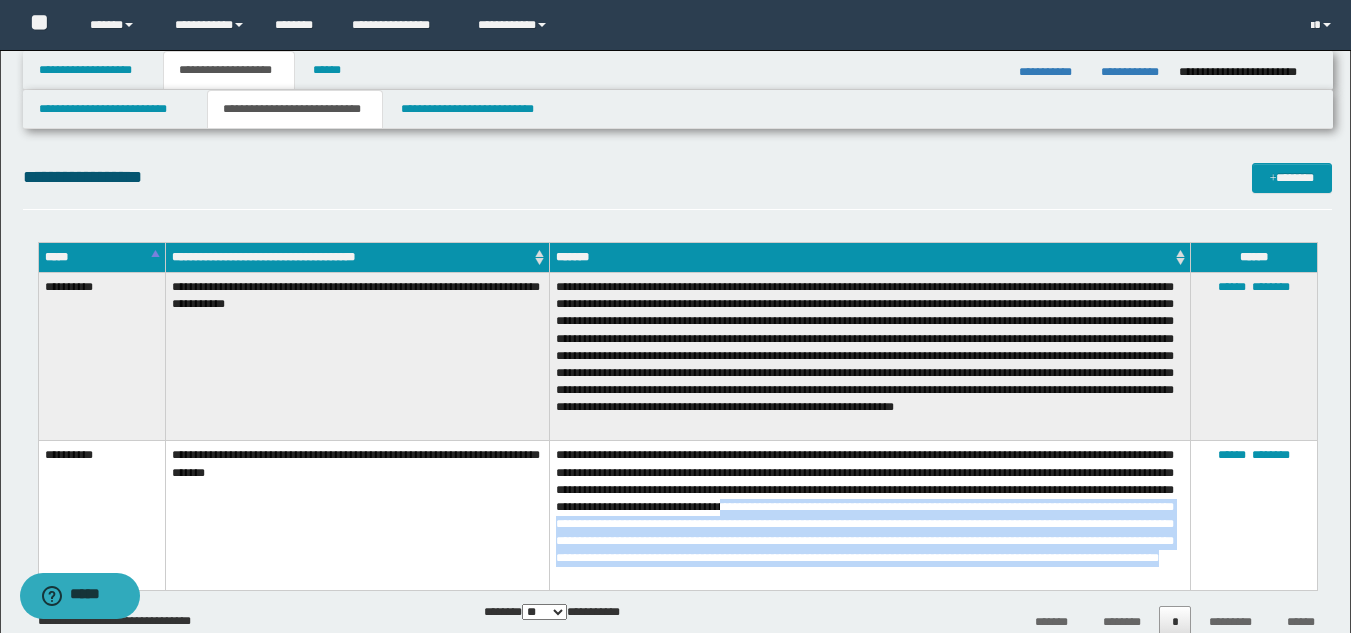 drag, startPoint x: 962, startPoint y: 500, endPoint x: 1047, endPoint y: 580, distance: 116.72617 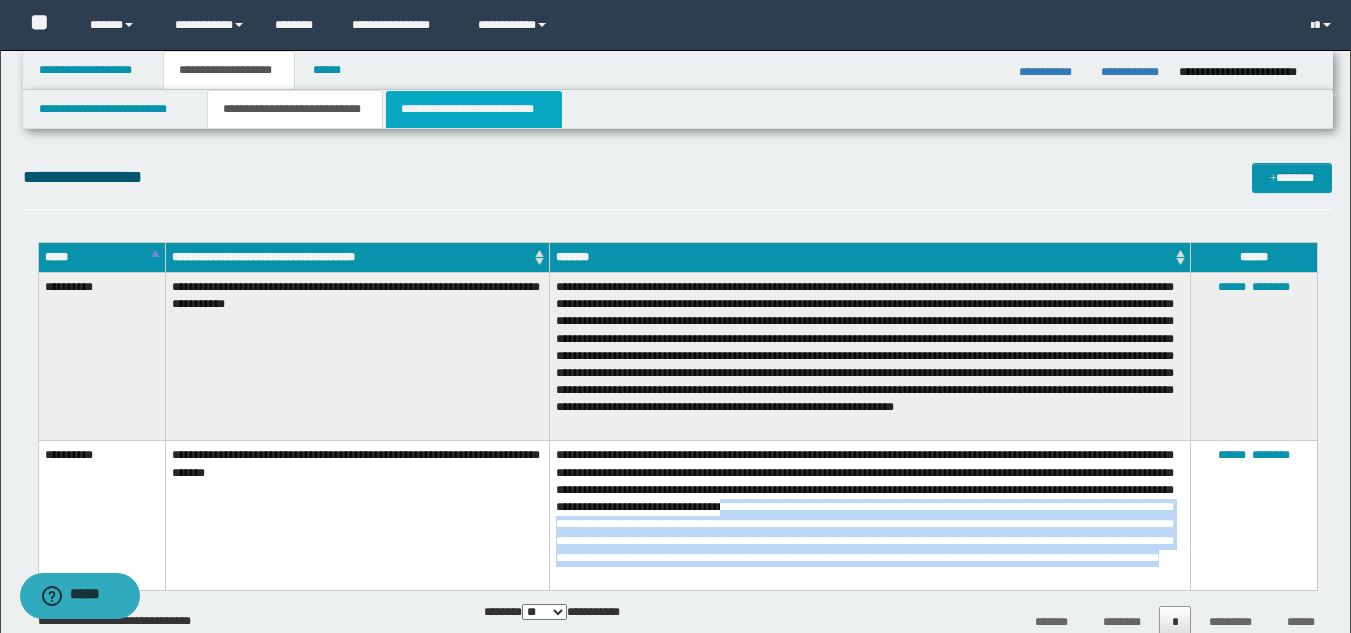 click on "**********" at bounding box center (474, 109) 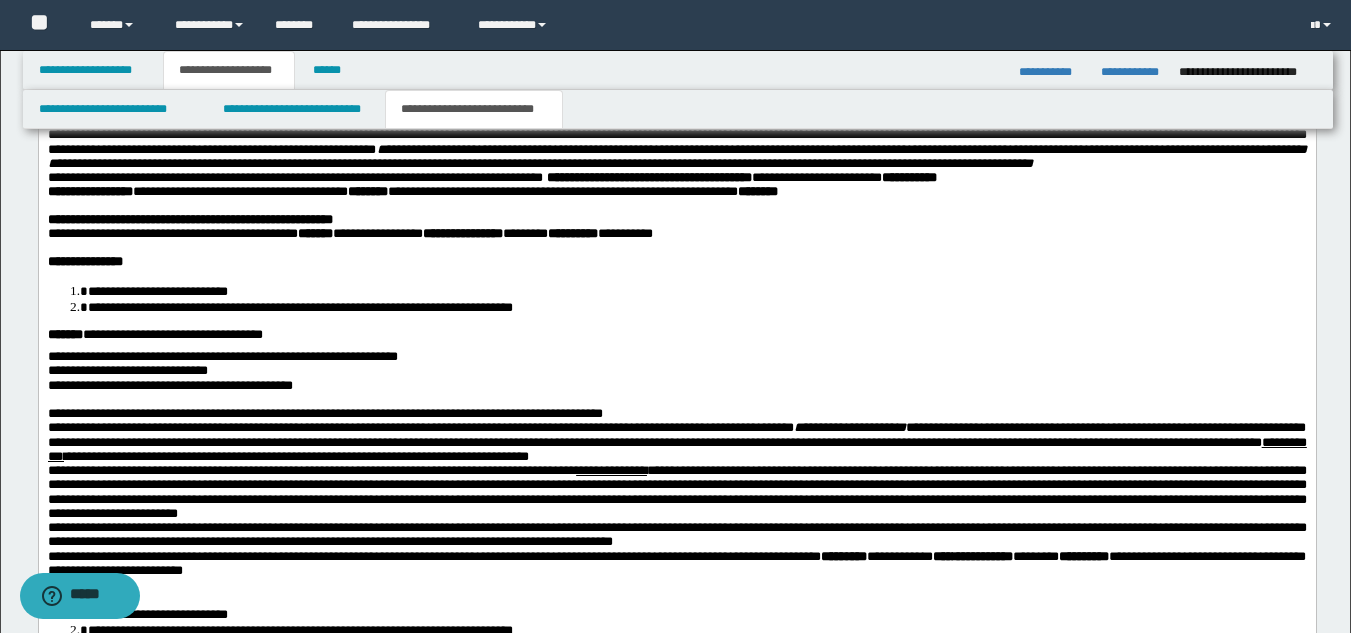 scroll, scrollTop: 892, scrollLeft: 0, axis: vertical 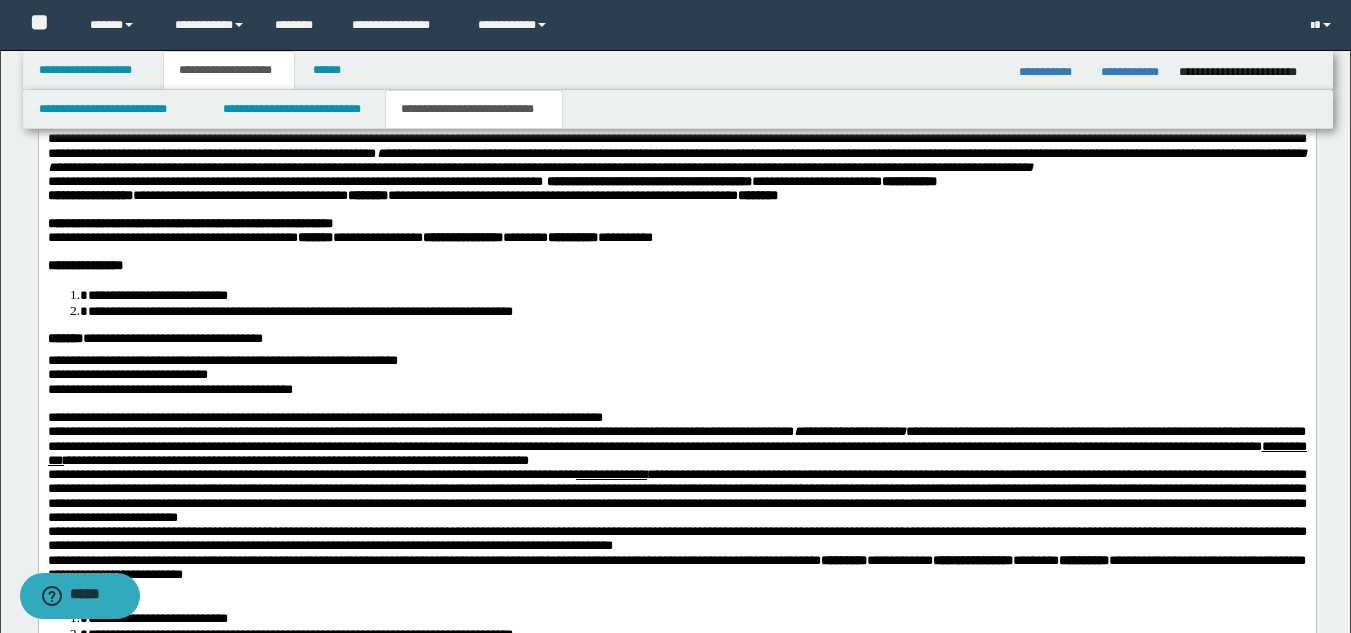 click on "**********" at bounding box center [169, 389] 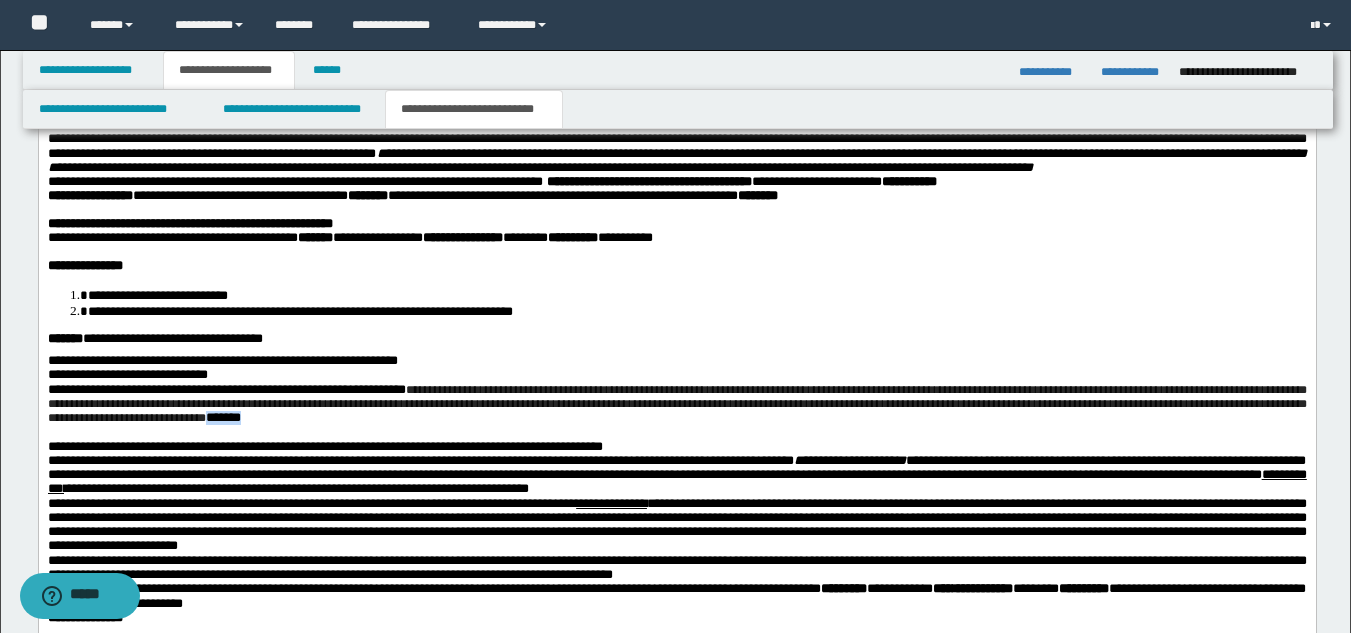 drag, startPoint x: 537, startPoint y: 465, endPoint x: 583, endPoint y: 465, distance: 46 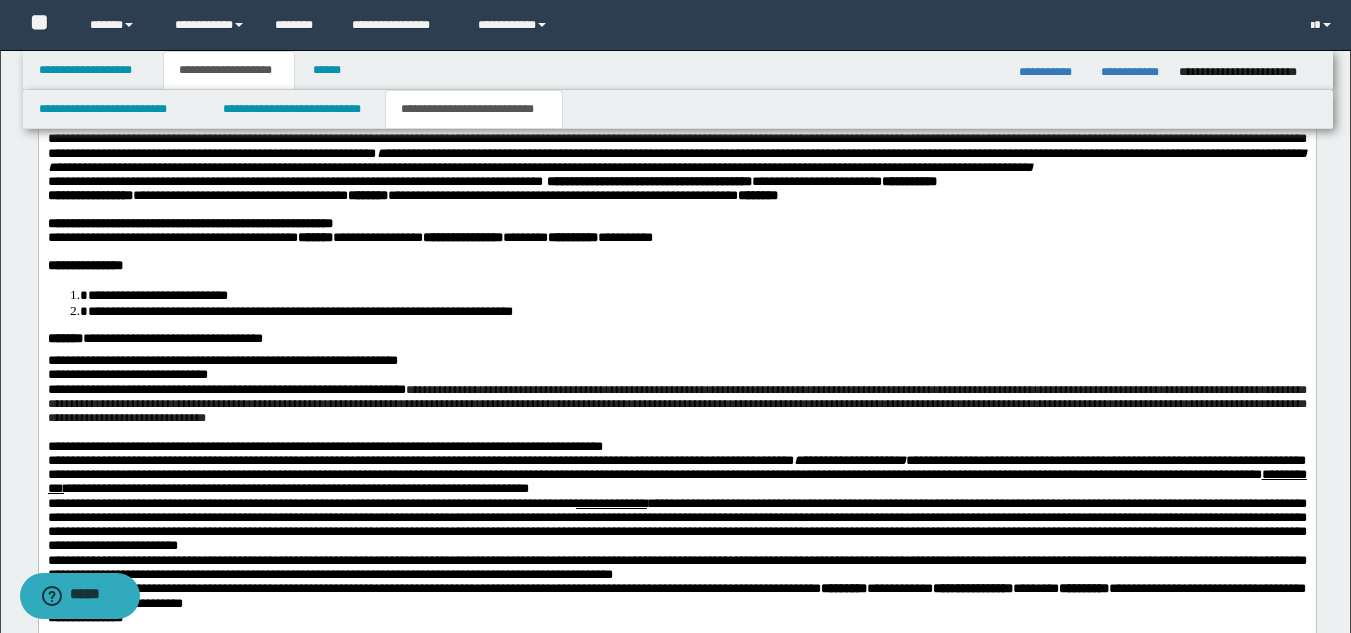 click on "**********" at bounding box center [676, 404] 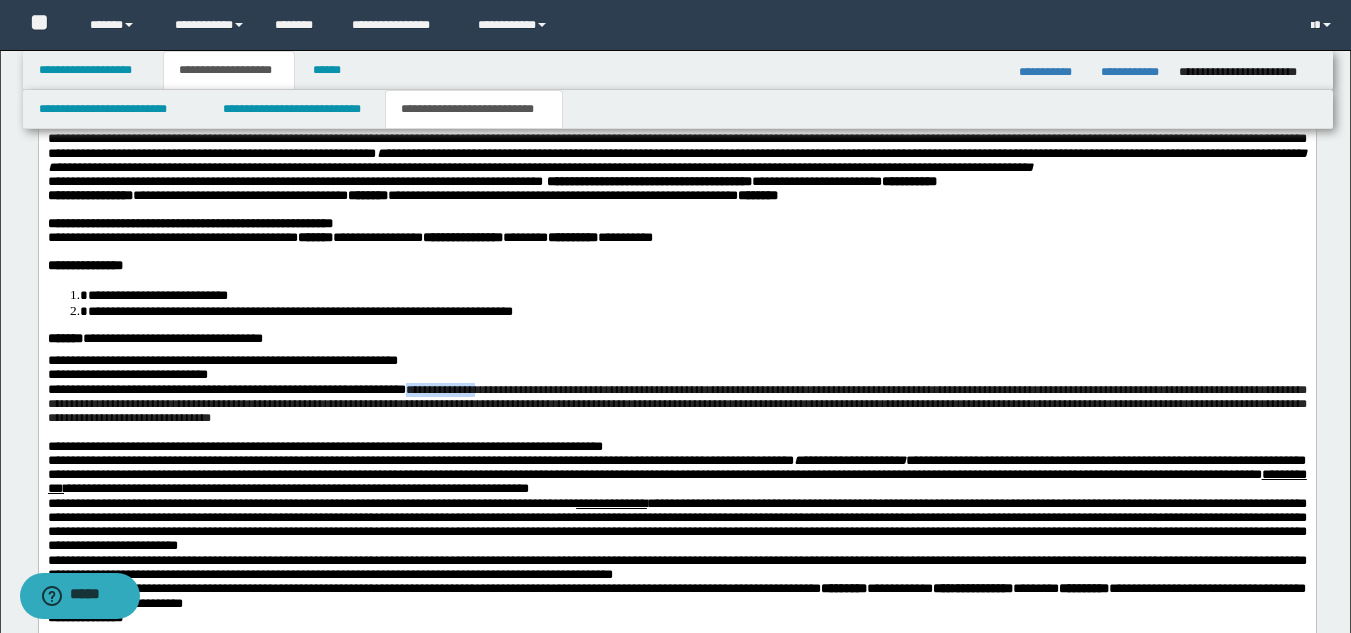 drag, startPoint x: 485, startPoint y: 436, endPoint x: 561, endPoint y: 430, distance: 76.23647 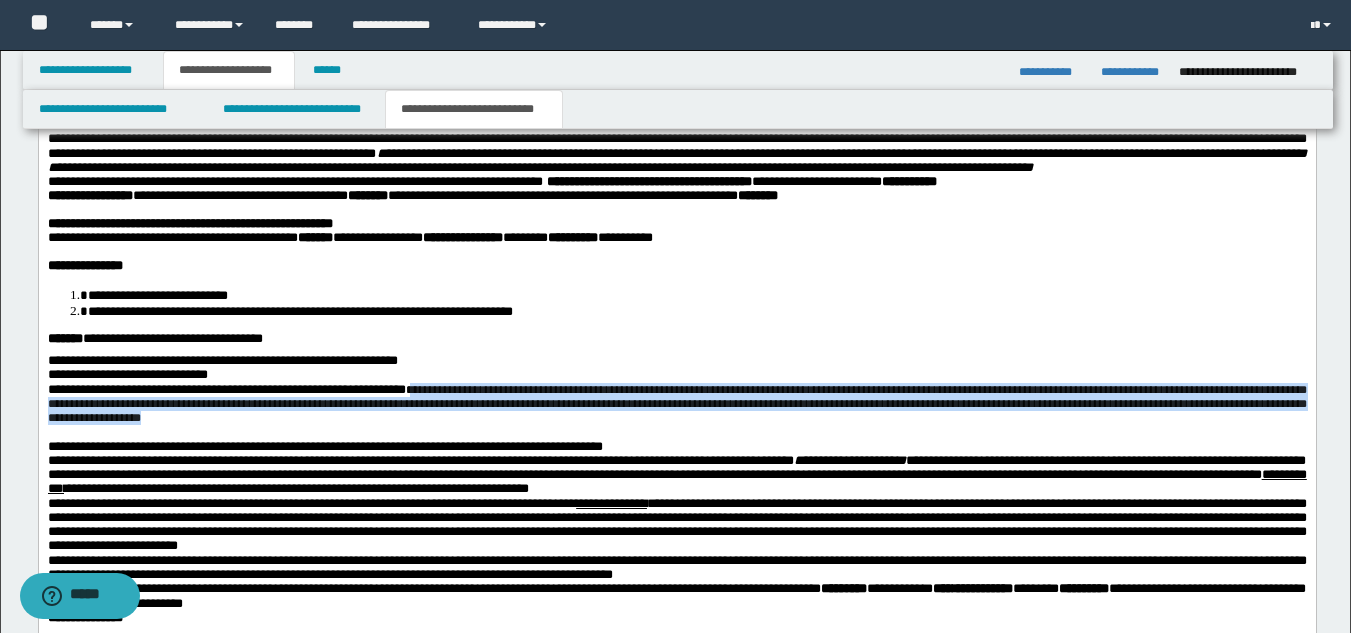 drag, startPoint x: 492, startPoint y: 441, endPoint x: 494, endPoint y: 468, distance: 27.073973 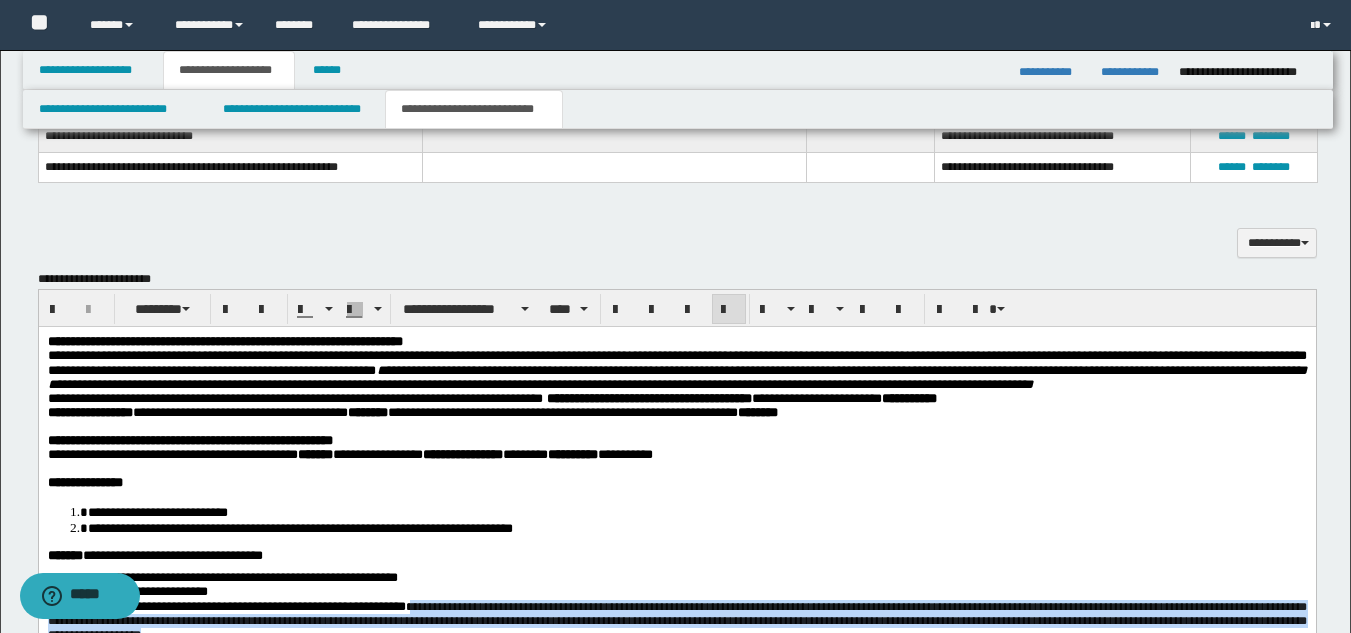 scroll, scrollTop: 628, scrollLeft: 0, axis: vertical 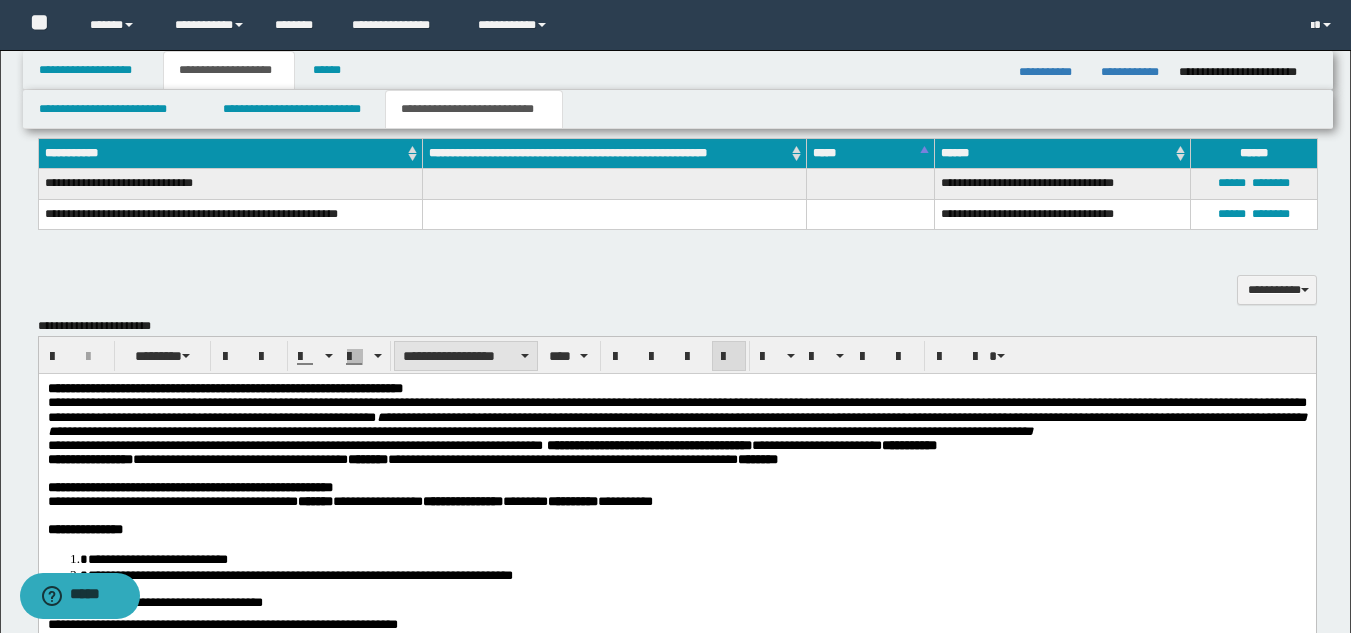 click on "**********" at bounding box center [466, 356] 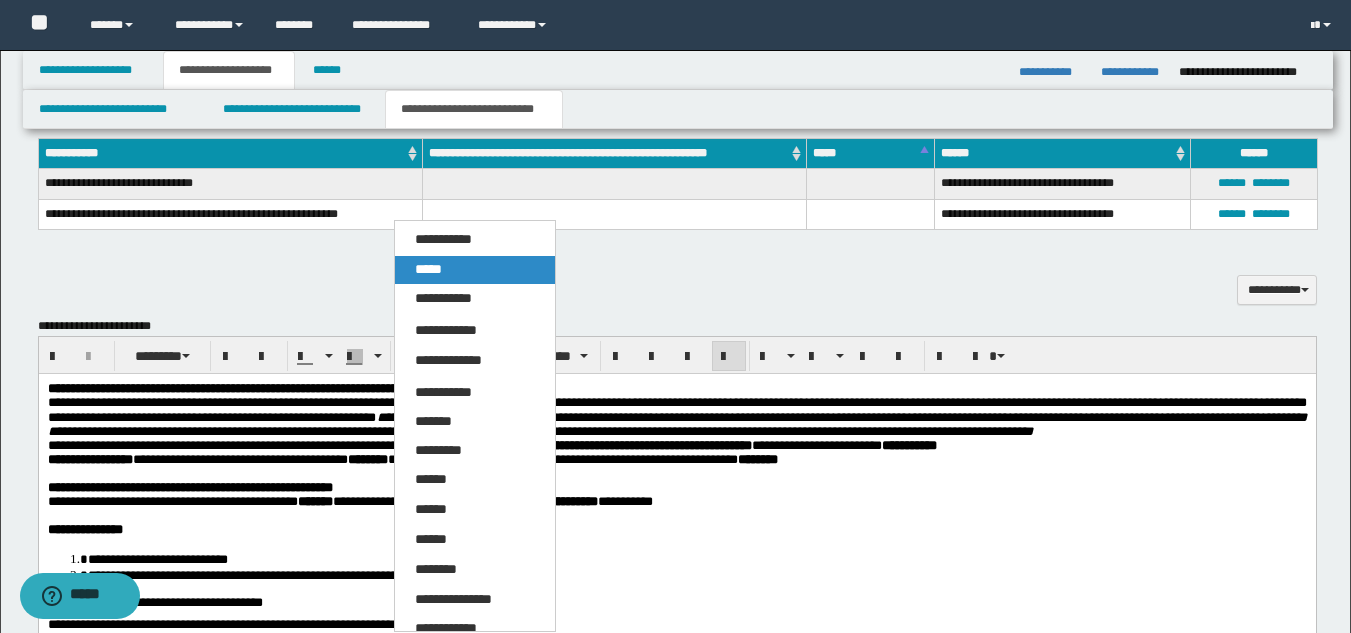 click on "*****" at bounding box center [428, 269] 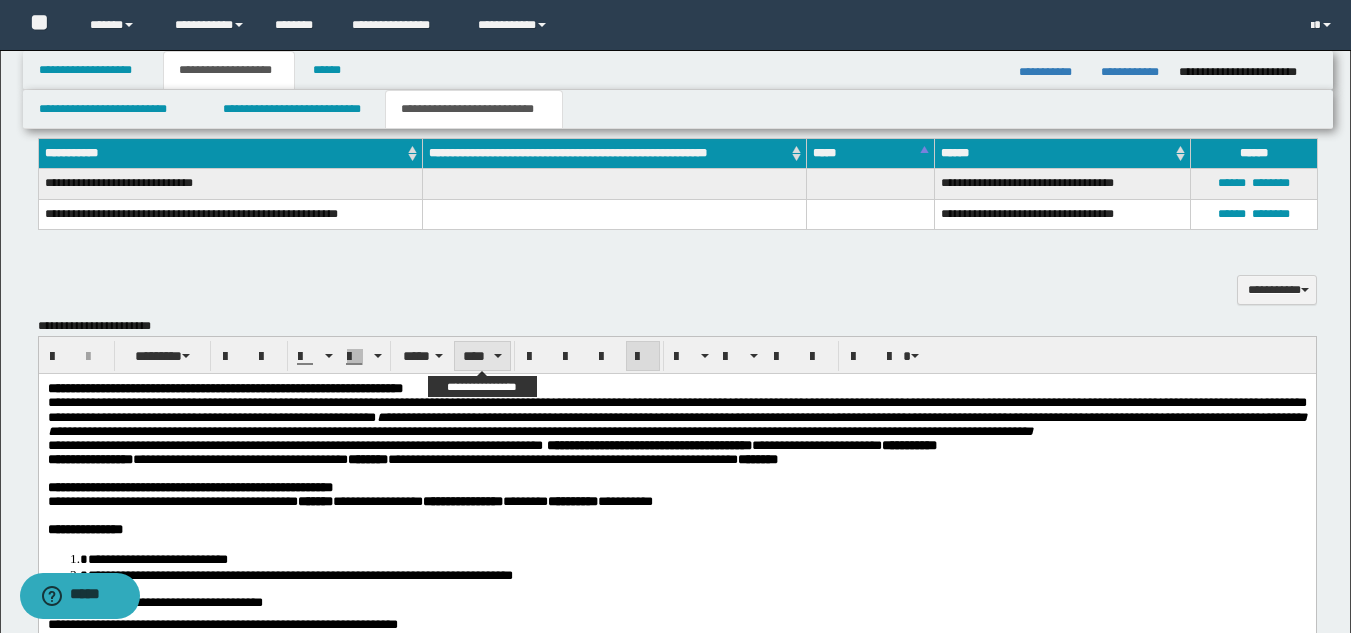 click on "****" at bounding box center [482, 356] 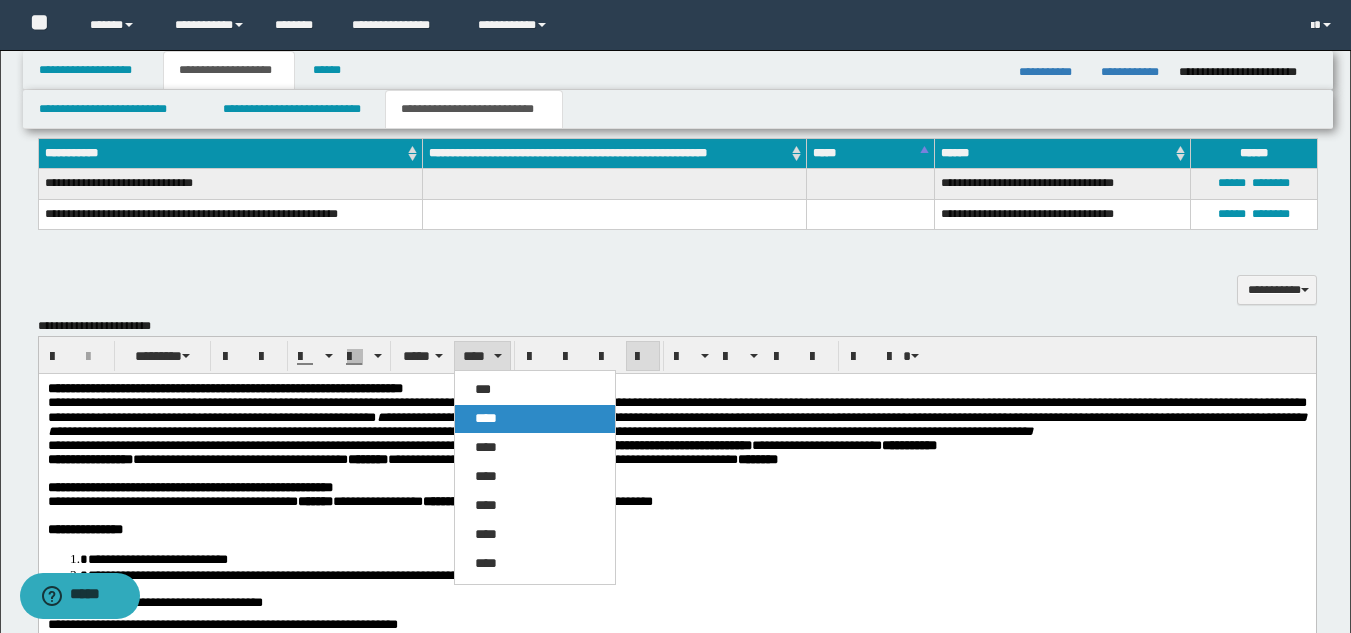 click on "****" at bounding box center [535, 419] 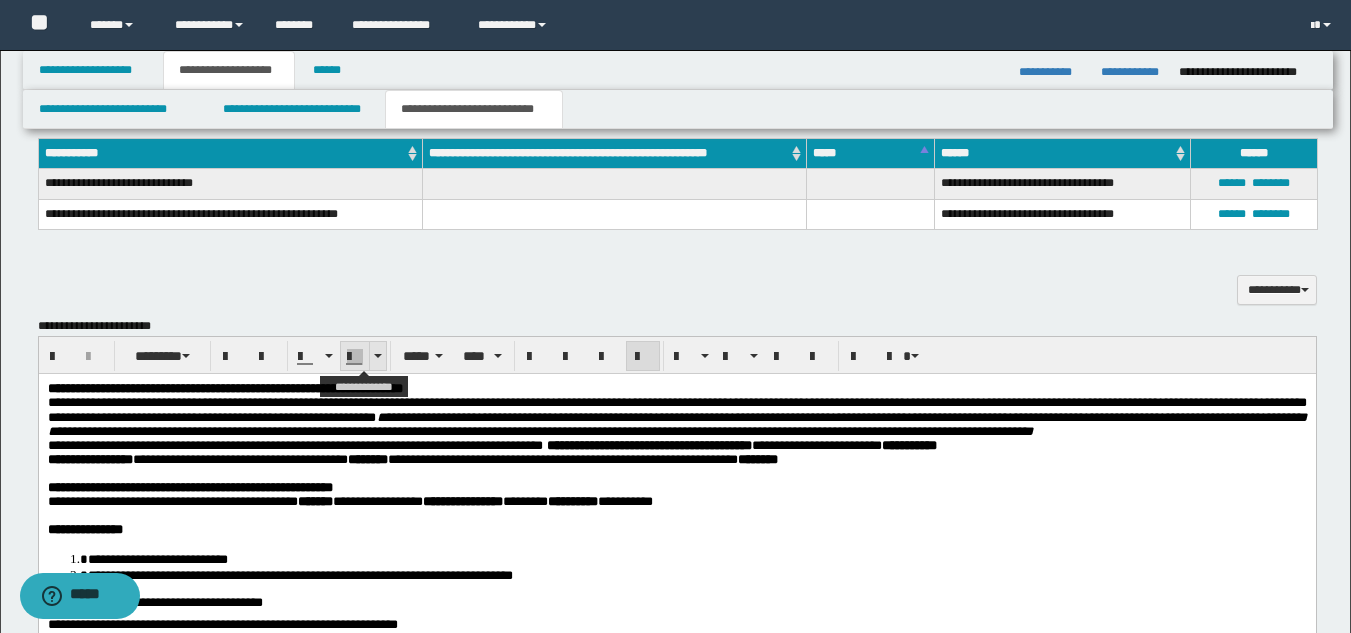 click at bounding box center [377, 356] 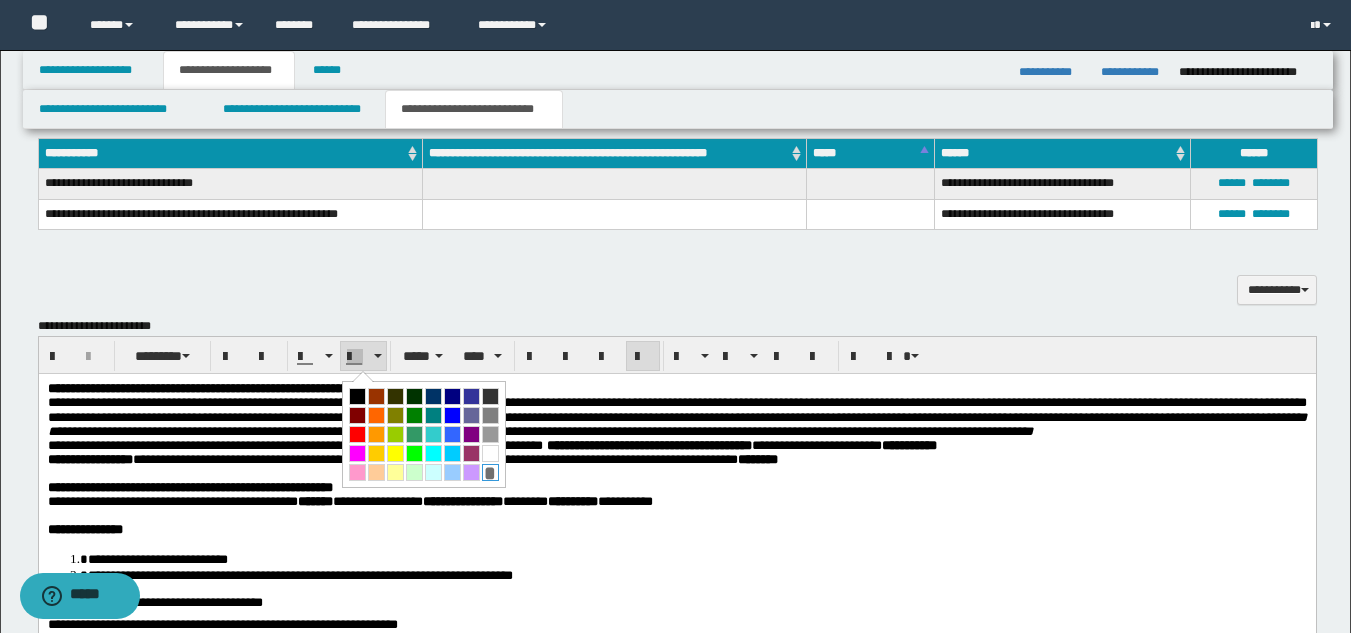 drag, startPoint x: 486, startPoint y: 471, endPoint x: 424, endPoint y: 90, distance: 386.01166 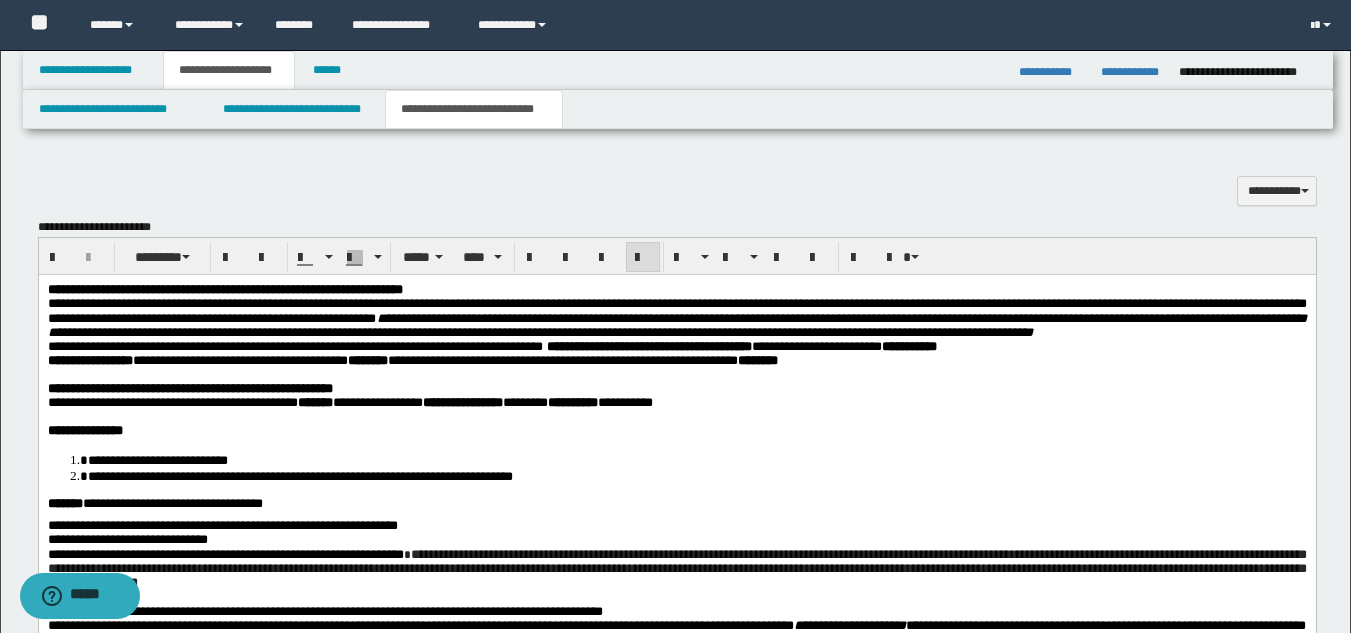 scroll, scrollTop: 782, scrollLeft: 0, axis: vertical 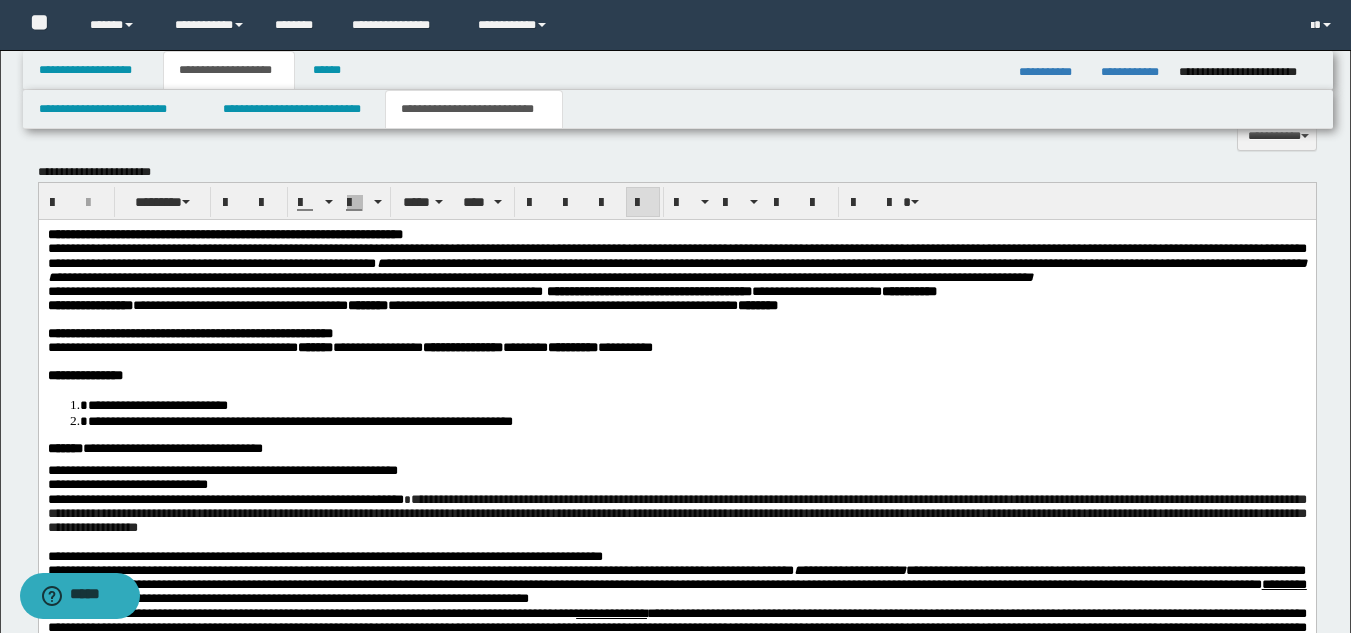 click on "**********" at bounding box center (676, 485) 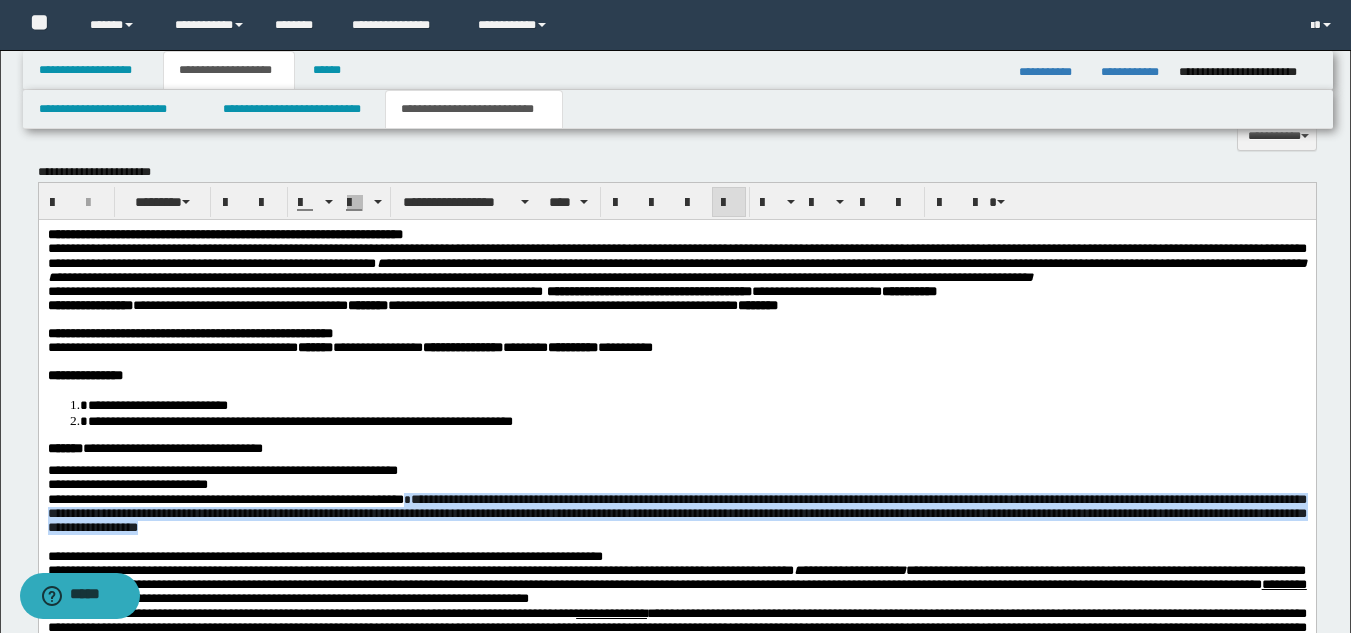 drag, startPoint x: 480, startPoint y: 538, endPoint x: 740, endPoint y: 580, distance: 263.37045 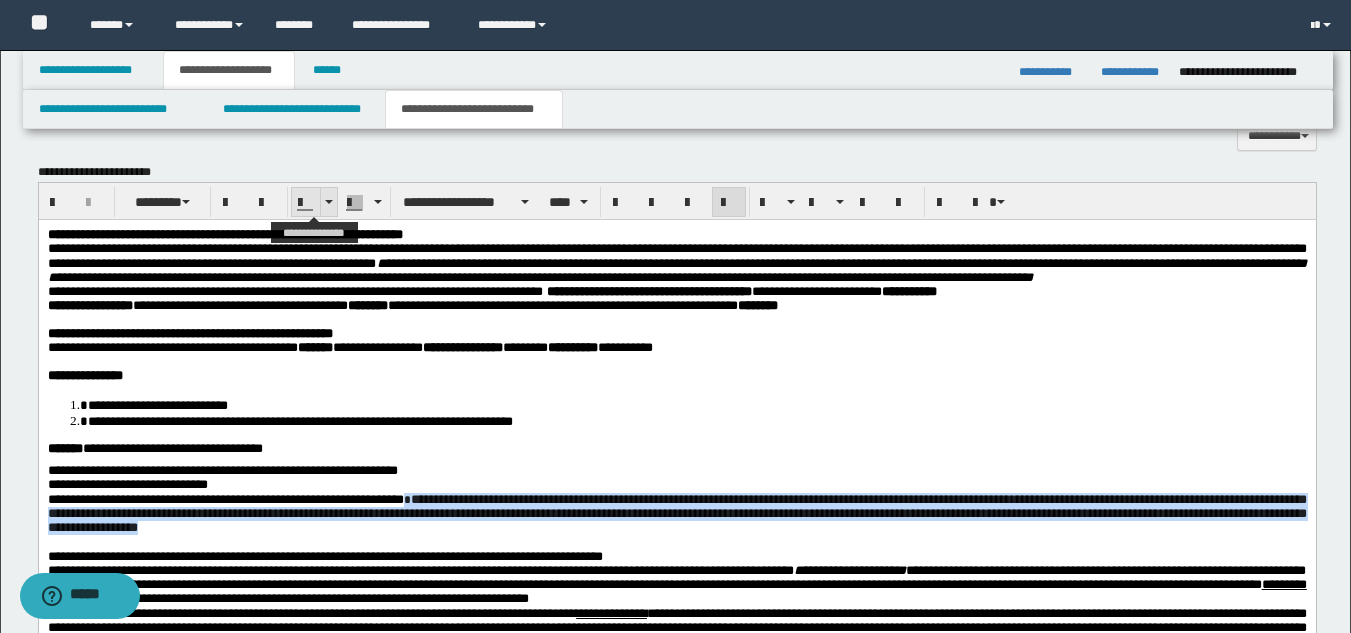 click at bounding box center [329, 202] 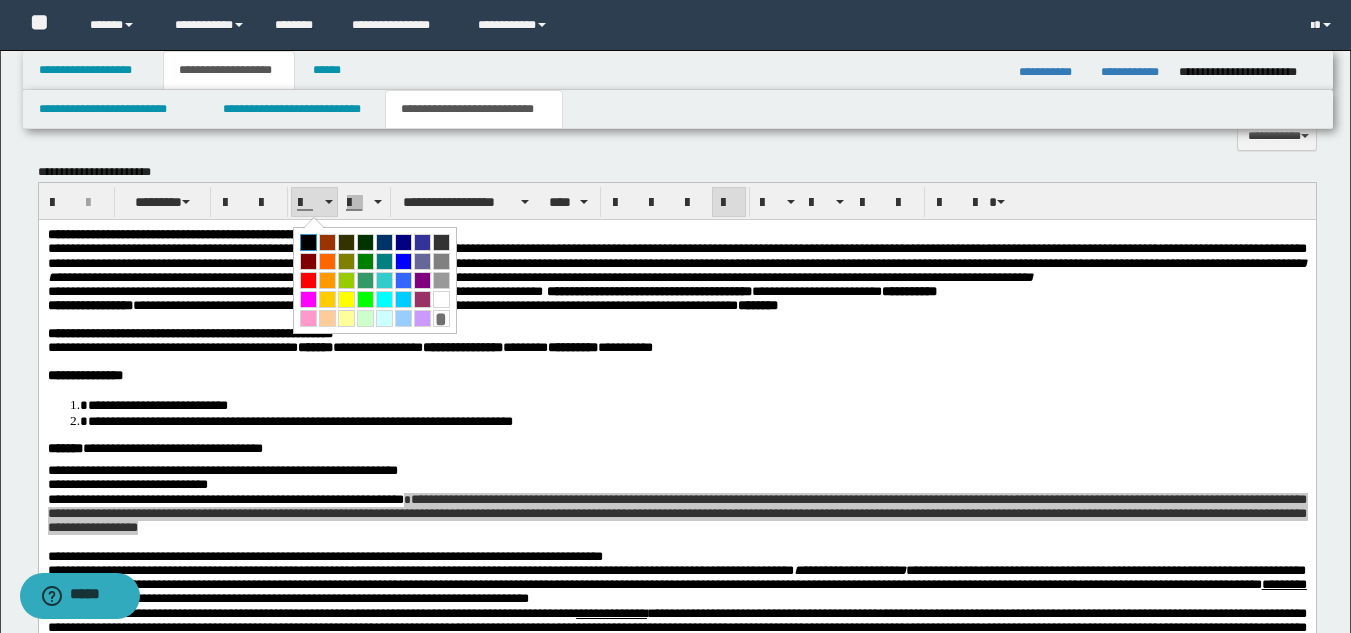 click at bounding box center (308, 242) 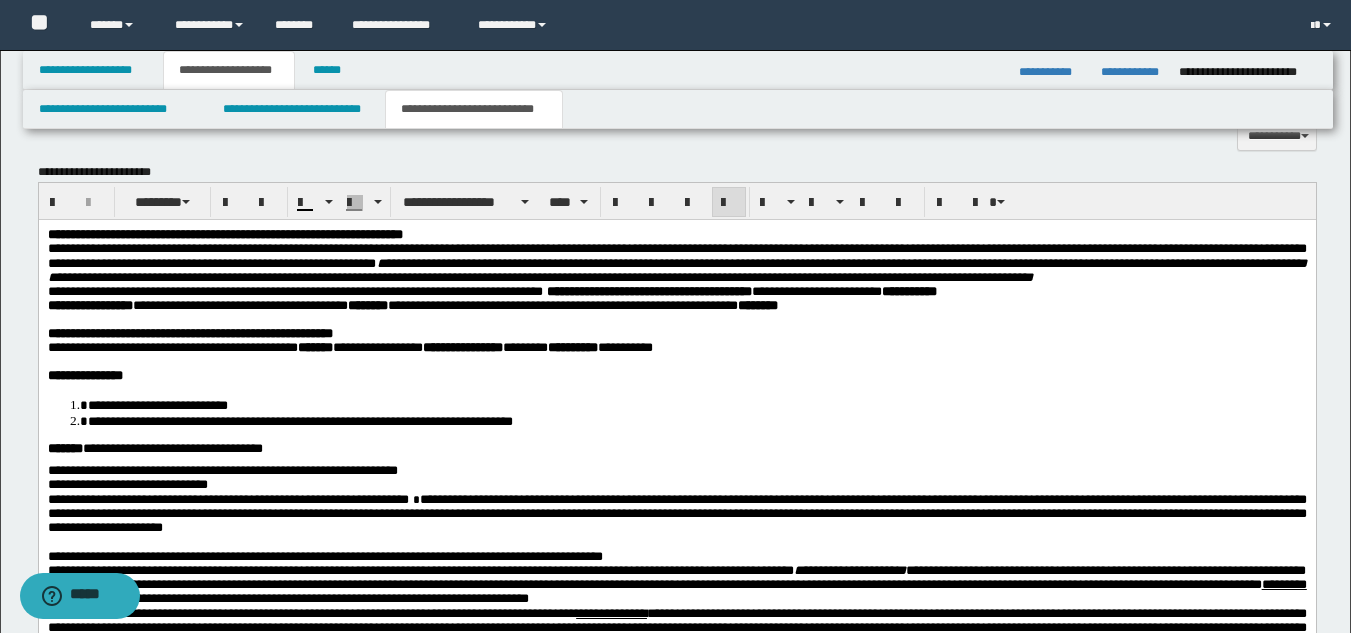 click on "**********" at bounding box center [676, 576] 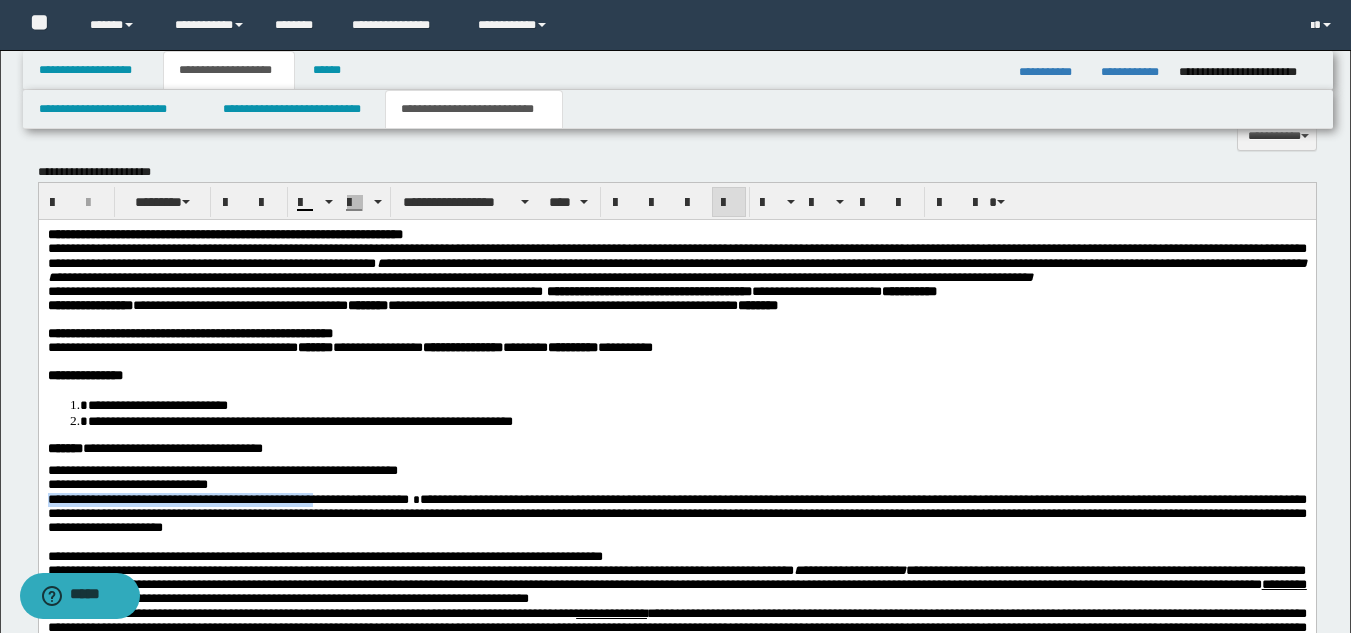 click on "**********" at bounding box center [676, 576] 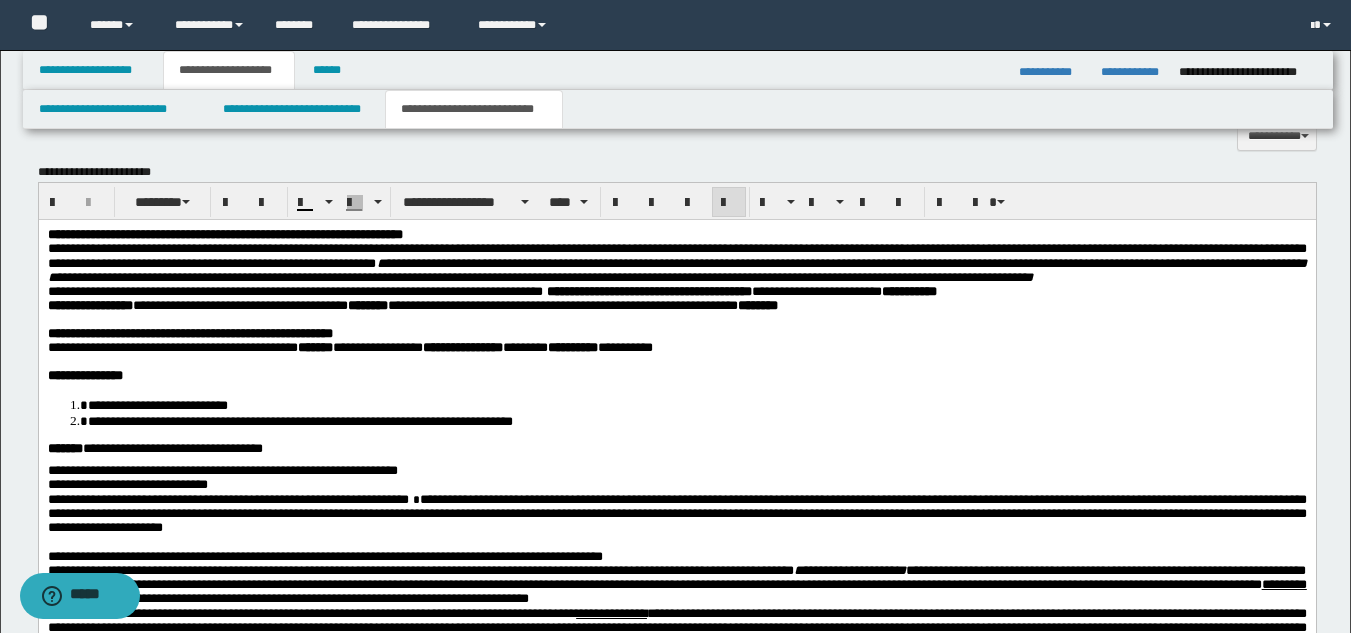click on "**********" at bounding box center (676, 514) 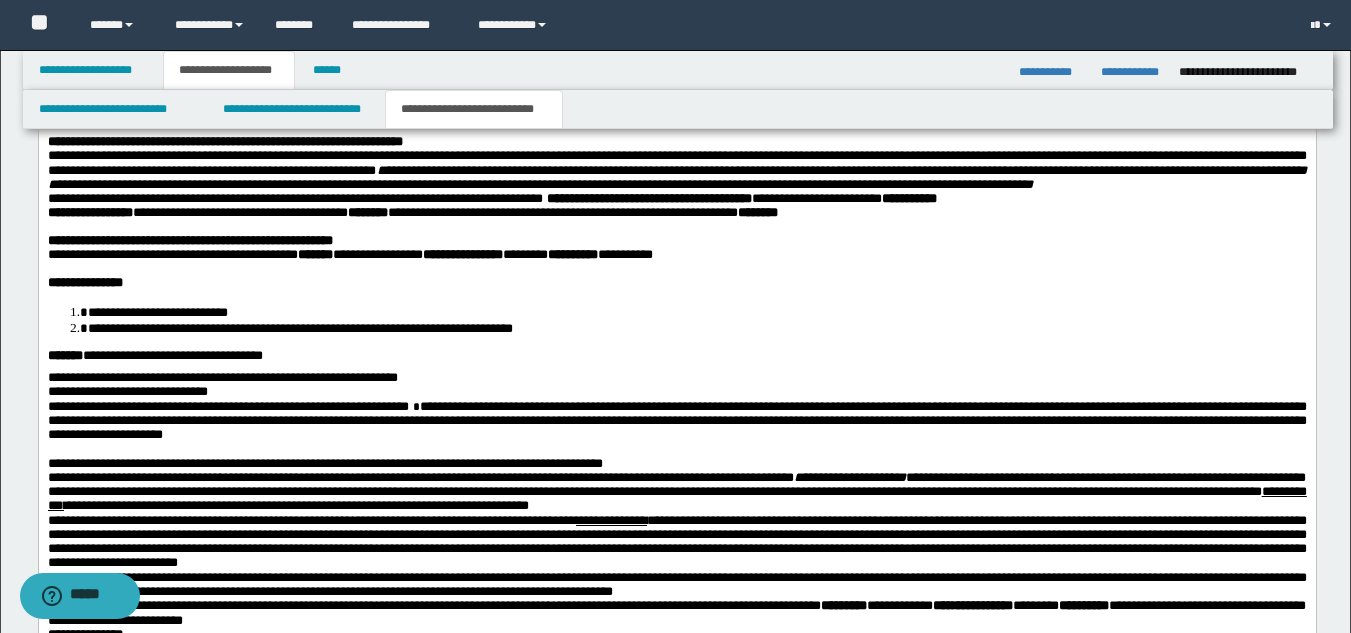 scroll, scrollTop: 891, scrollLeft: 0, axis: vertical 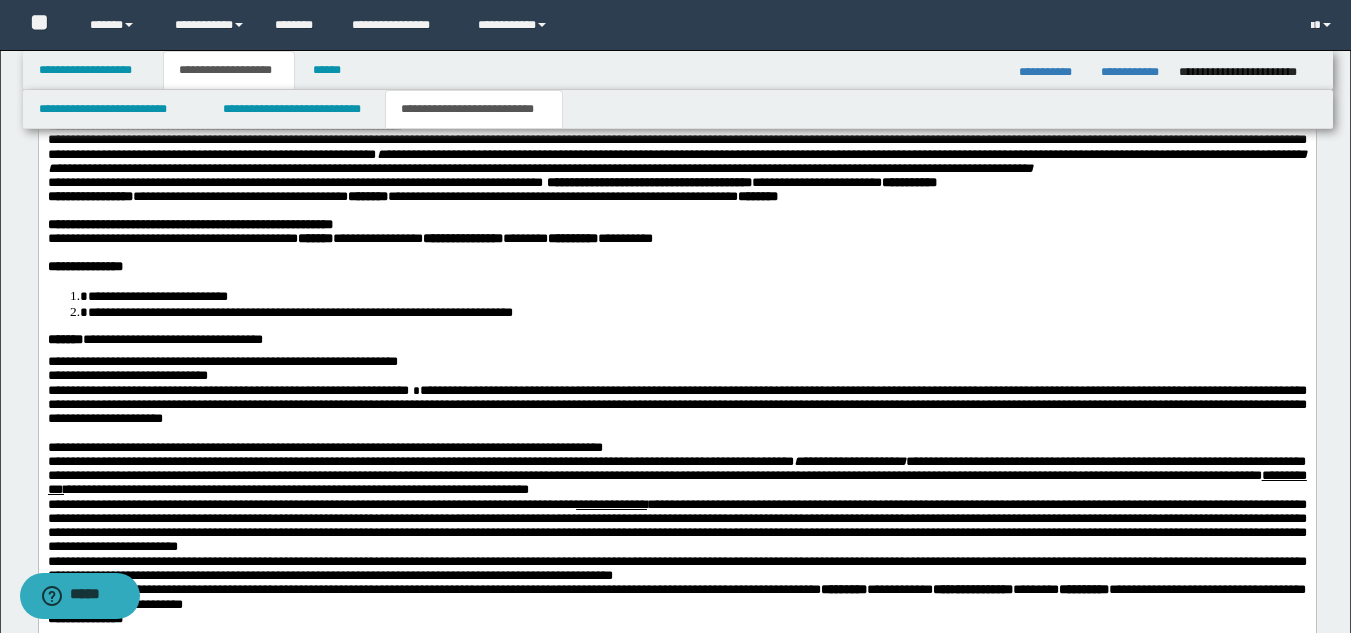 click on "**********" at bounding box center (324, 447) 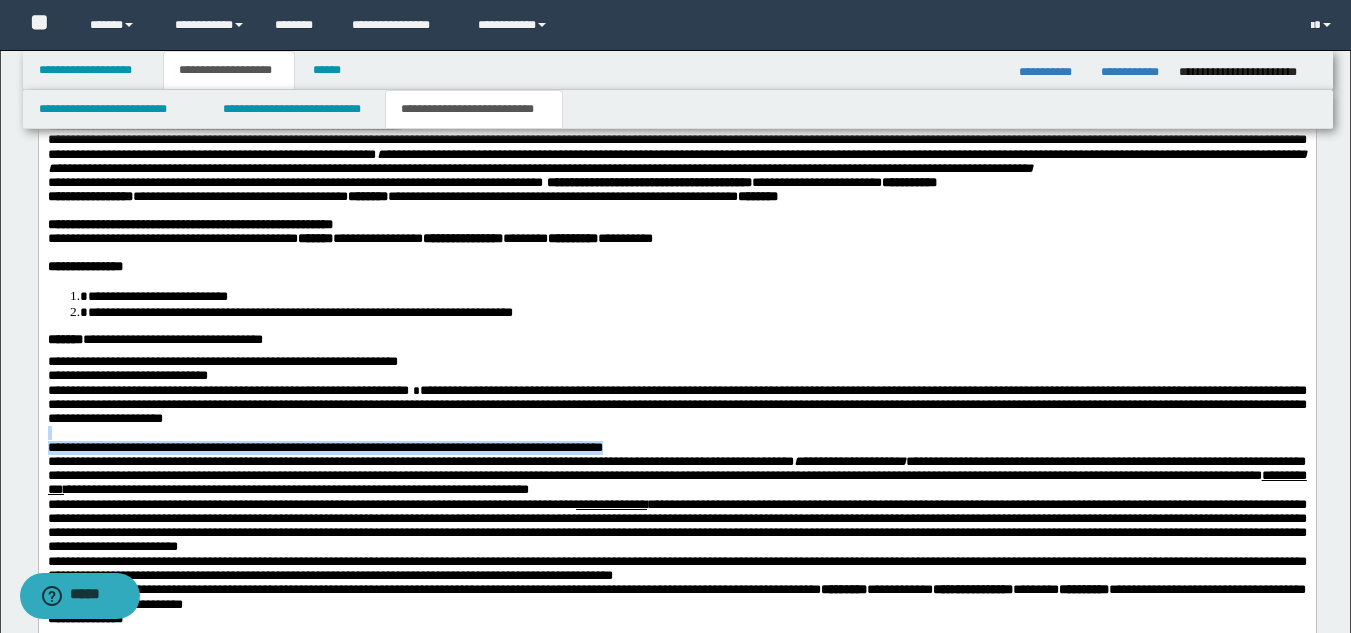 drag, startPoint x: 49, startPoint y: 477, endPoint x: 724, endPoint y: 493, distance: 675.1896 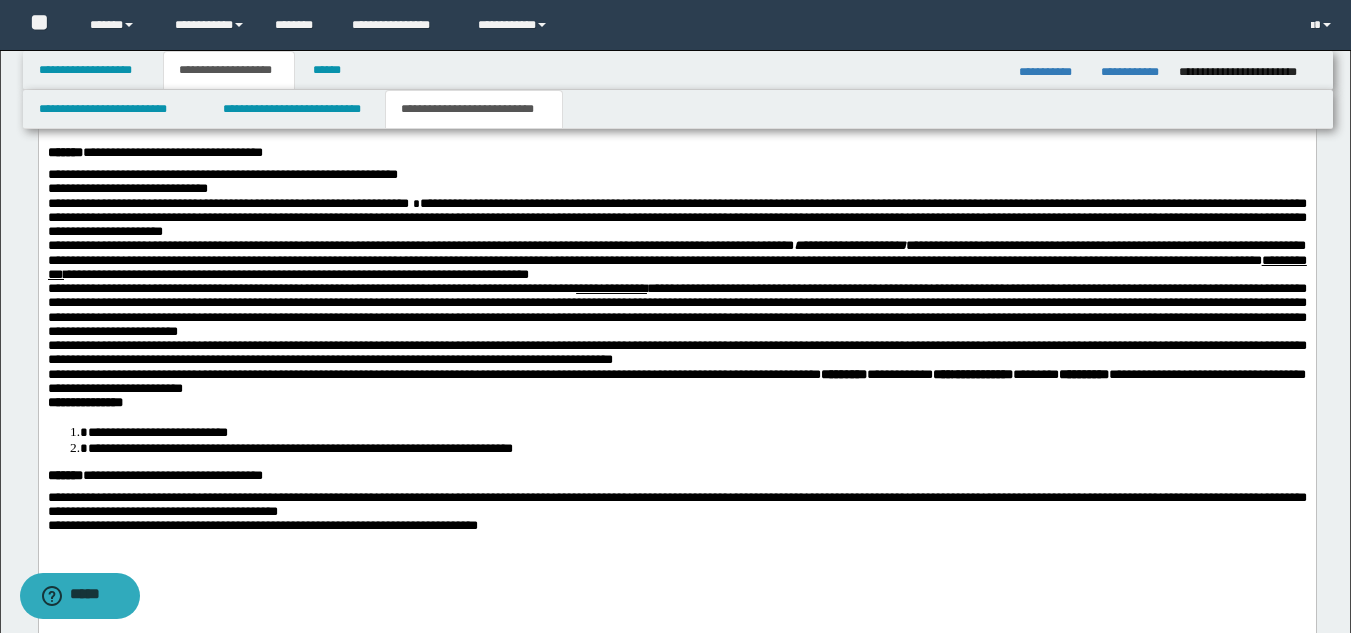 scroll, scrollTop: 1097, scrollLeft: 0, axis: vertical 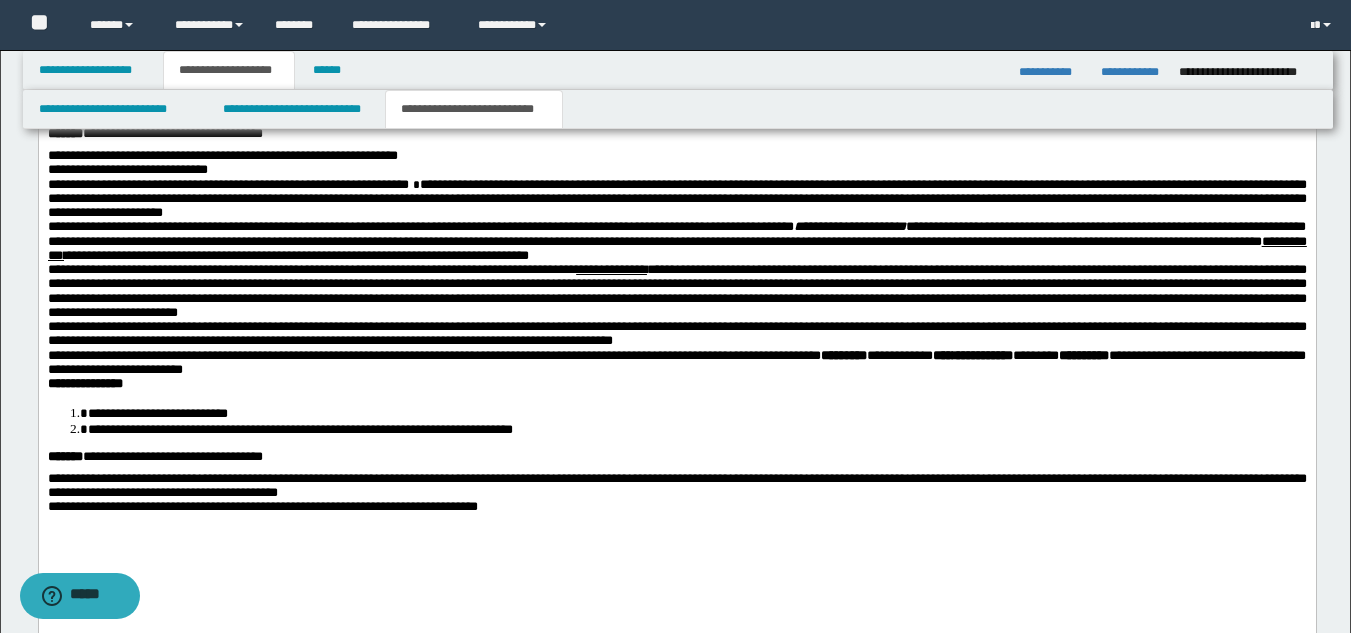 click on "**********" at bounding box center (676, 334) 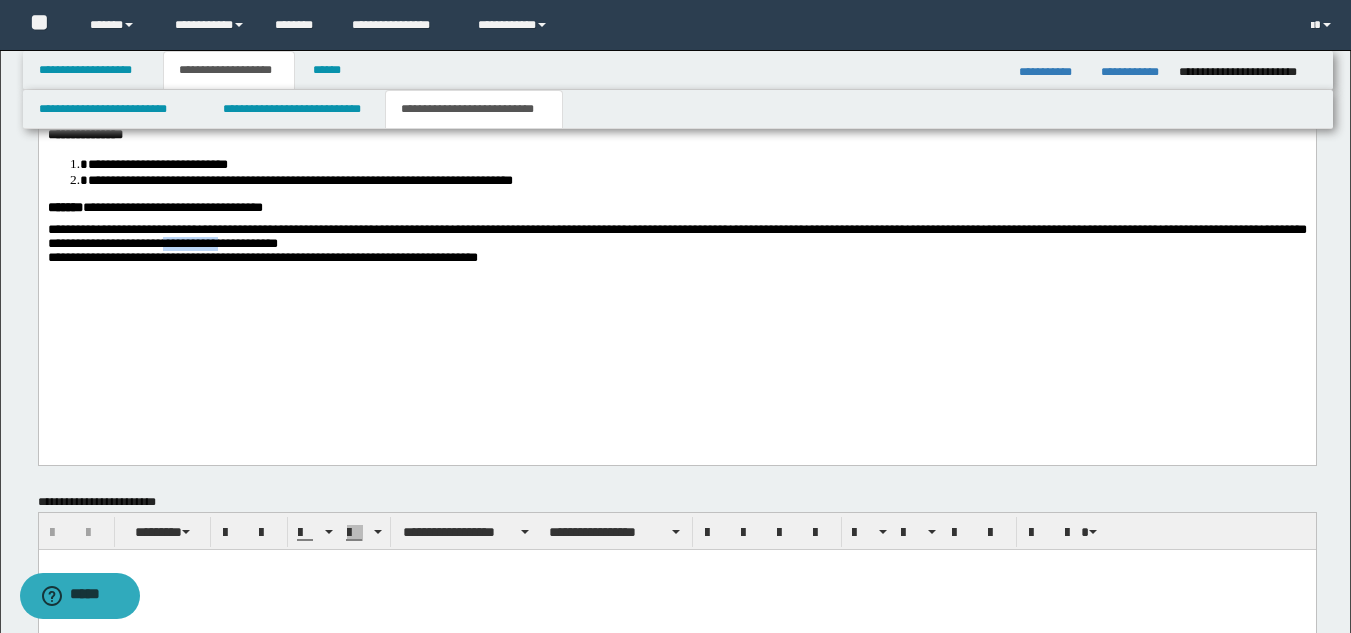 drag, startPoint x: 401, startPoint y: 313, endPoint x: 469, endPoint y: 314, distance: 68.007355 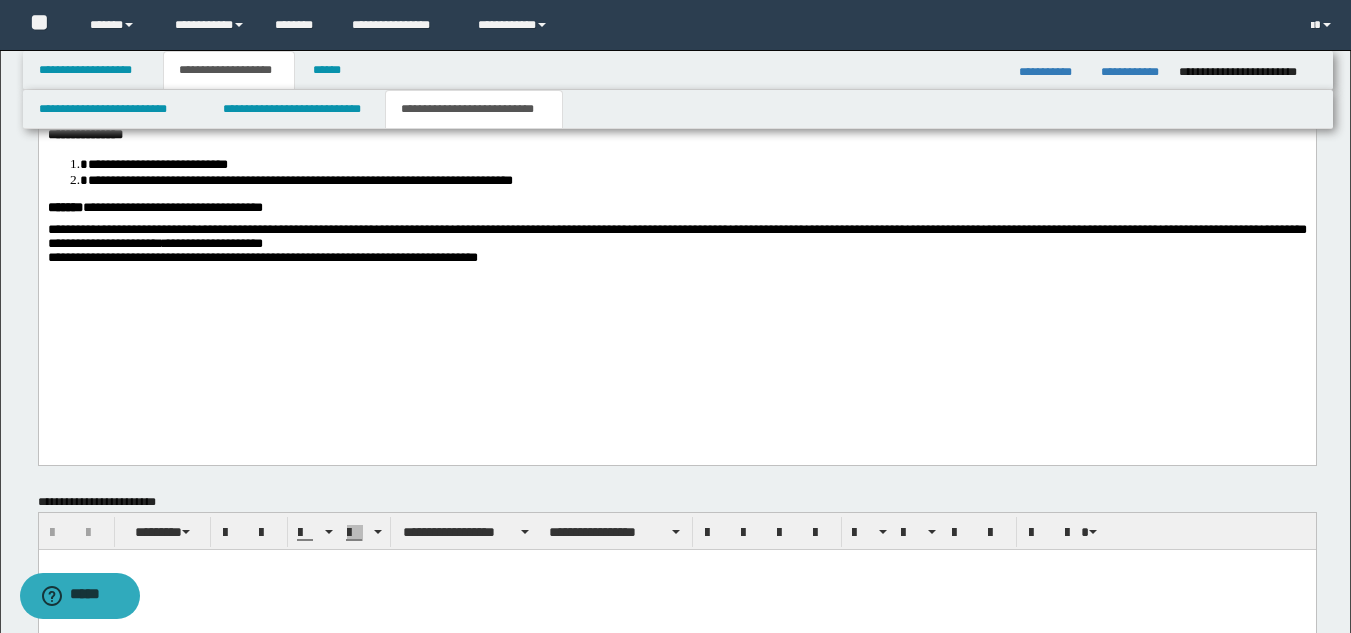 click on "**********" at bounding box center [676, 237] 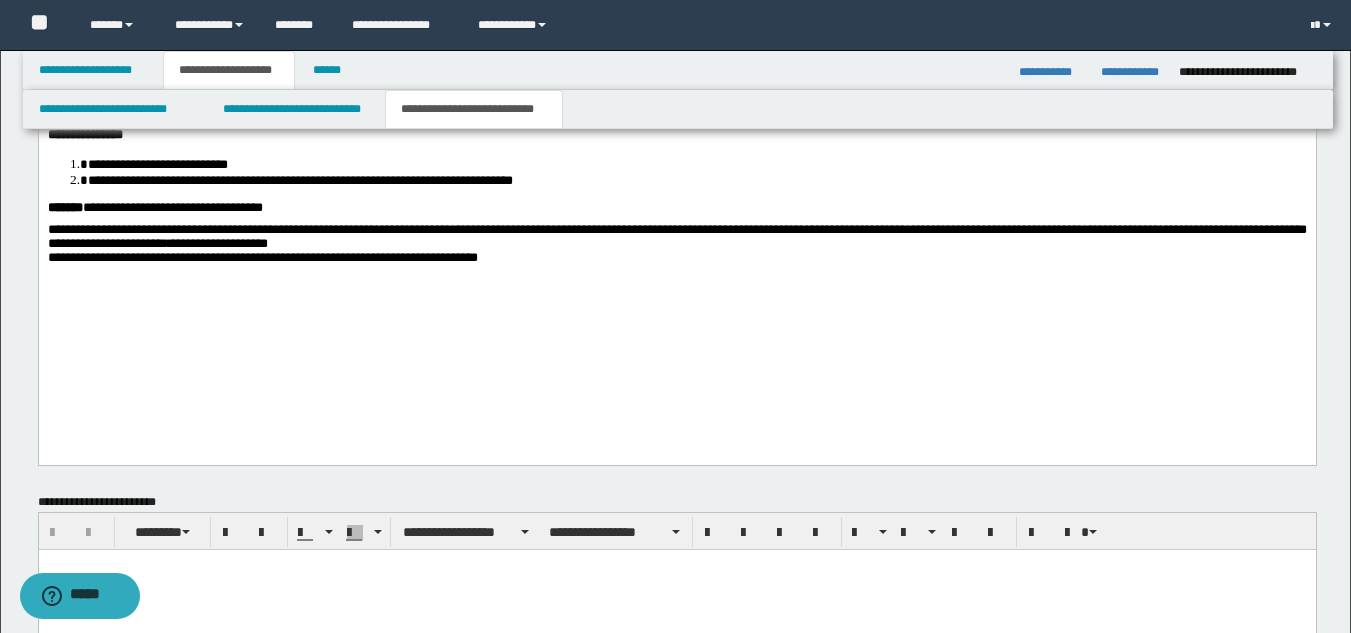 drag, startPoint x: 461, startPoint y: 320, endPoint x: 451, endPoint y: 356, distance: 37.363083 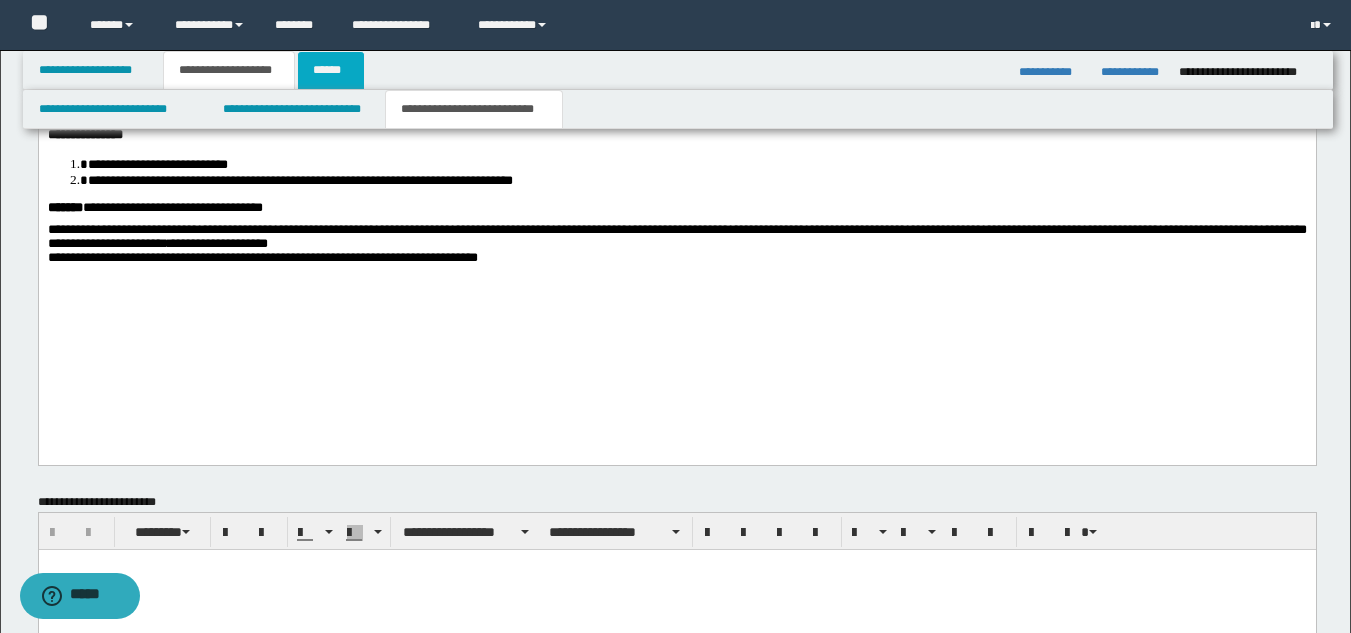 click on "******" at bounding box center [331, 70] 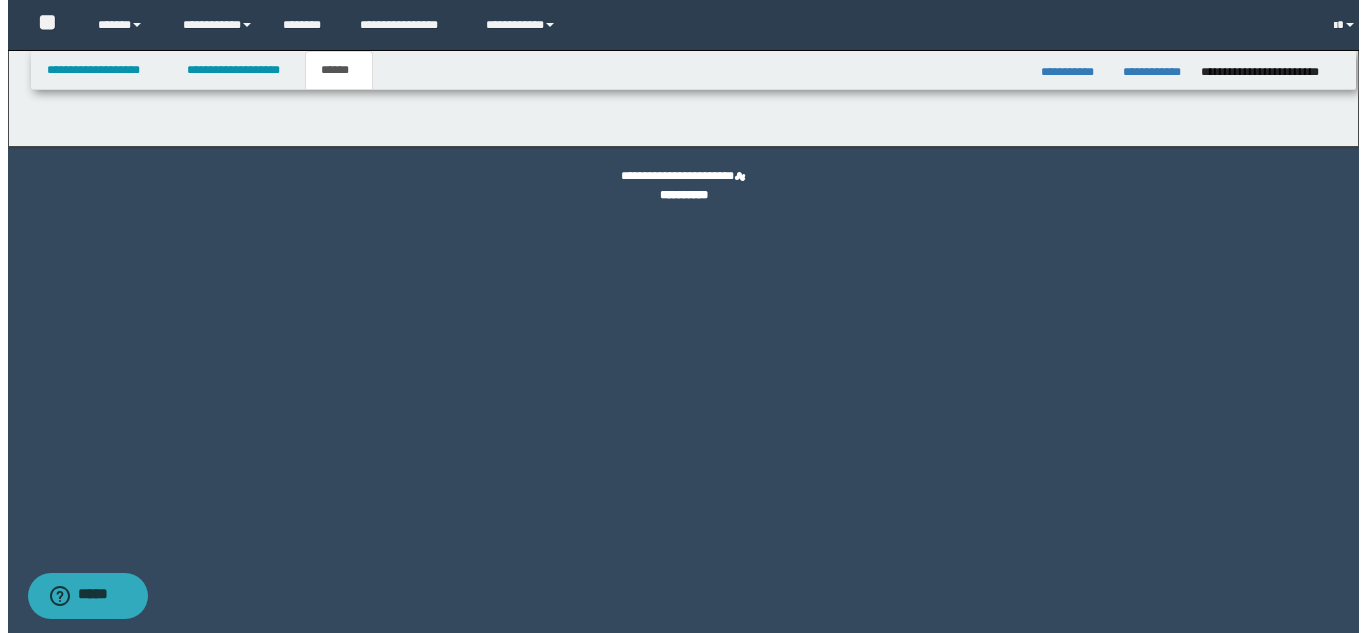 scroll, scrollTop: 0, scrollLeft: 0, axis: both 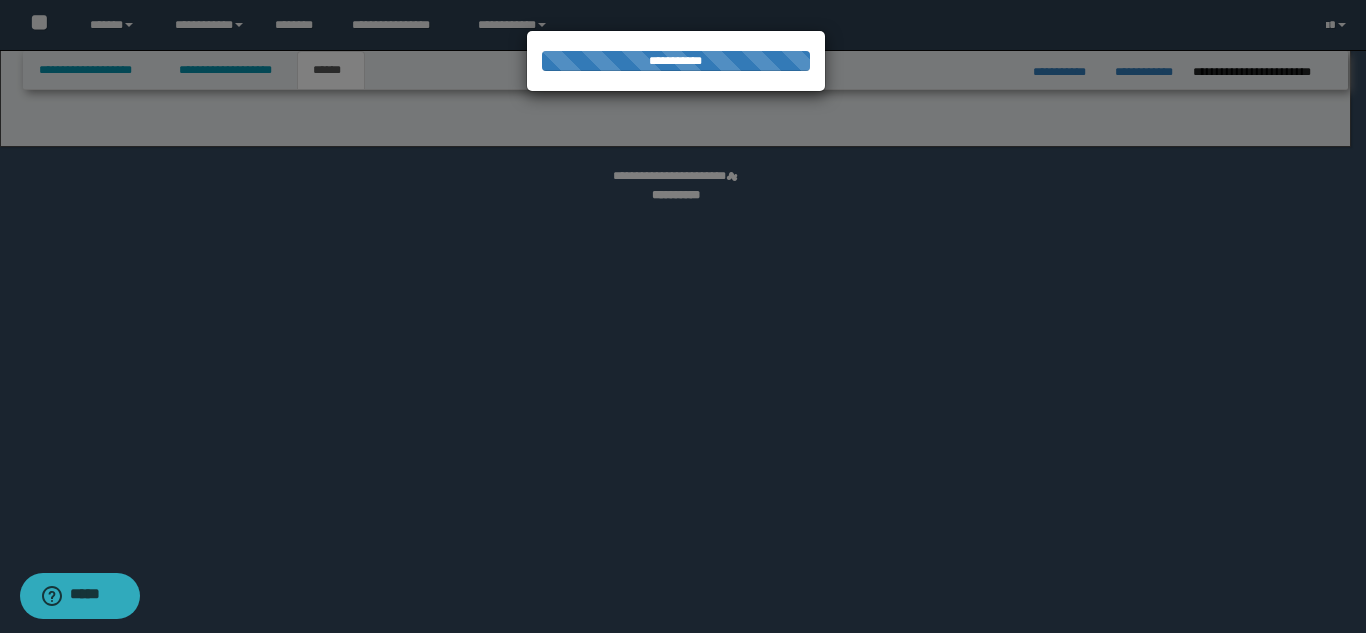 select on "*" 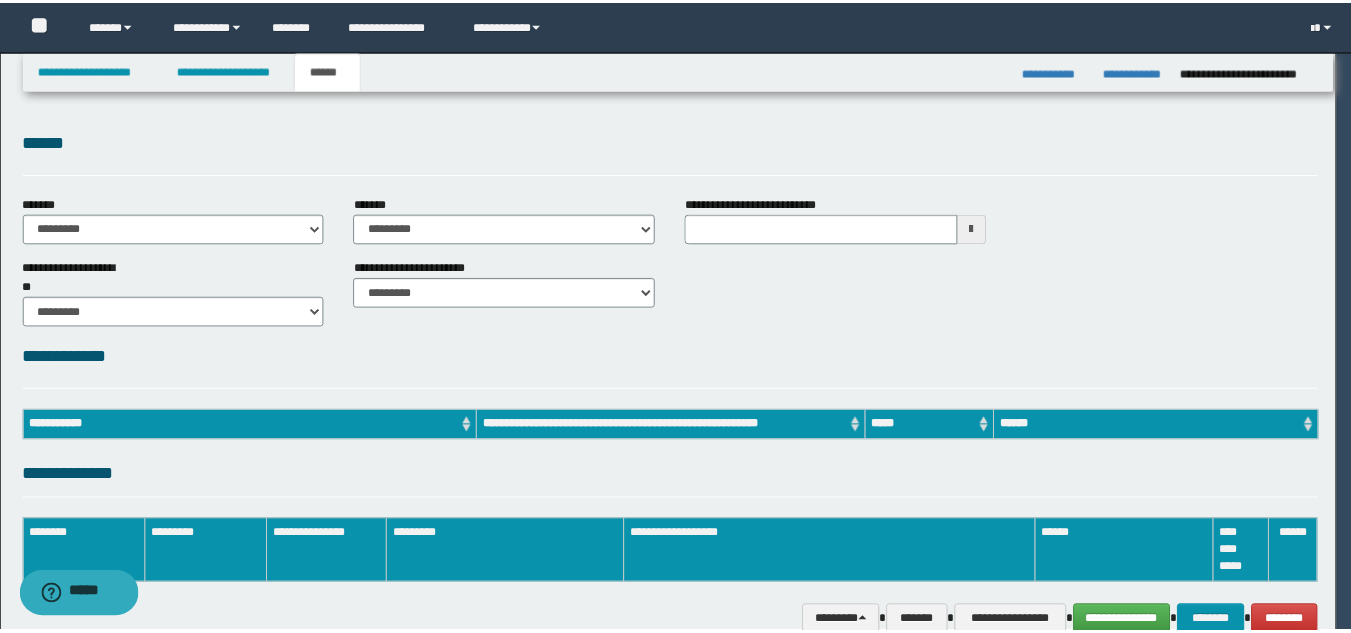 scroll, scrollTop: 0, scrollLeft: 0, axis: both 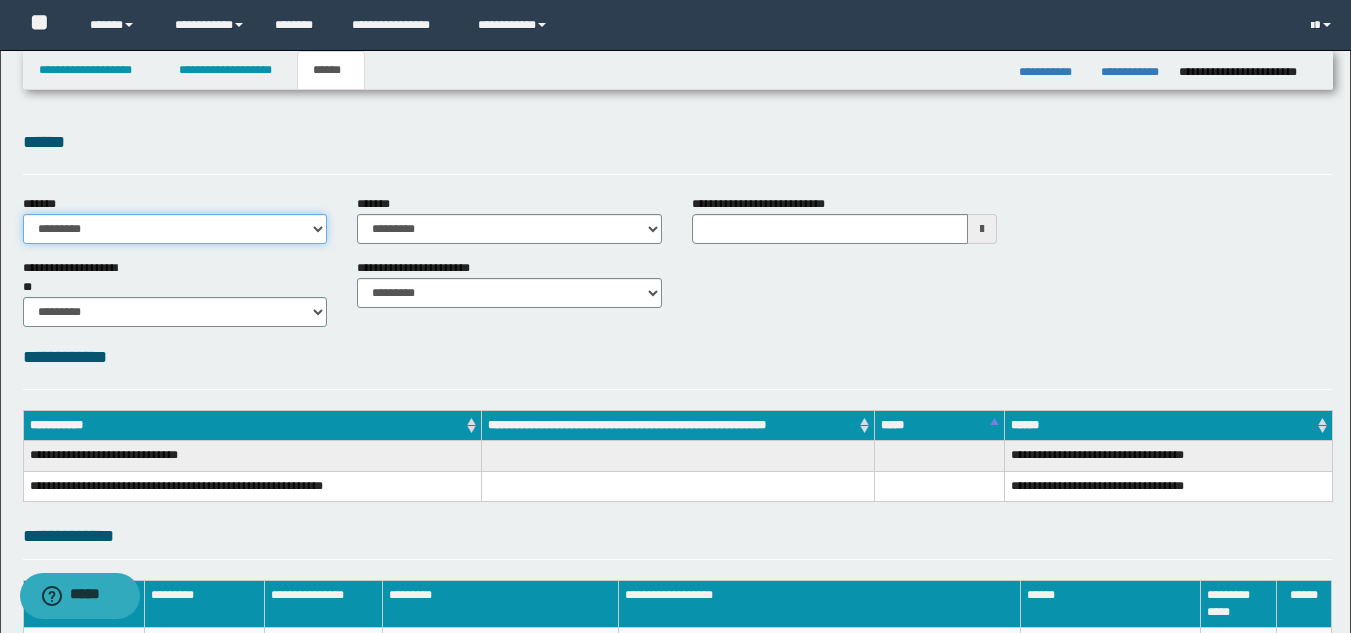 click on "**********" at bounding box center [175, 229] 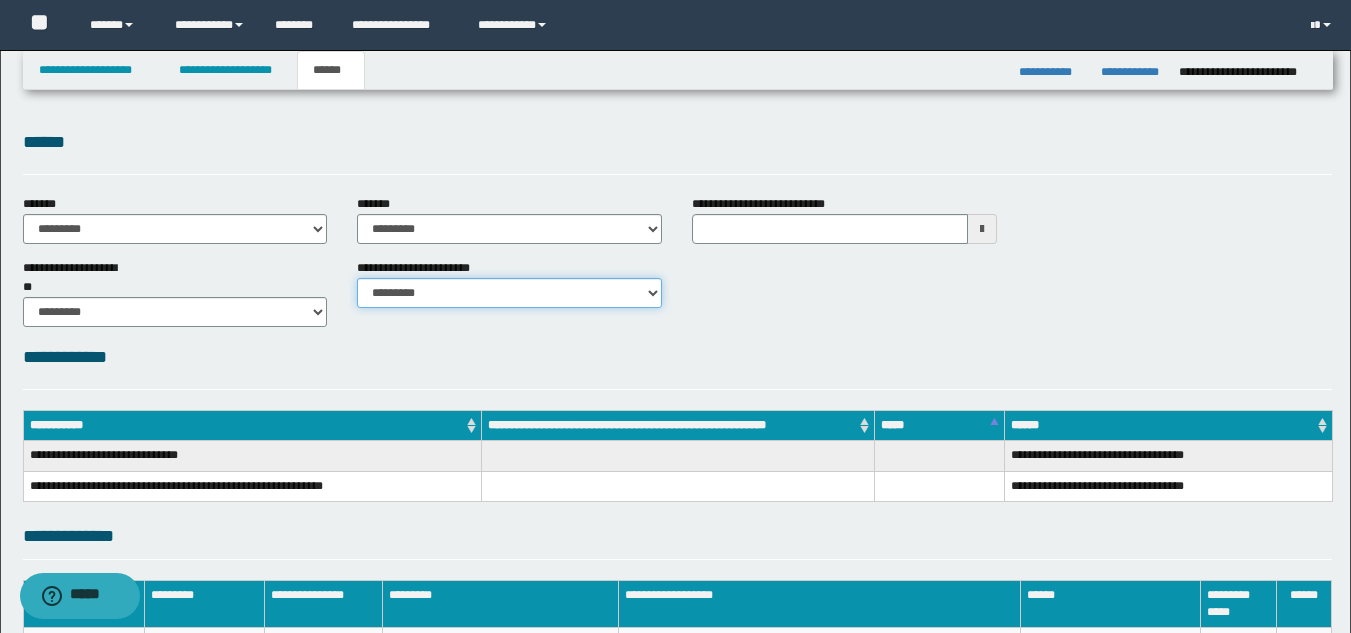 click on "*********
*********
*********" at bounding box center [509, 293] 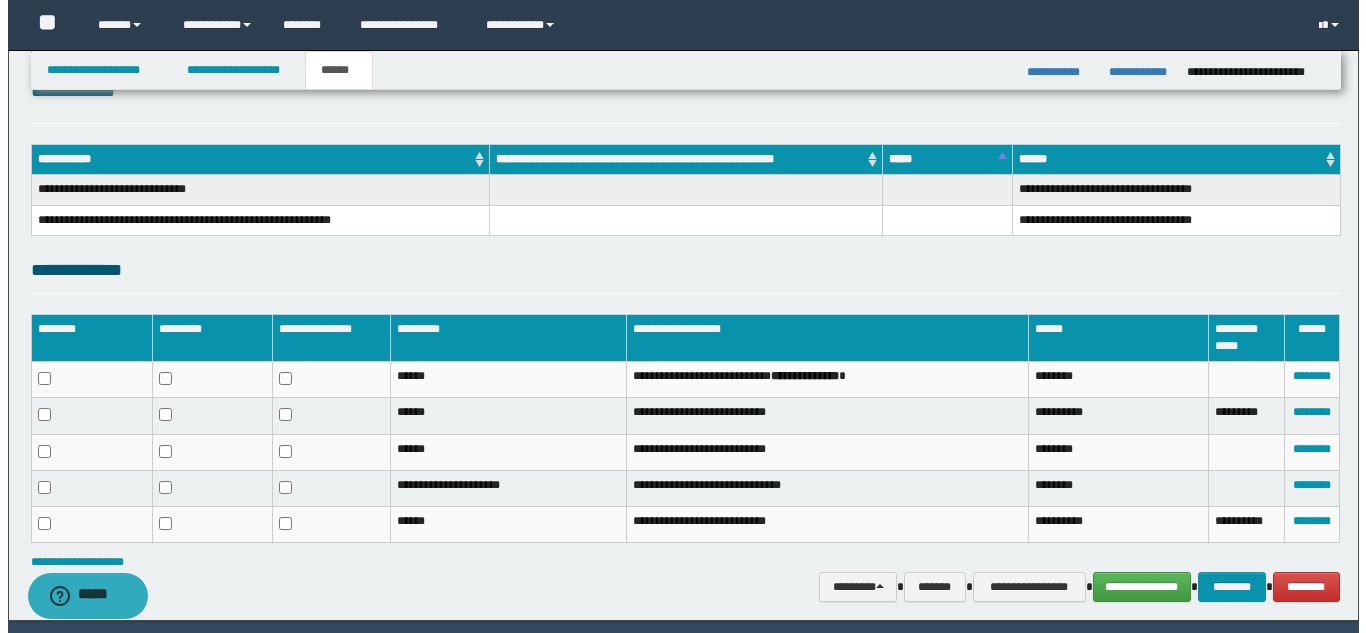 scroll, scrollTop: 268, scrollLeft: 0, axis: vertical 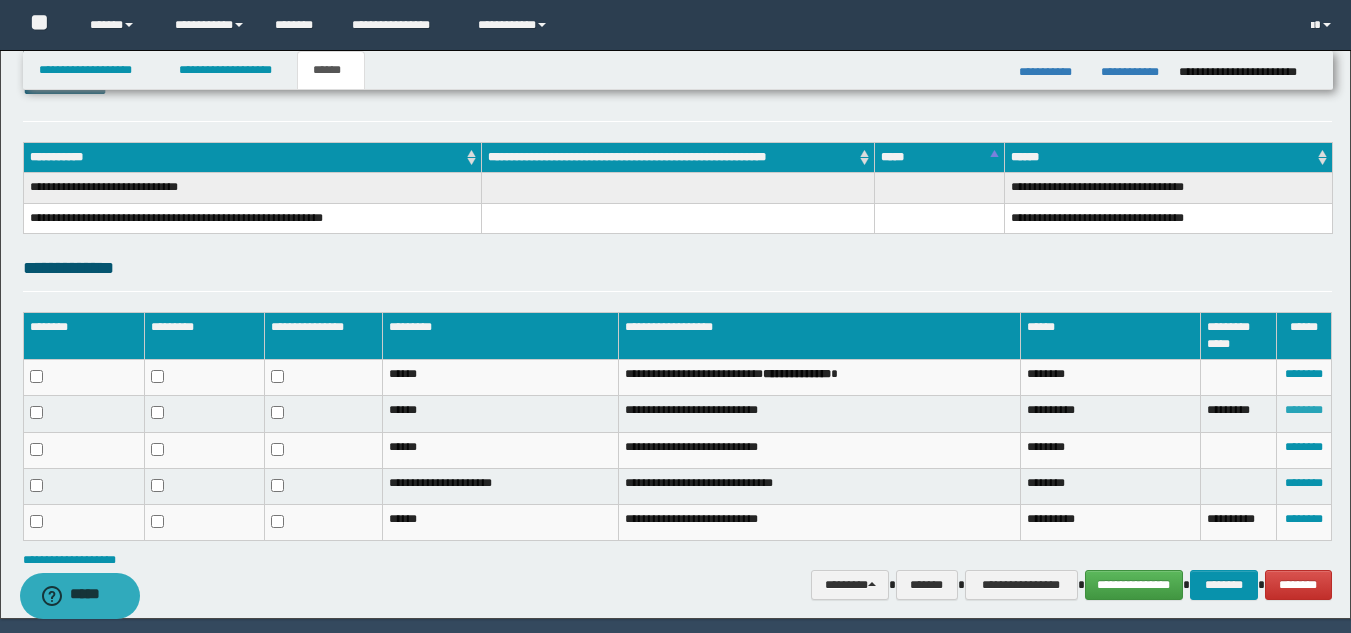 click on "********" at bounding box center (1304, 410) 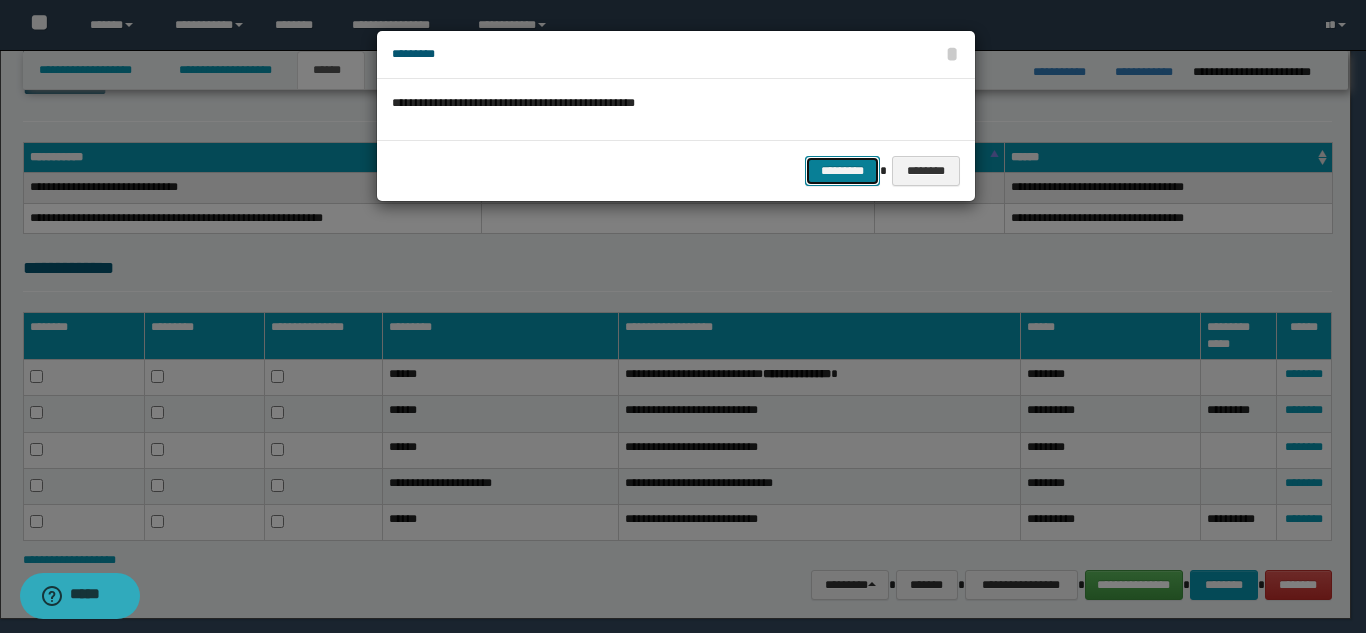 click on "*********" at bounding box center (842, 171) 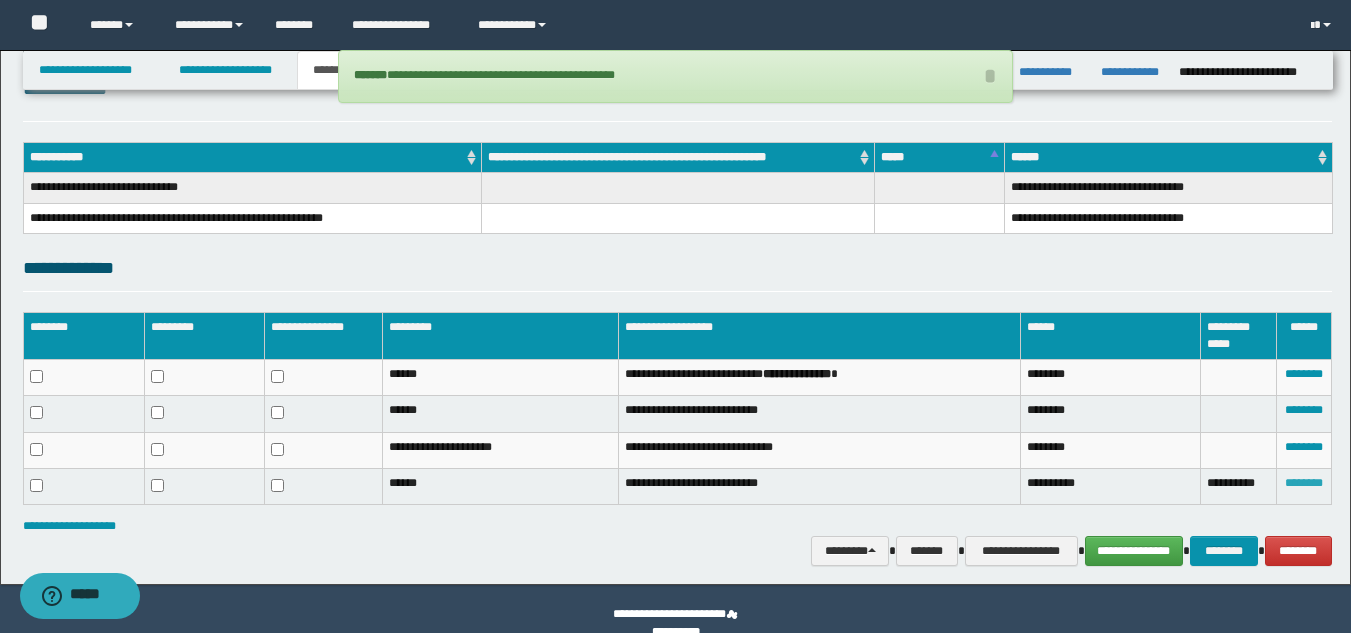 click on "********" at bounding box center [1304, 483] 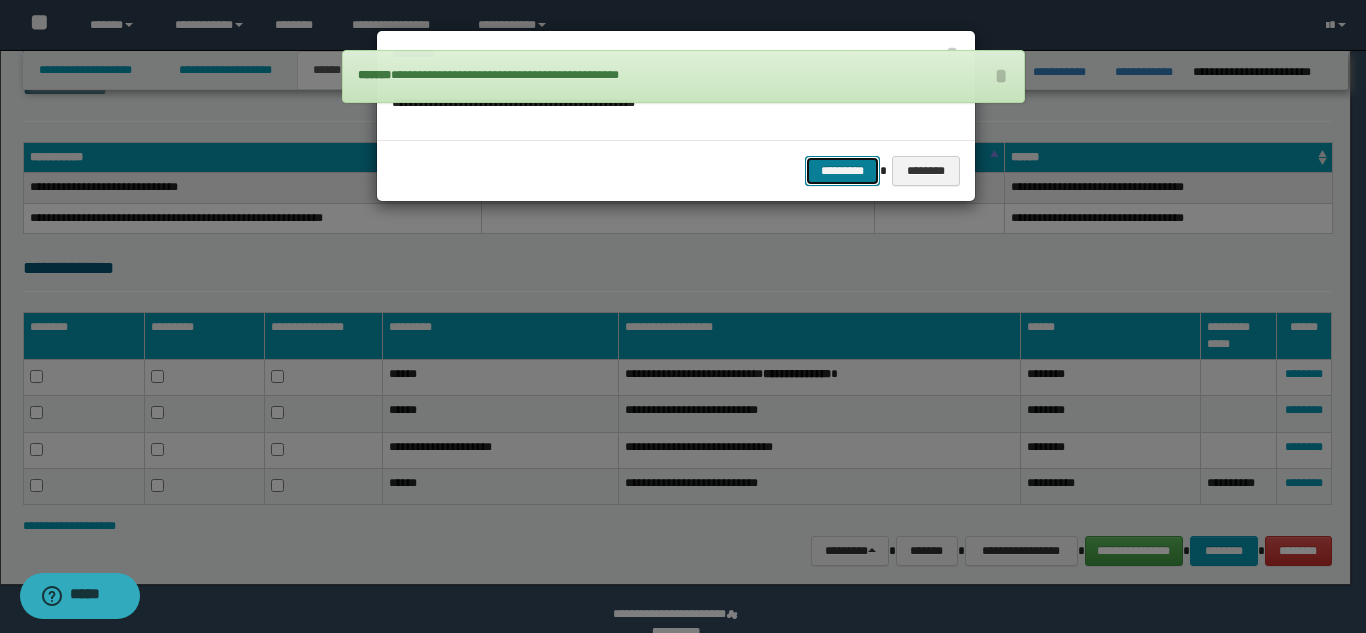 drag, startPoint x: 840, startPoint y: 161, endPoint x: 828, endPoint y: 171, distance: 15.6205 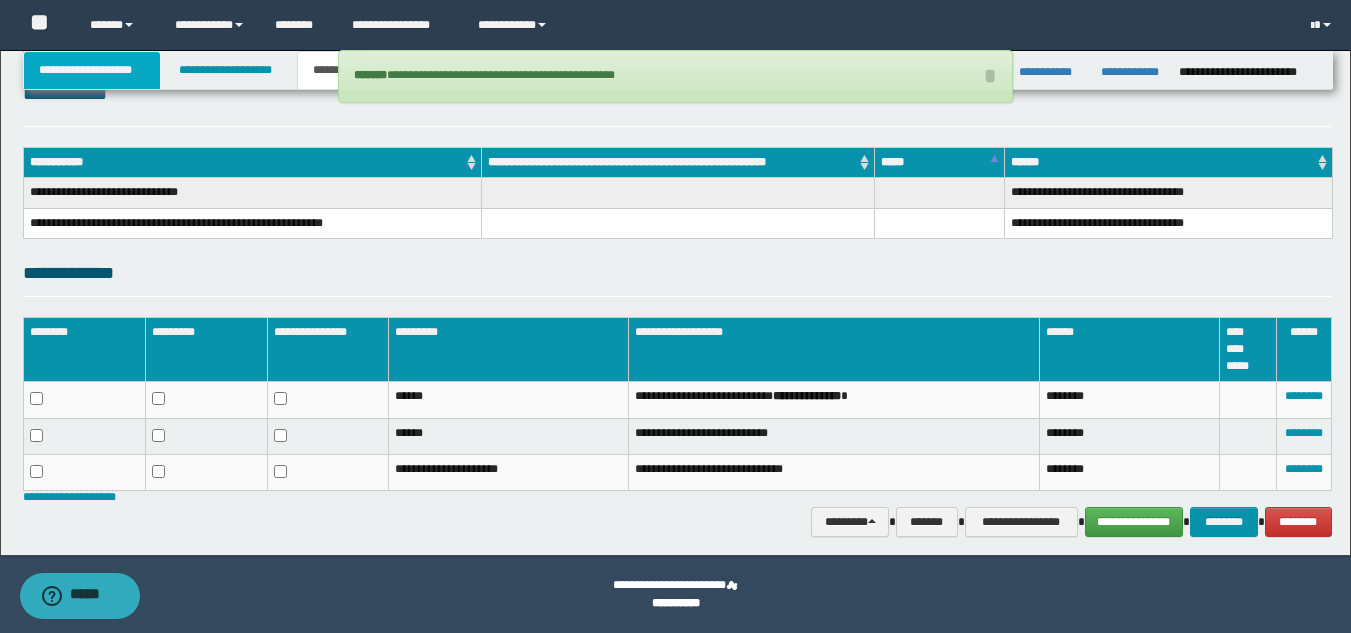 click on "**********" at bounding box center (92, 70) 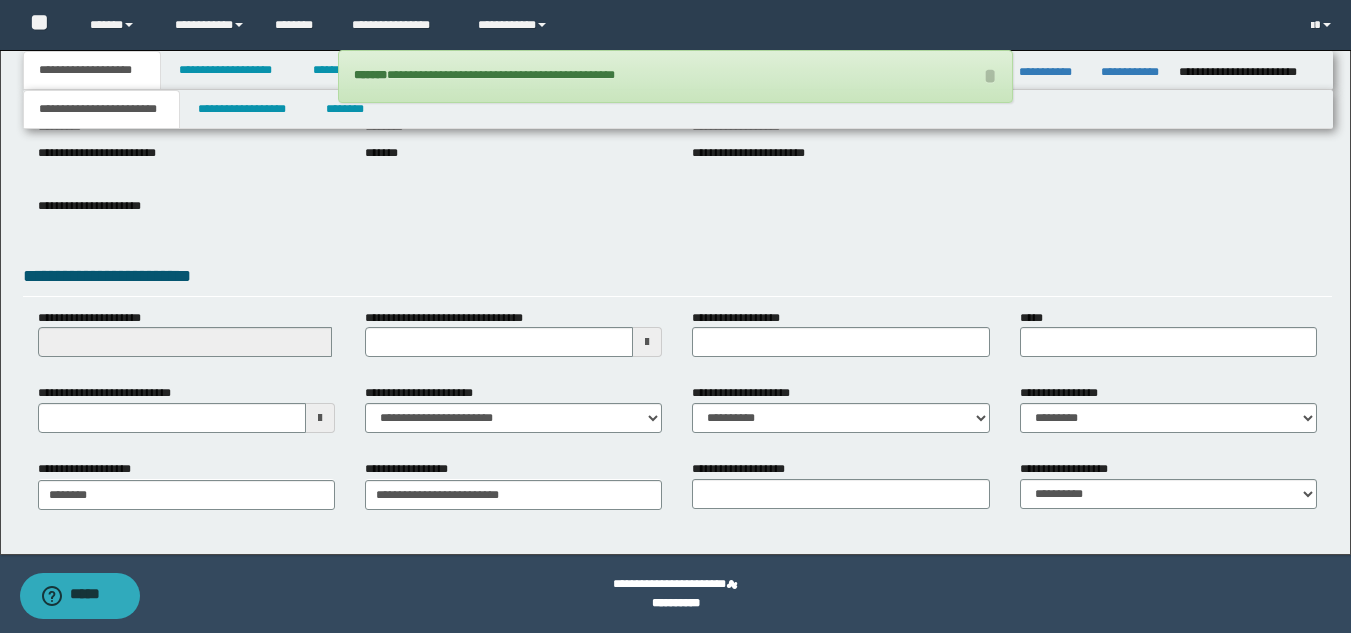 scroll, scrollTop: 251, scrollLeft: 0, axis: vertical 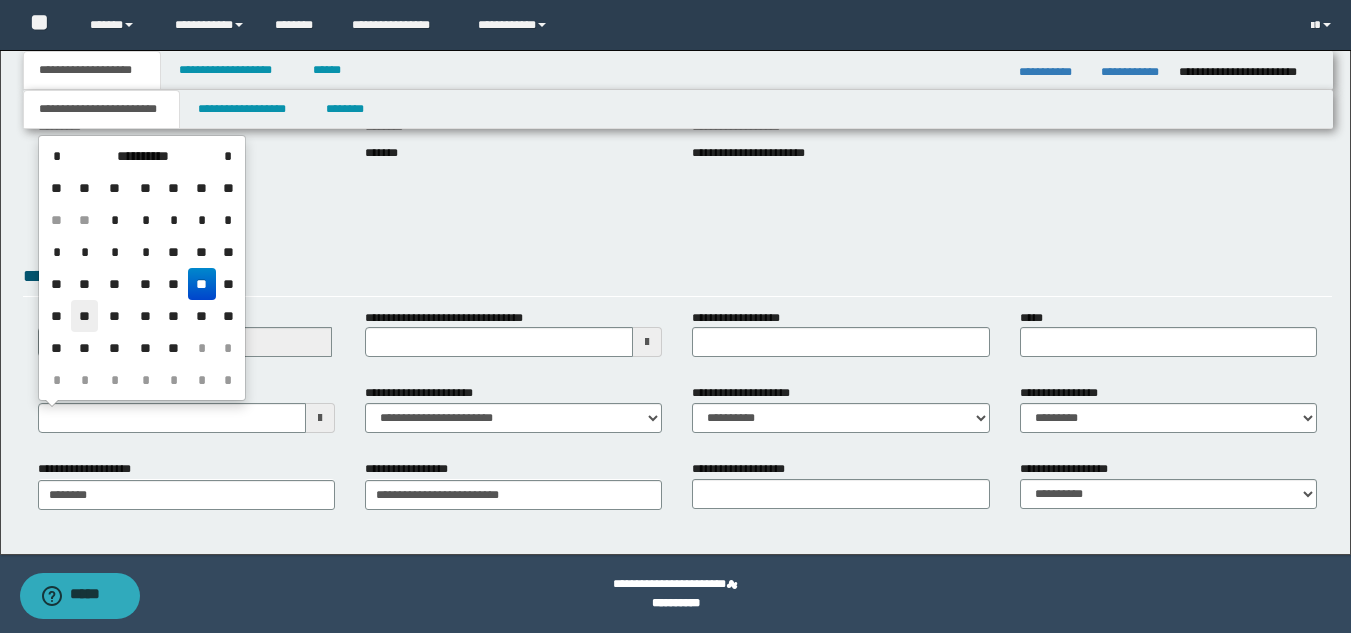 click on "**" at bounding box center [85, 316] 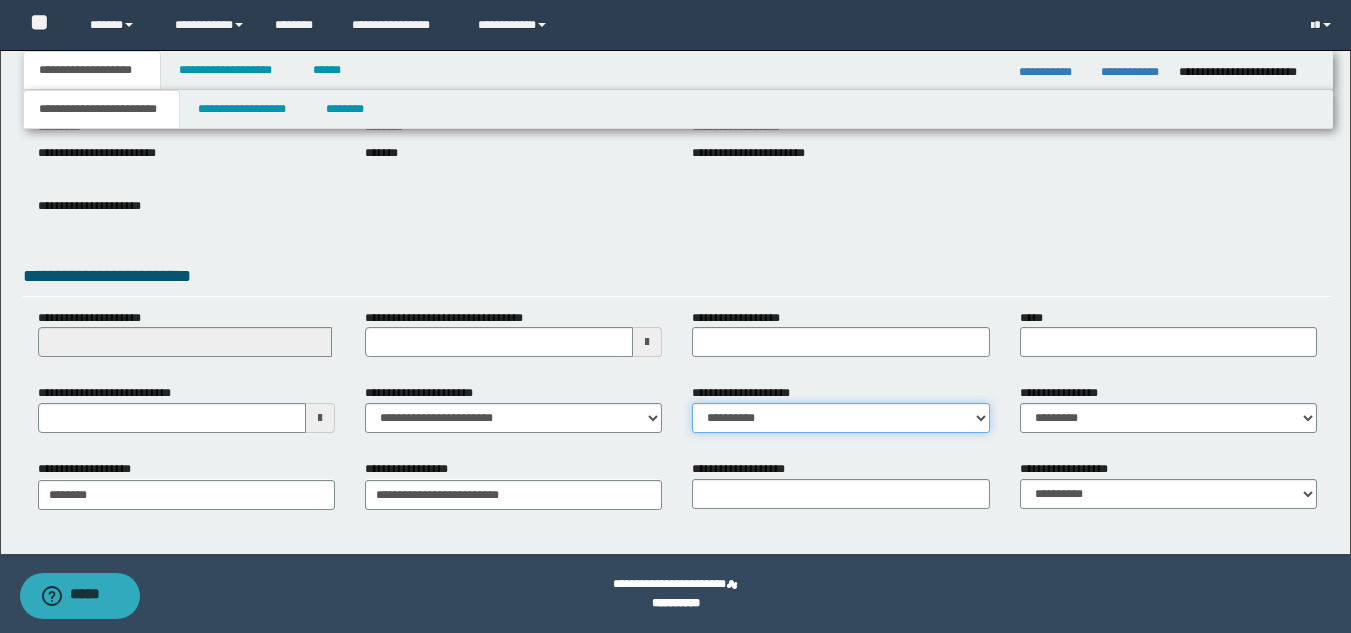 click on "**********" at bounding box center [840, 418] 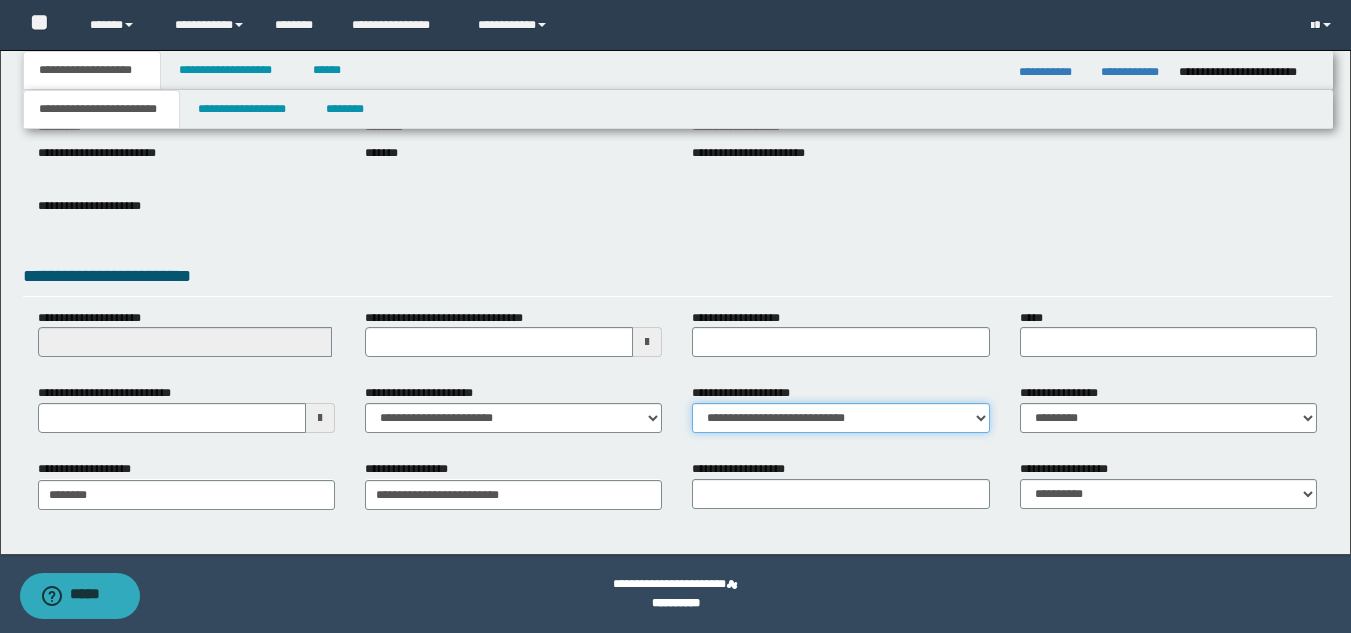 click on "**********" at bounding box center [840, 418] 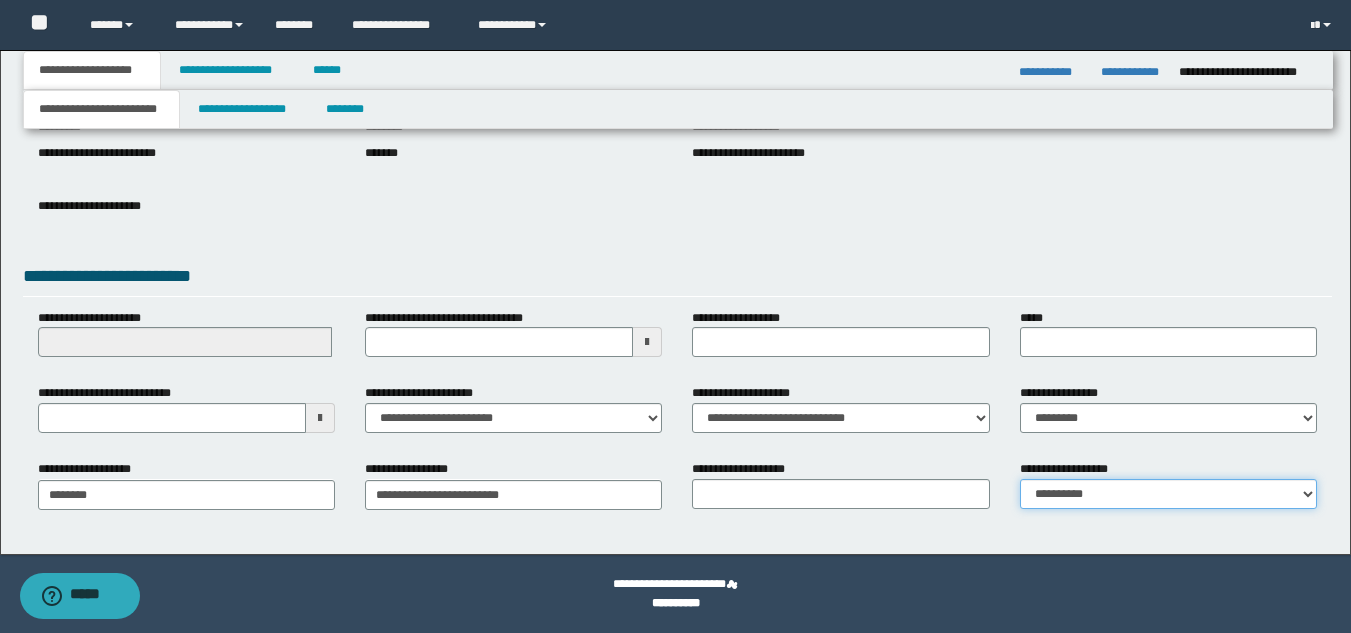 click on "**********" at bounding box center [1168, 494] 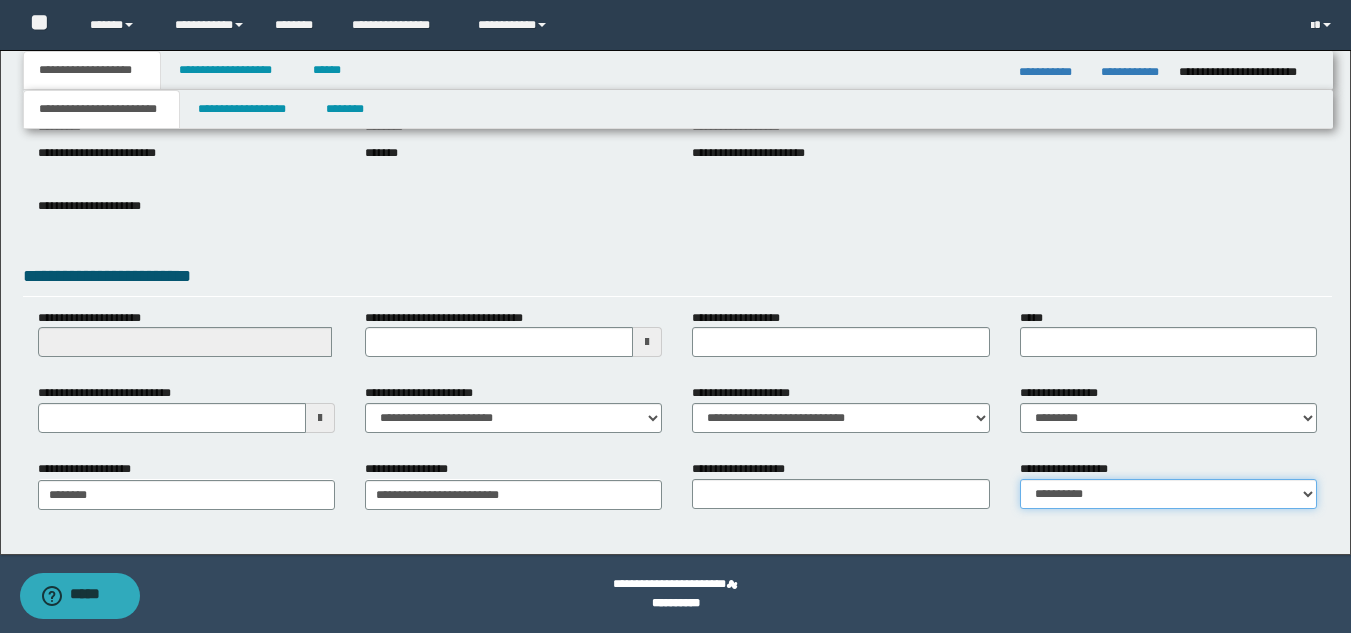 select on "*" 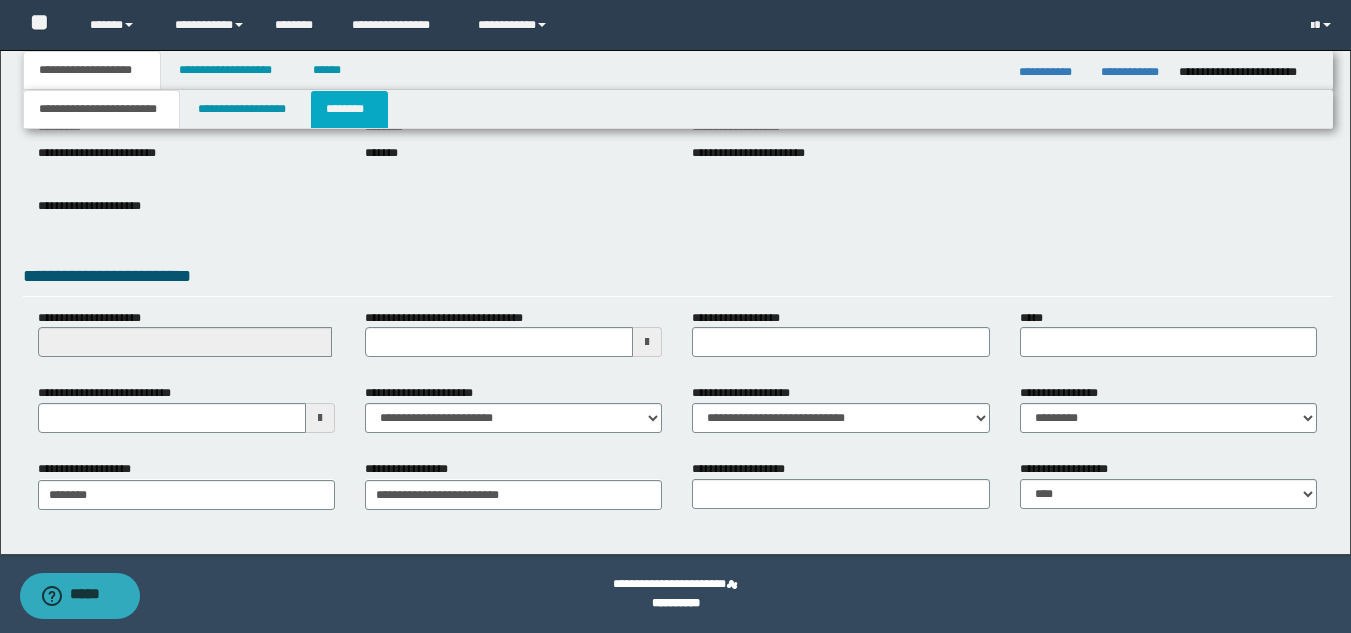 click on "********" at bounding box center (349, 109) 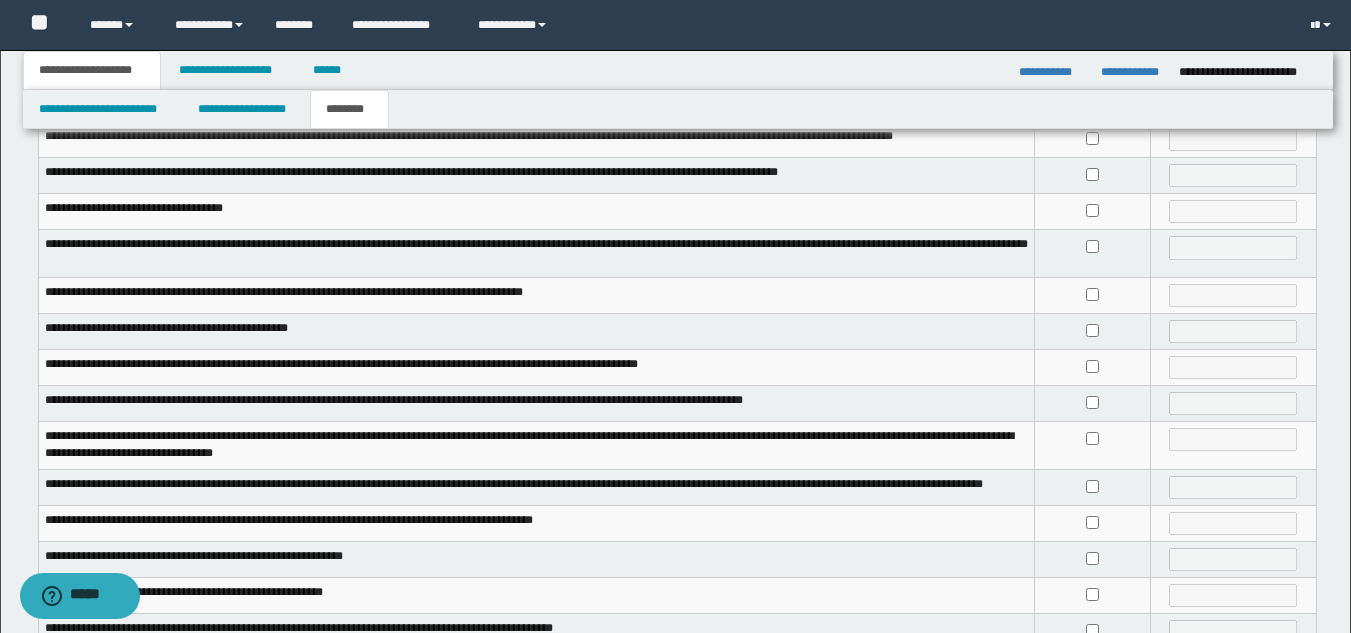 scroll, scrollTop: 486, scrollLeft: 0, axis: vertical 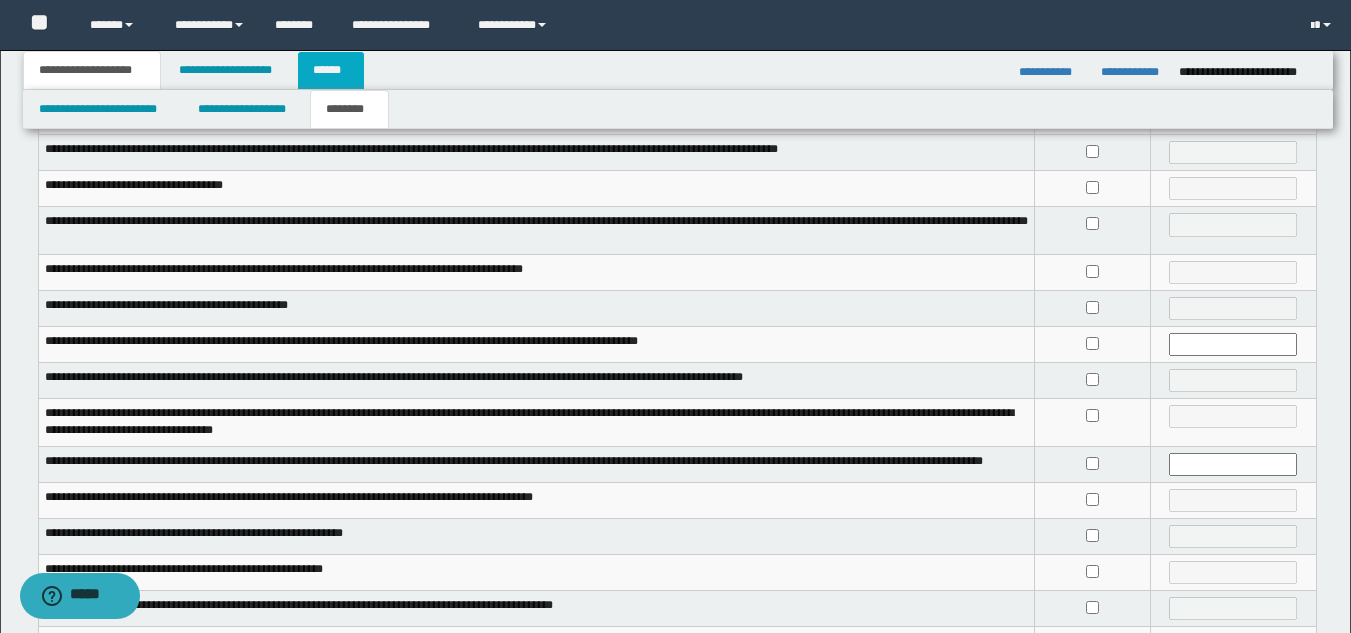click on "******" at bounding box center (331, 70) 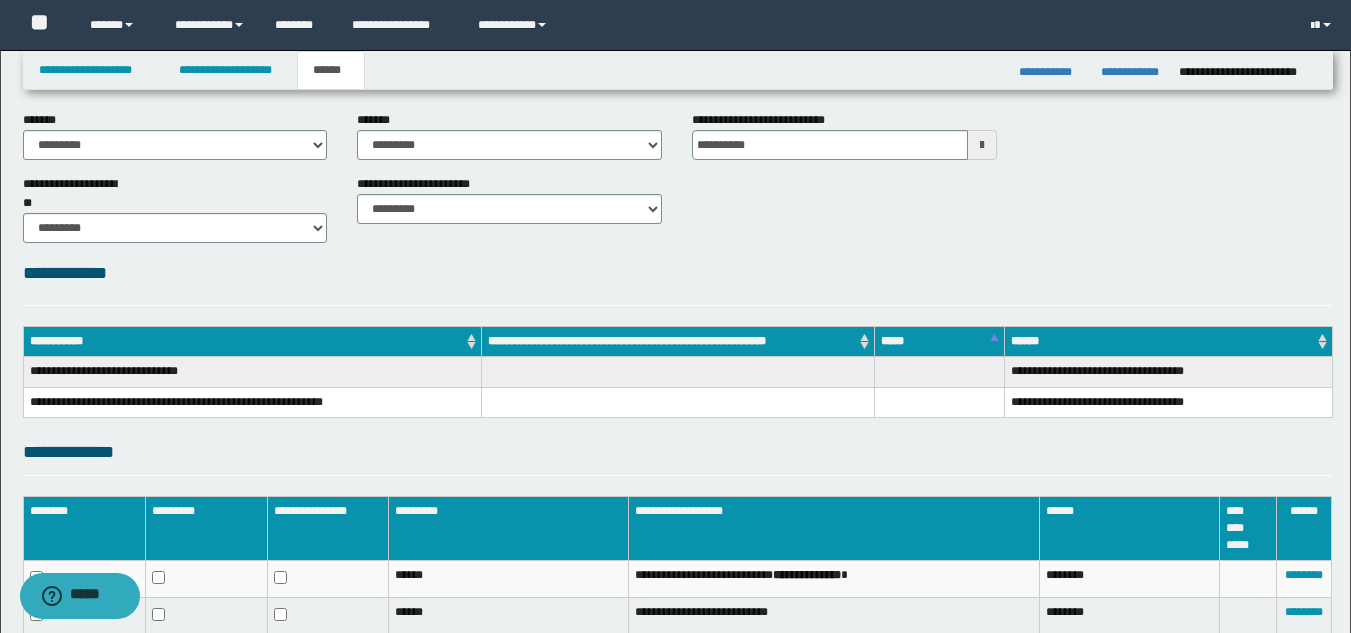 scroll, scrollTop: 0, scrollLeft: 0, axis: both 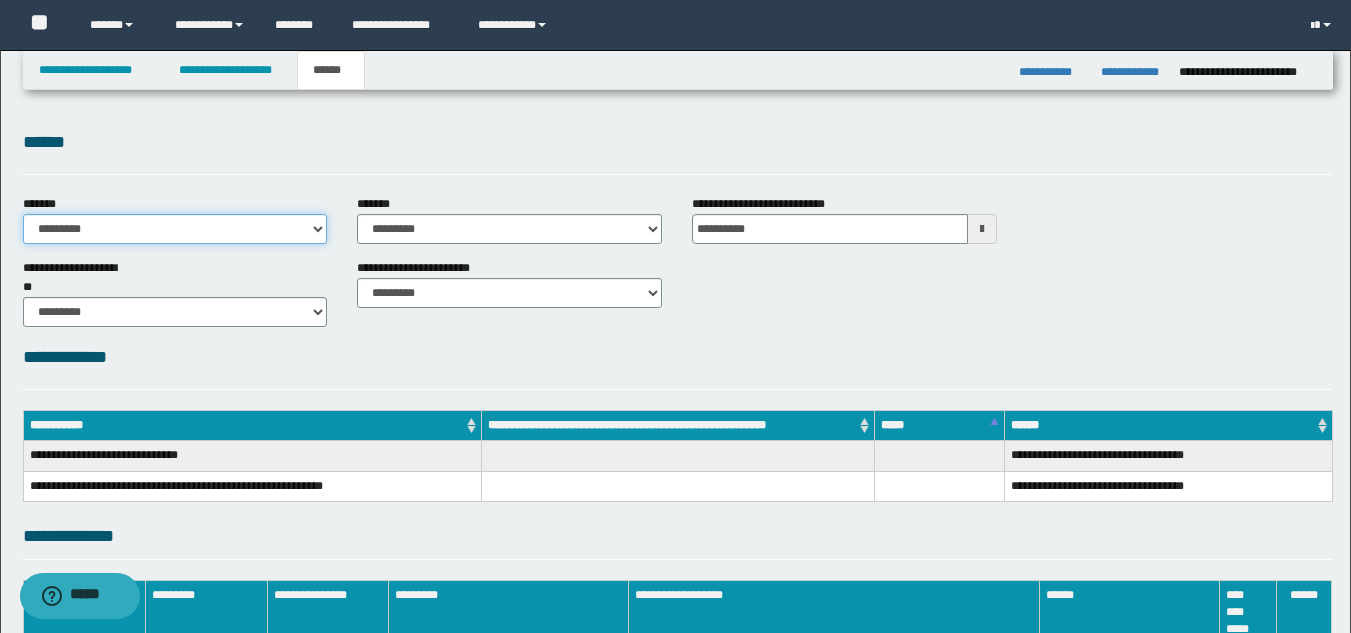 click on "**********" at bounding box center [175, 229] 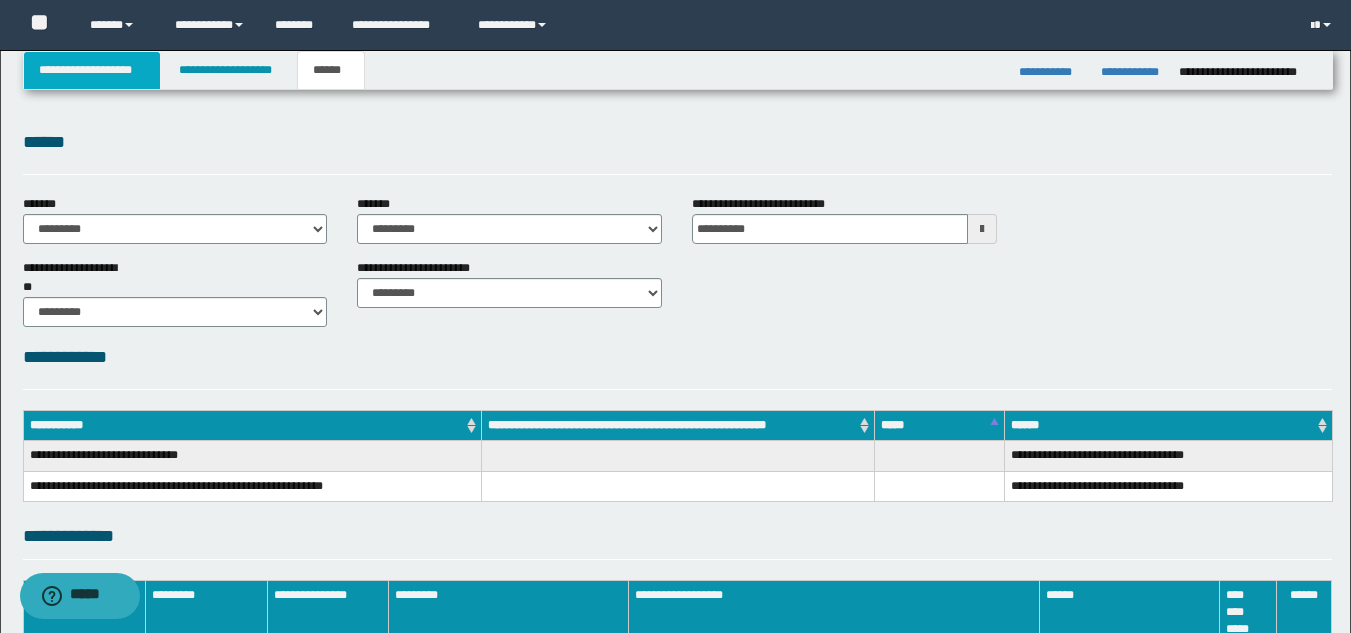 click on "**********" at bounding box center [92, 70] 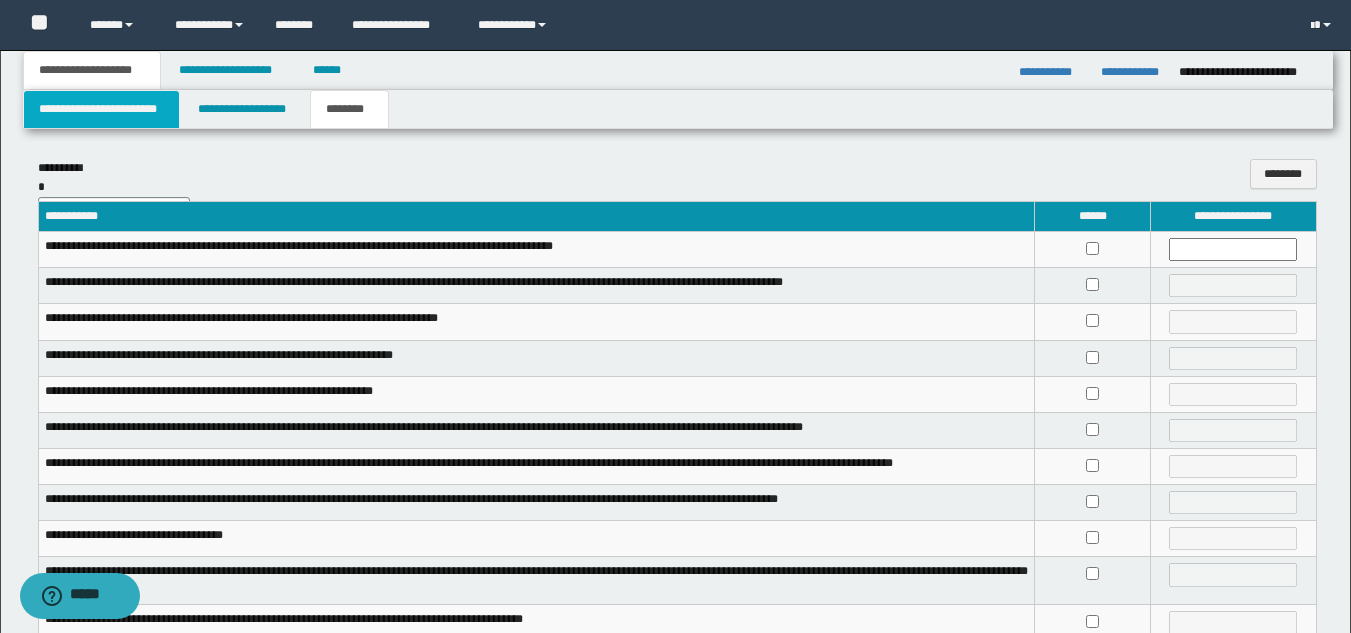 click on "**********" at bounding box center (101, 109) 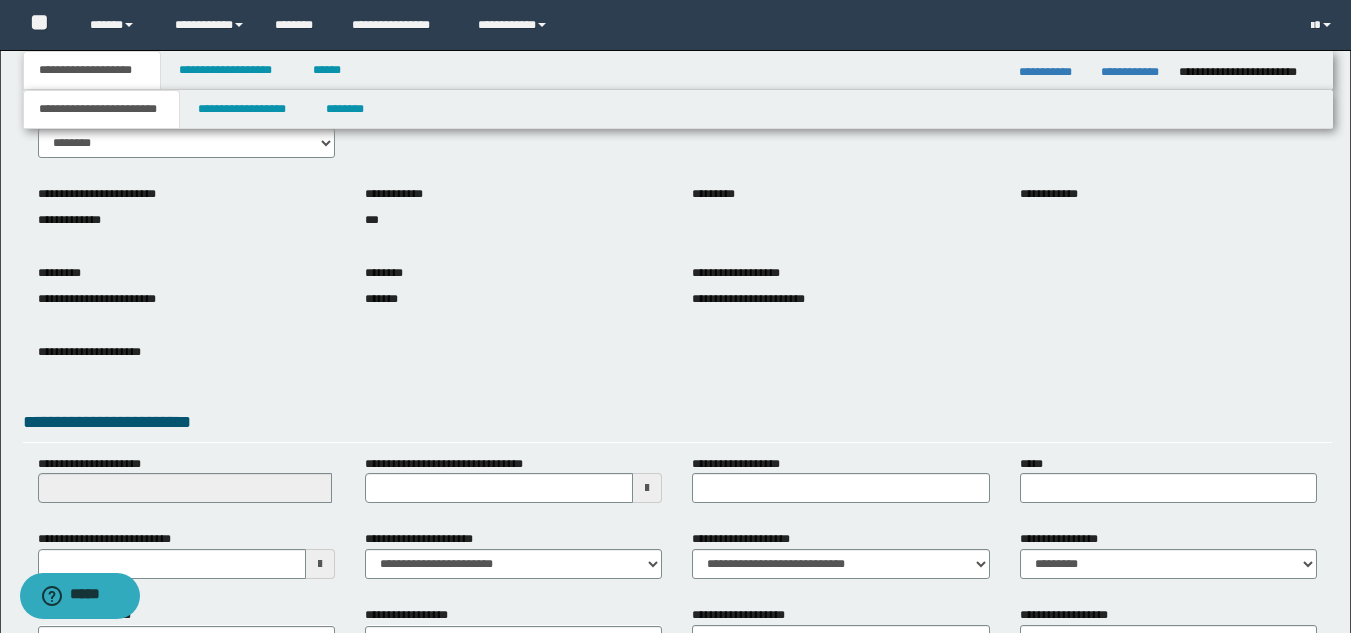 scroll, scrollTop: 251, scrollLeft: 0, axis: vertical 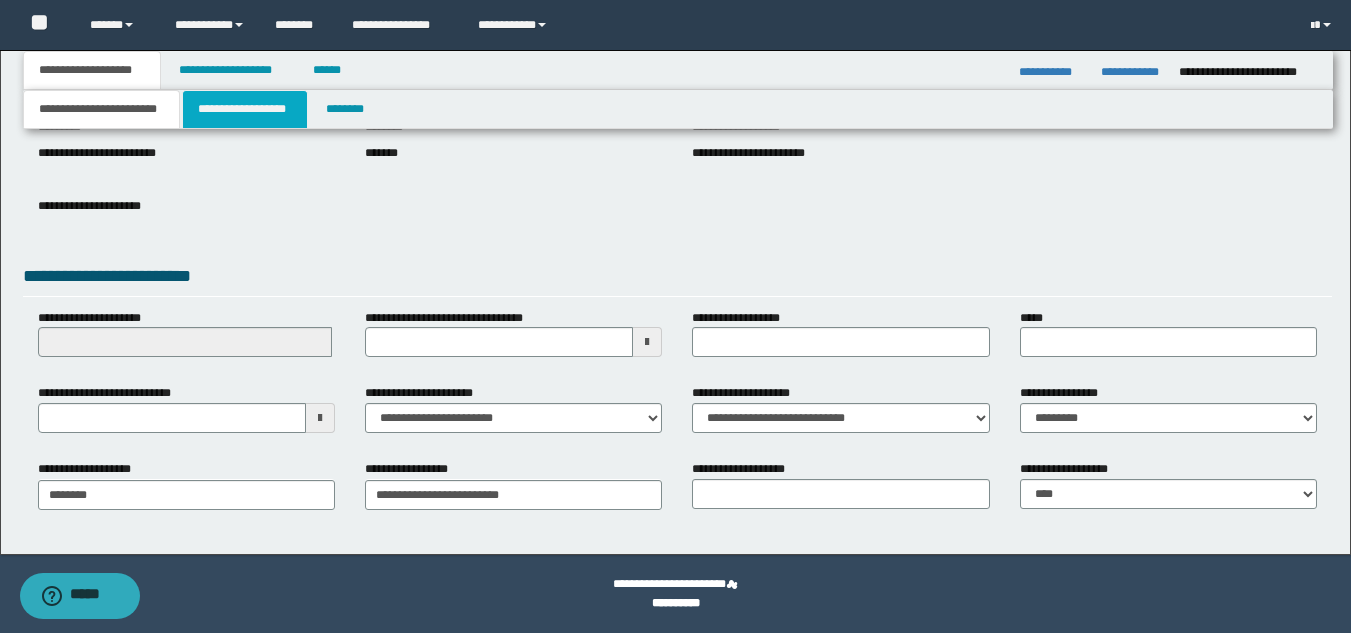 click on "**********" at bounding box center (245, 109) 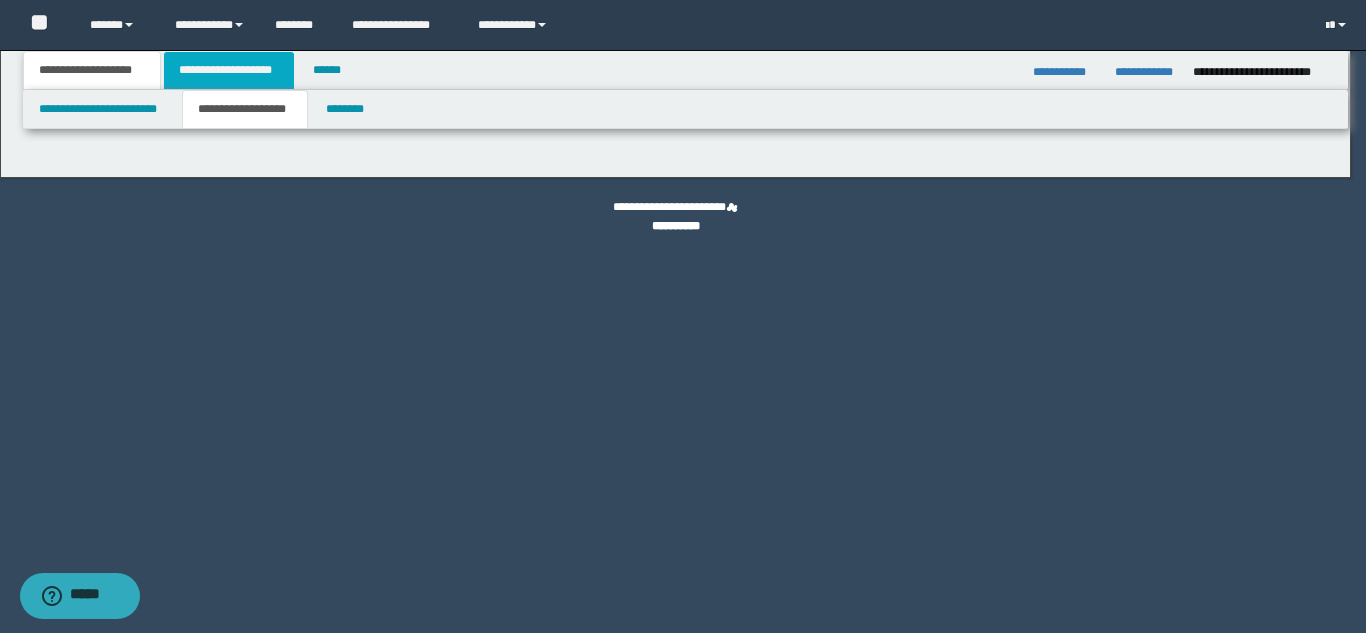 type on "**********" 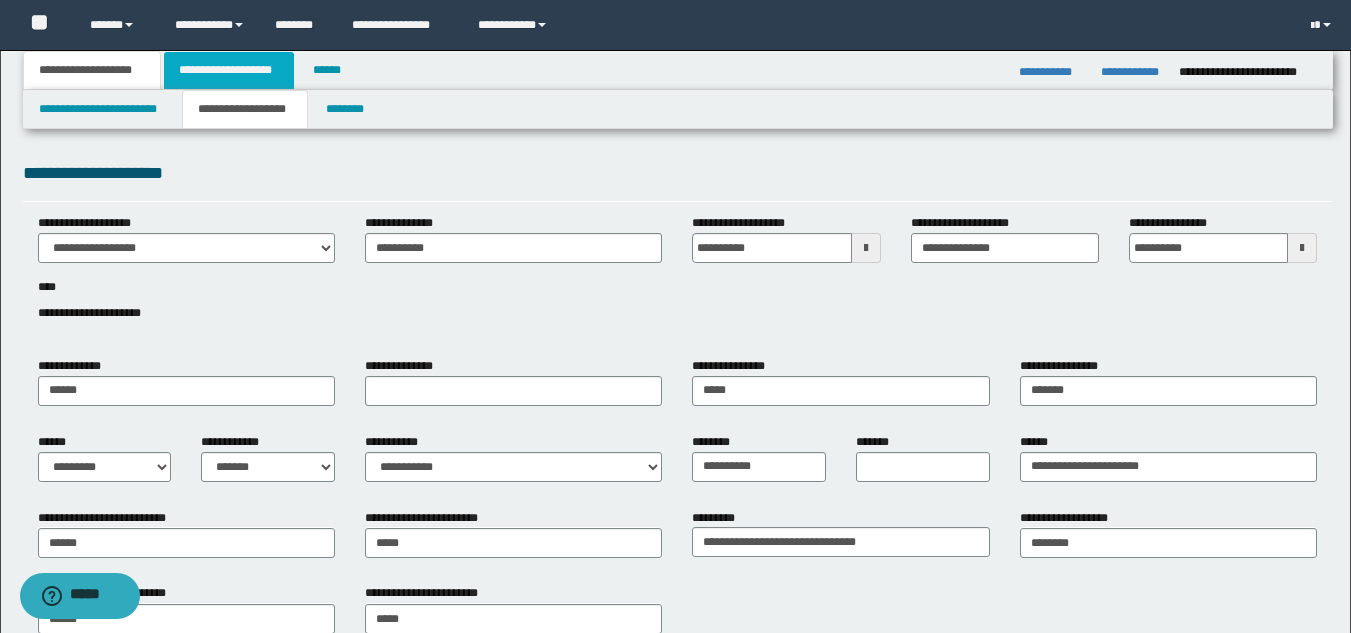 click on "**********" at bounding box center (229, 70) 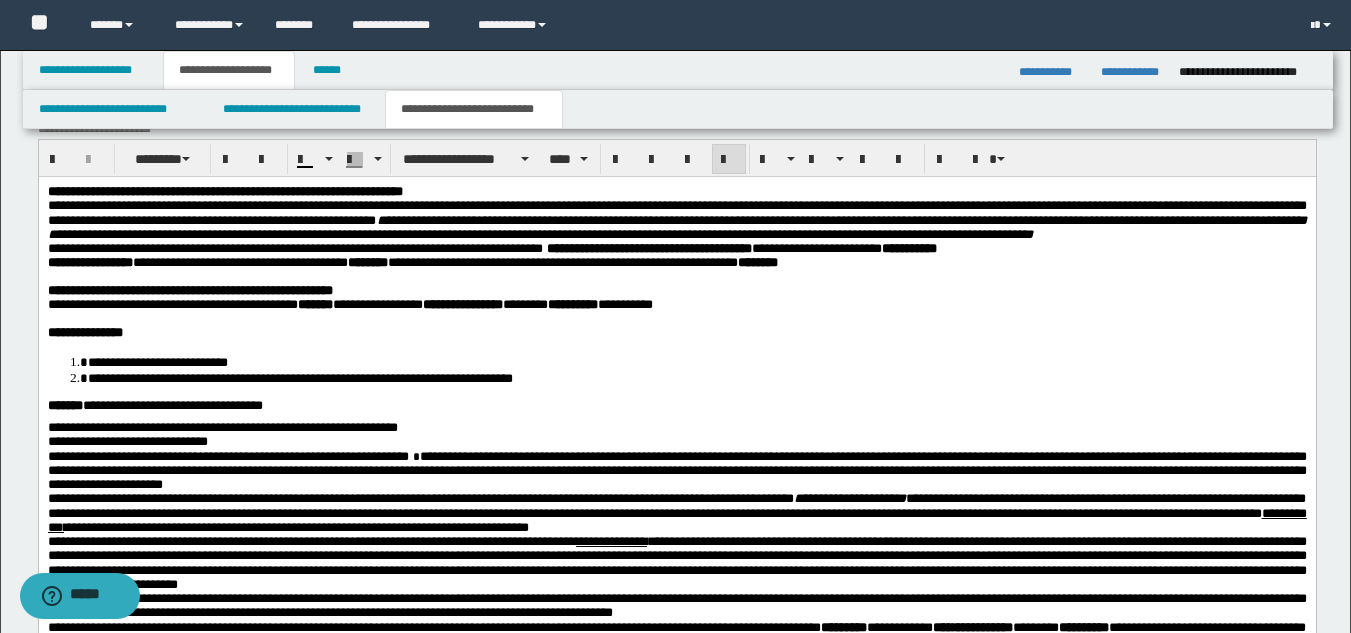scroll, scrollTop: 946, scrollLeft: 0, axis: vertical 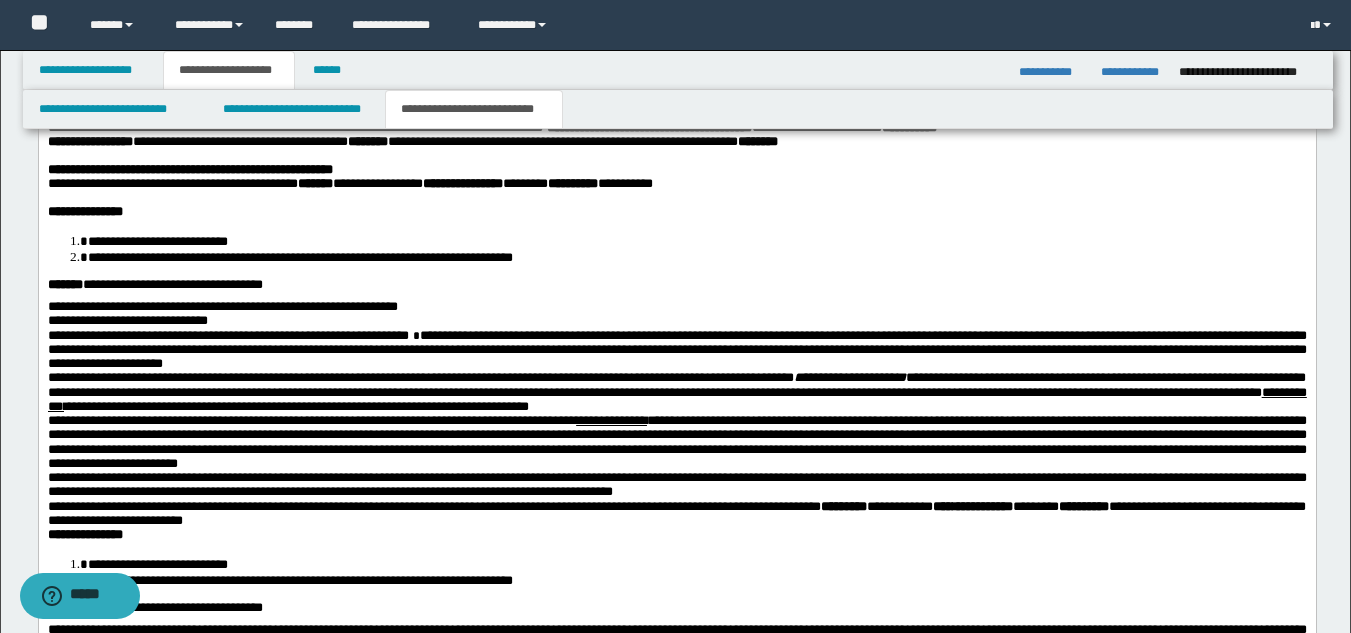 drag, startPoint x: 1365, startPoint y: 125, endPoint x: 1018, endPoint y: 343, distance: 409.7963 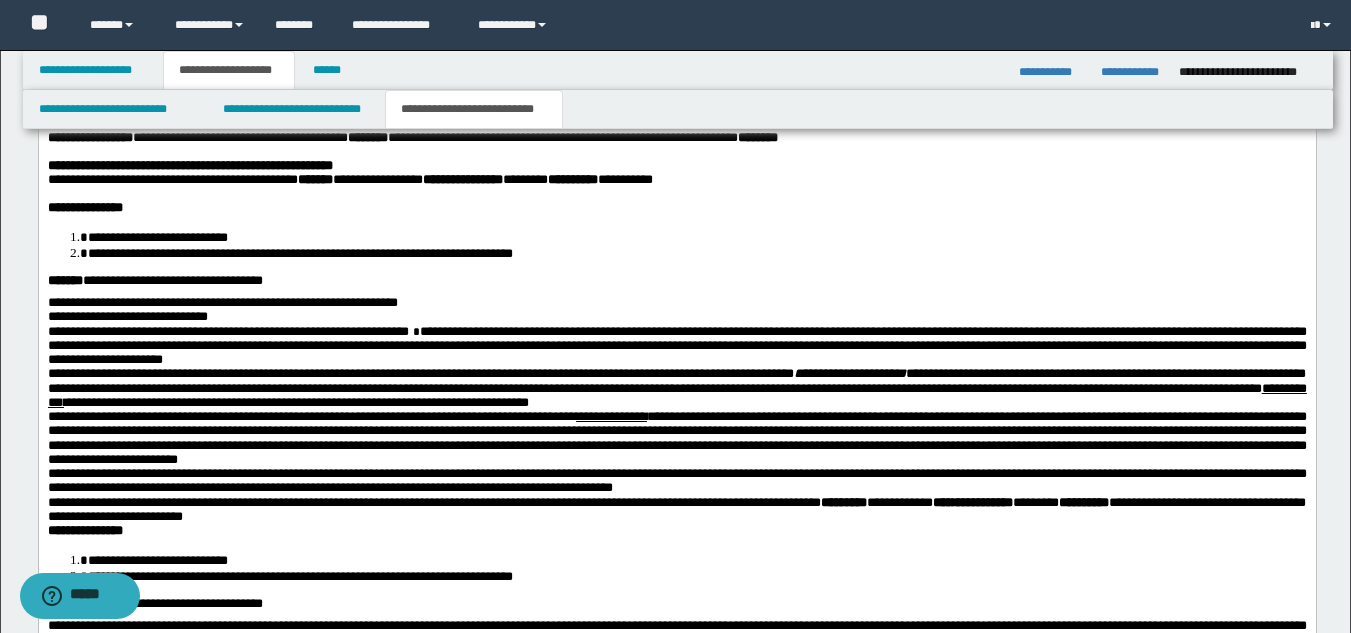 click on "**********" at bounding box center [676, 346] 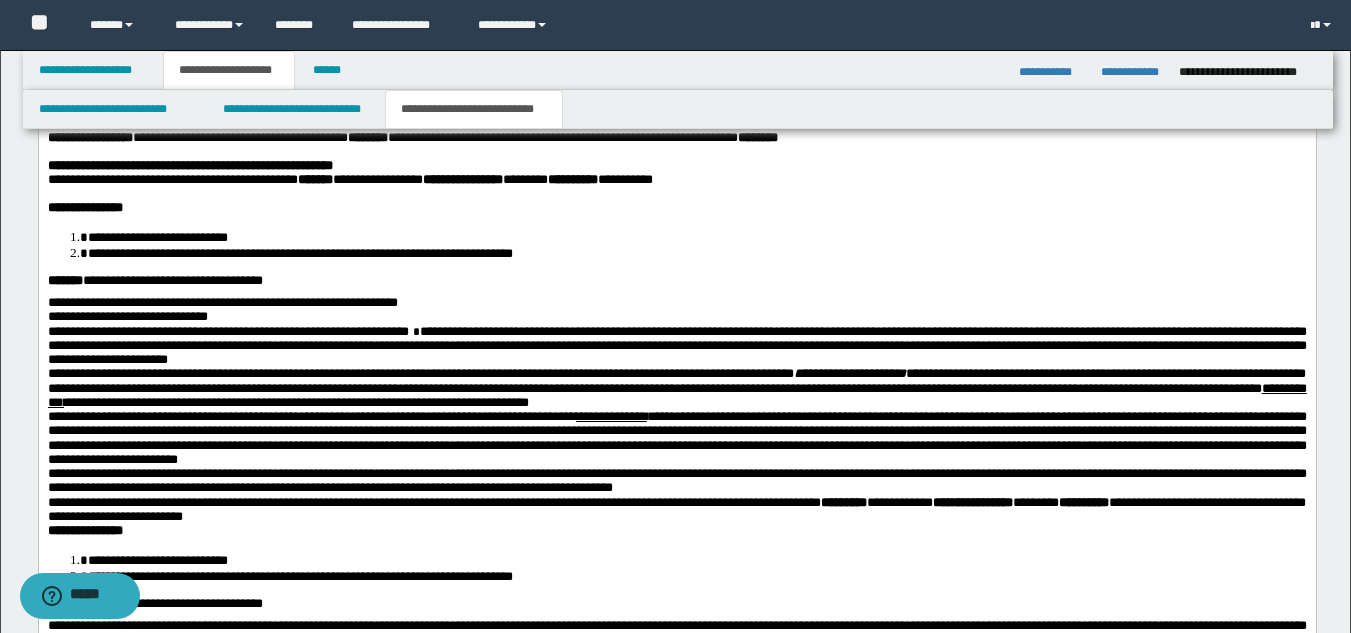 click on "**********" at bounding box center (676, 481) 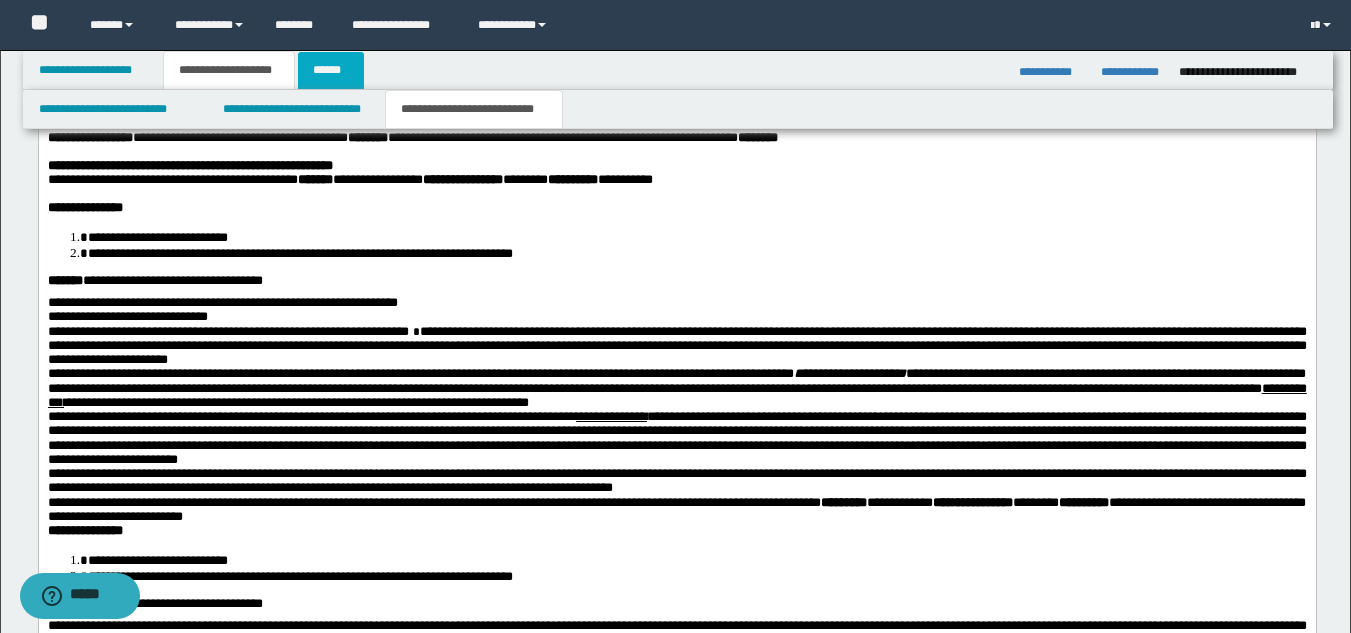 click on "******" at bounding box center [331, 70] 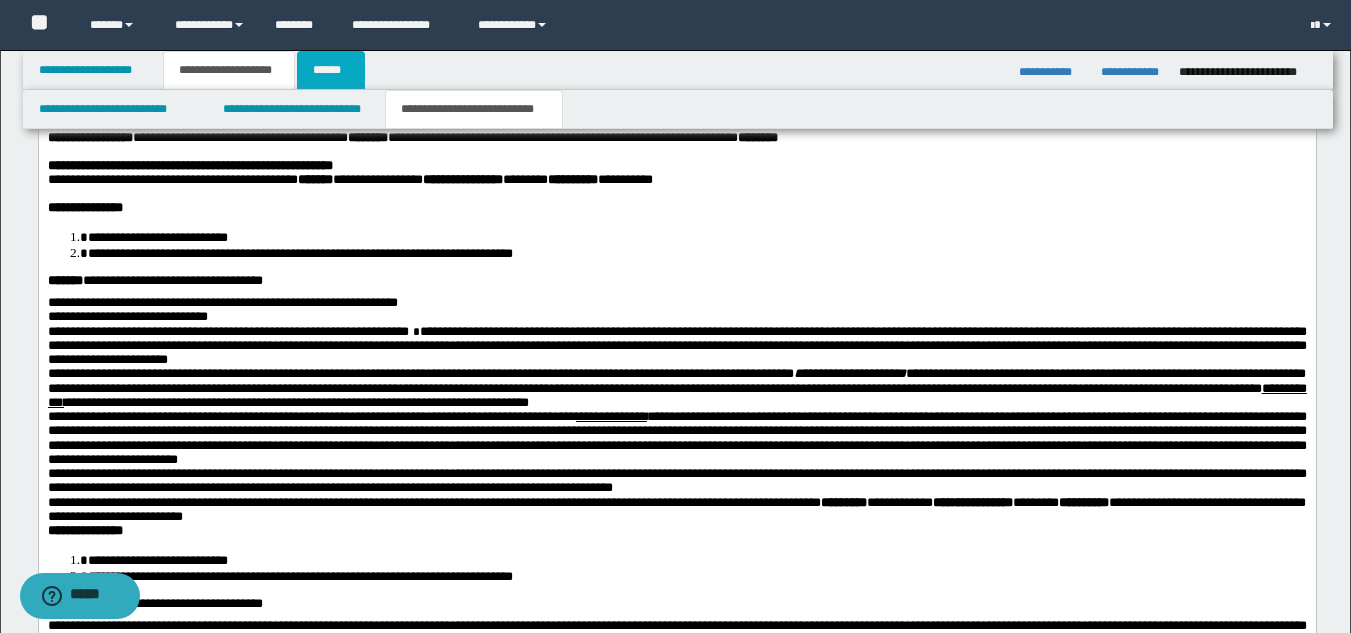scroll, scrollTop: 263, scrollLeft: 0, axis: vertical 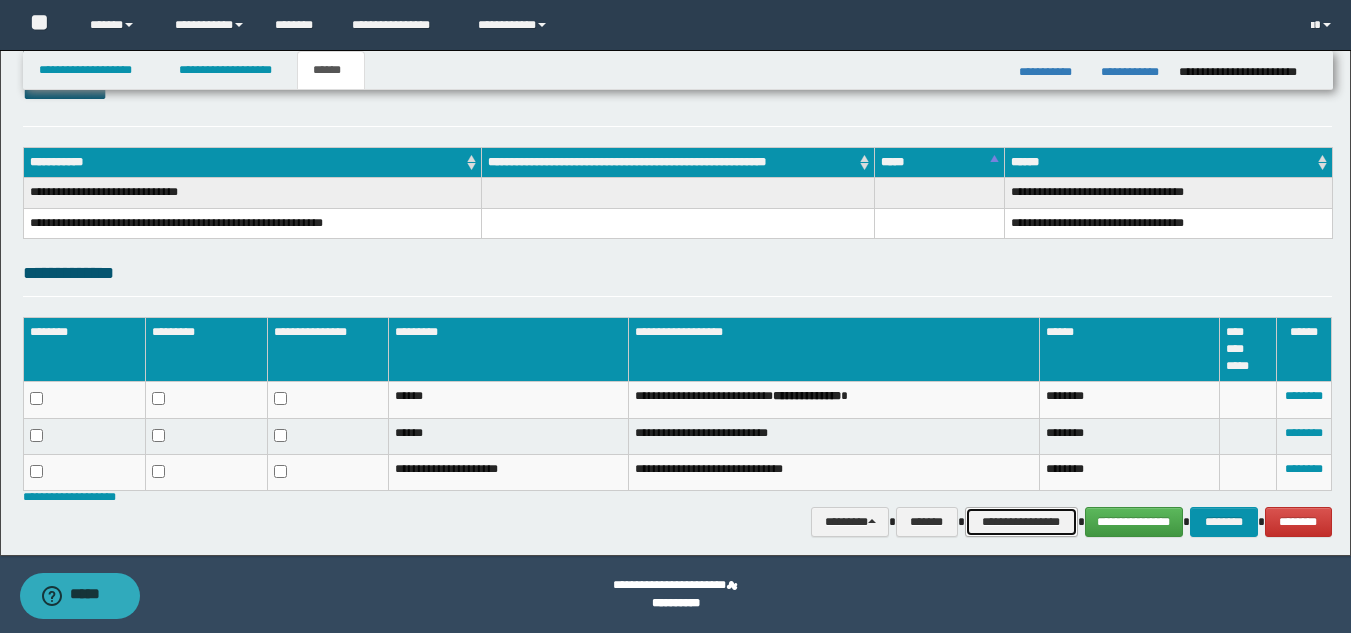 click on "**********" at bounding box center [1021, 522] 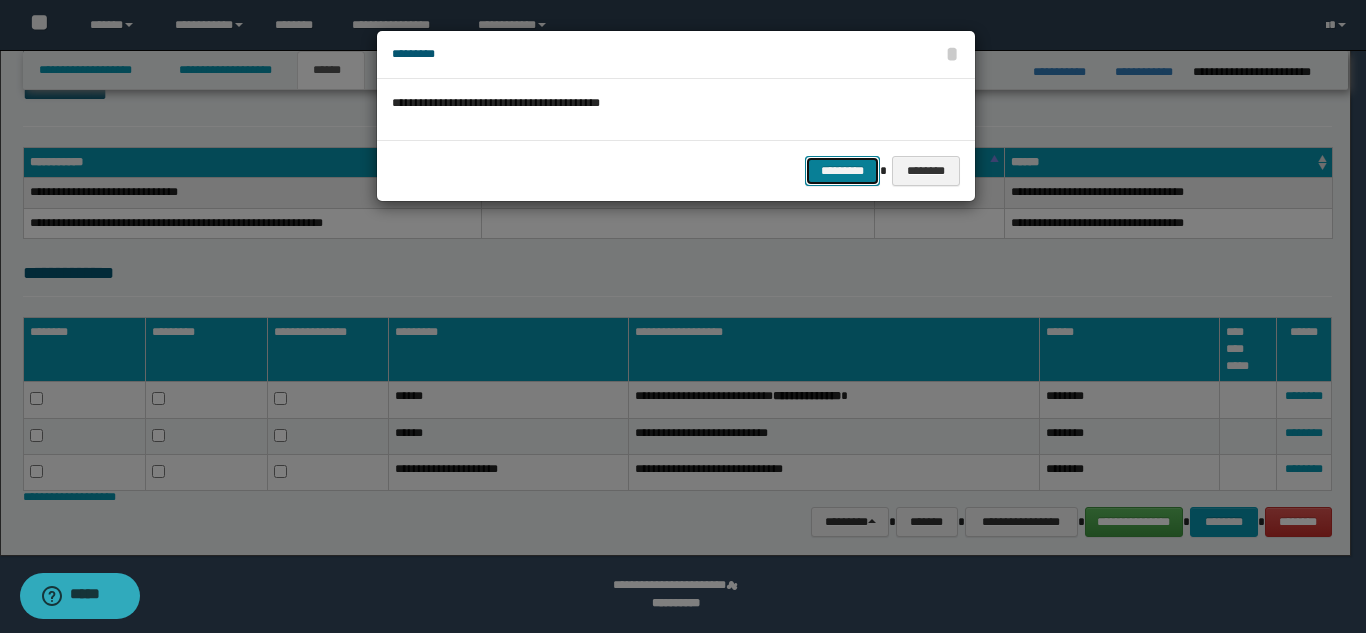 click on "*********" at bounding box center (842, 171) 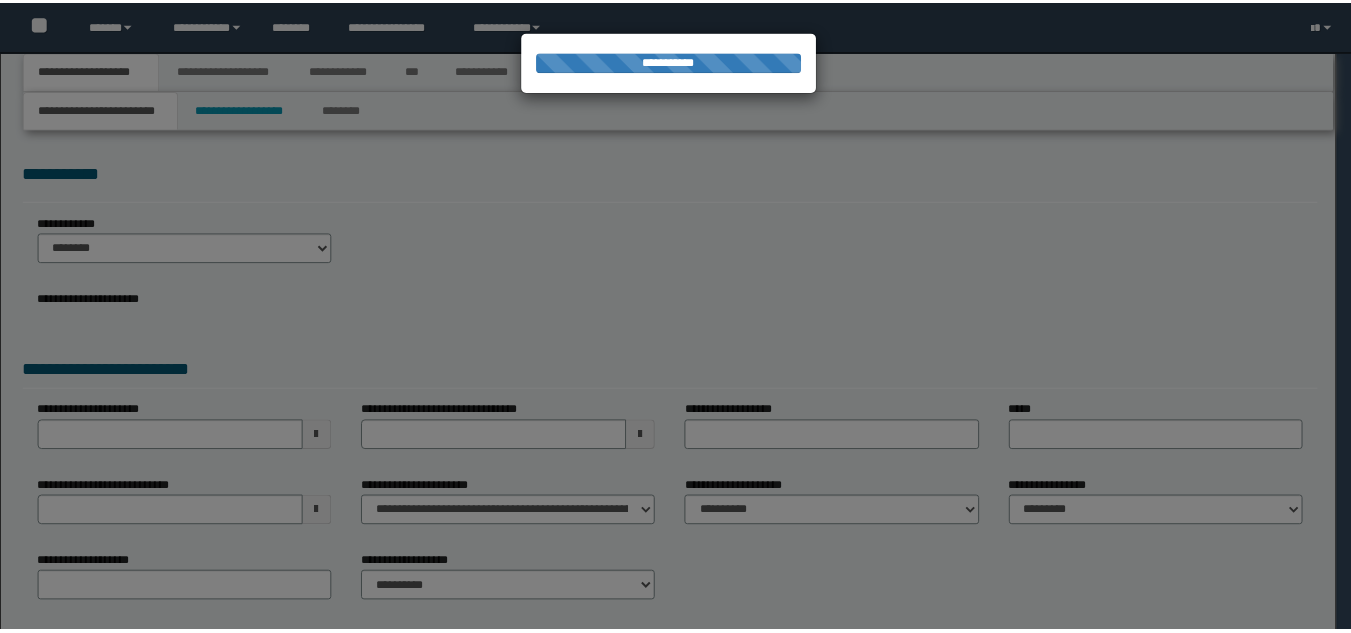 scroll, scrollTop: 0, scrollLeft: 0, axis: both 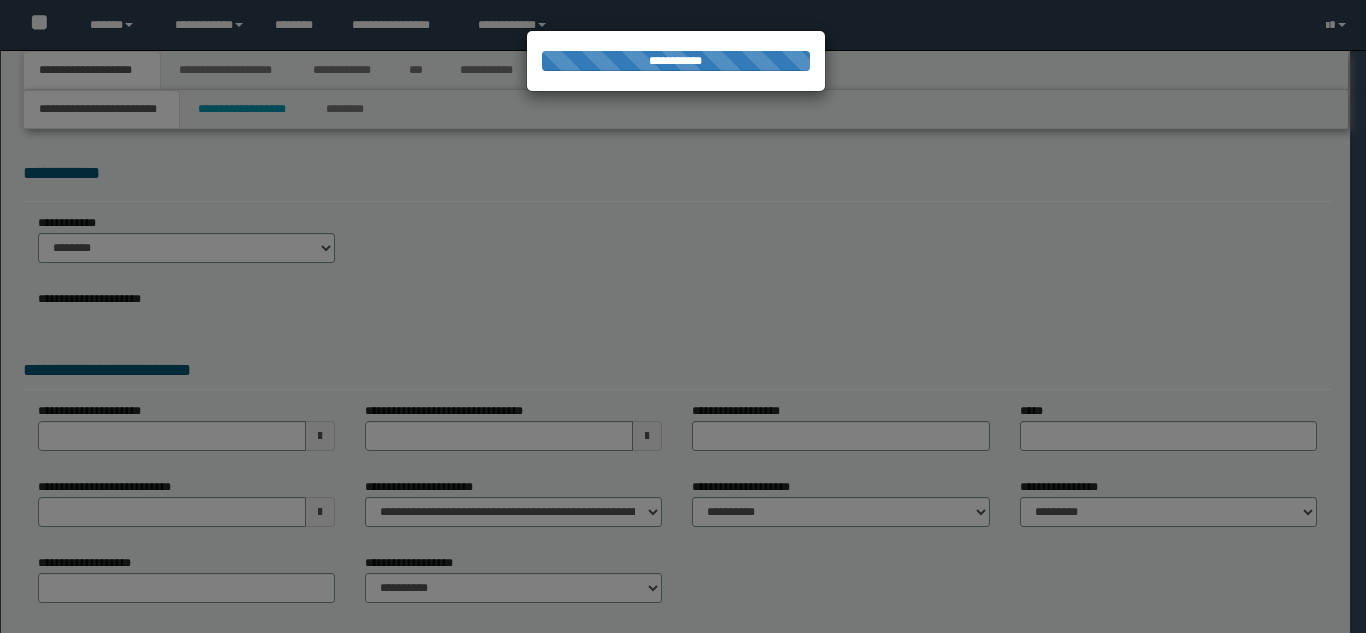 select on "**" 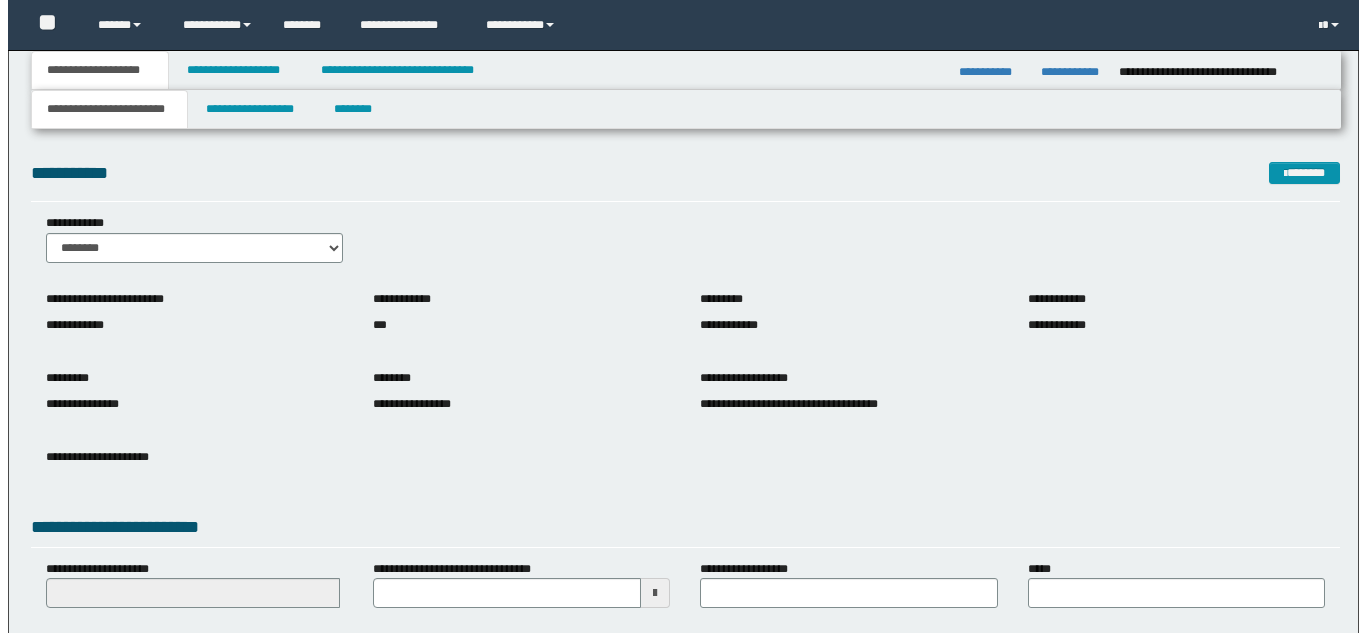 scroll, scrollTop: 0, scrollLeft: 0, axis: both 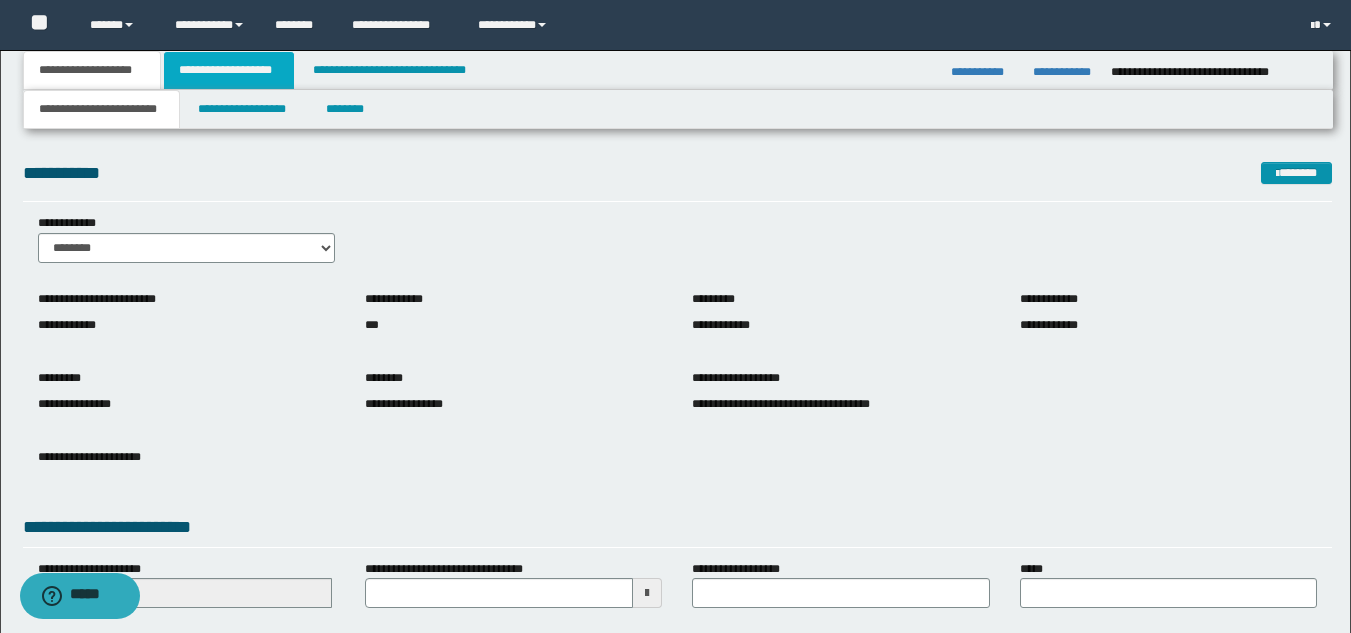 click on "**********" at bounding box center [229, 70] 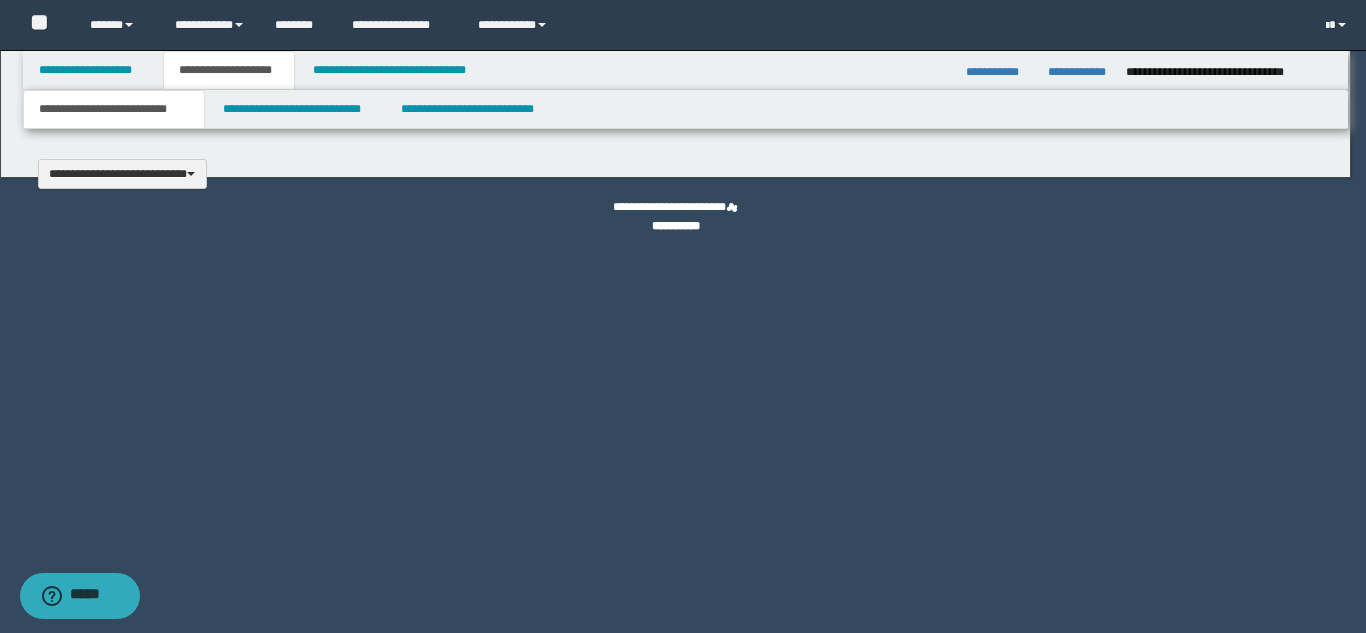 type 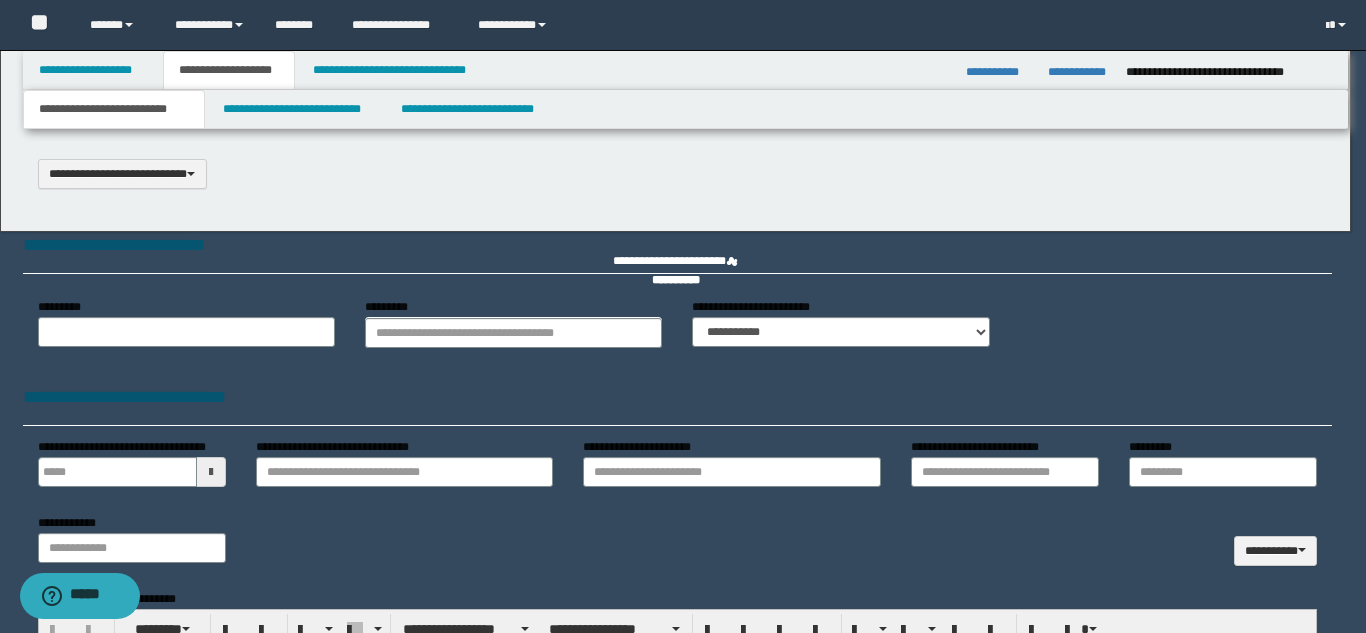 scroll, scrollTop: 0, scrollLeft: 0, axis: both 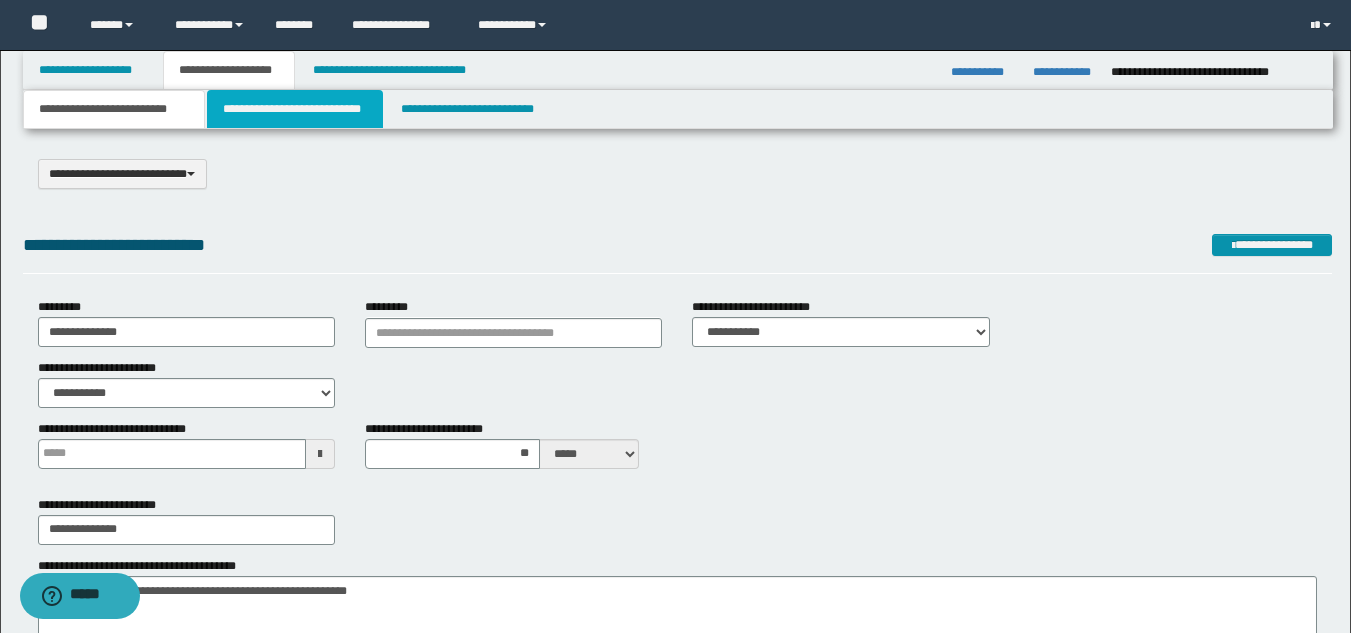 click on "**********" at bounding box center [295, 109] 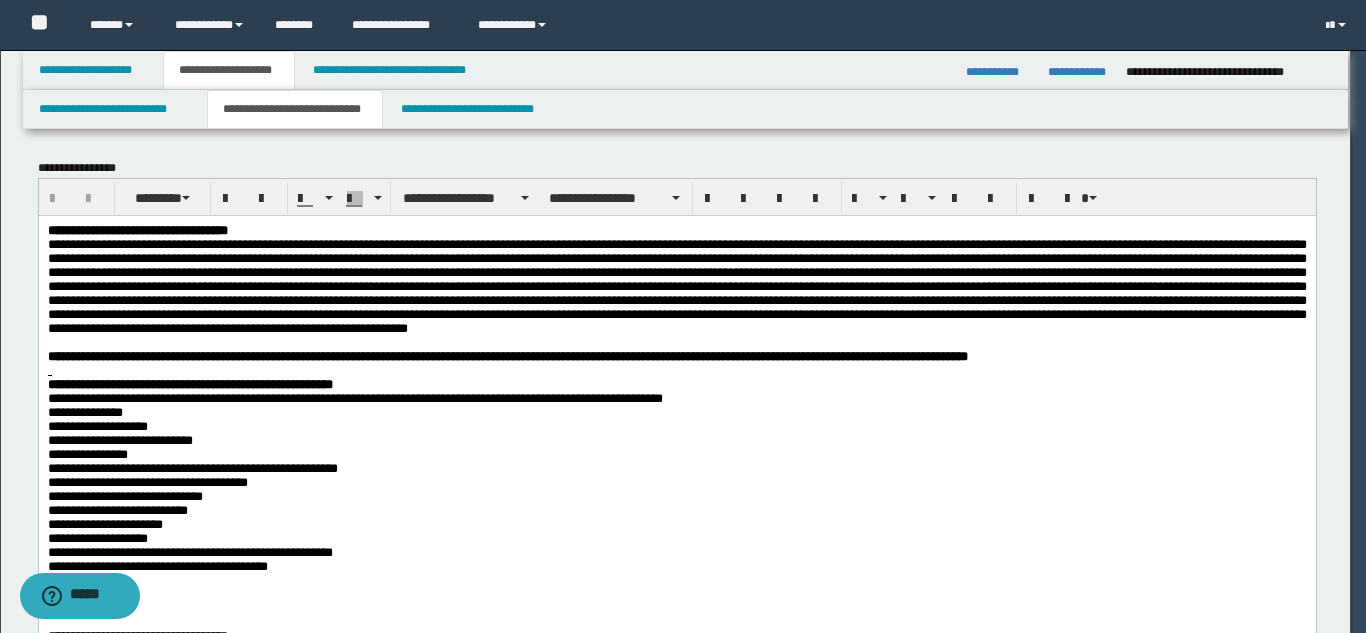 scroll, scrollTop: 0, scrollLeft: 0, axis: both 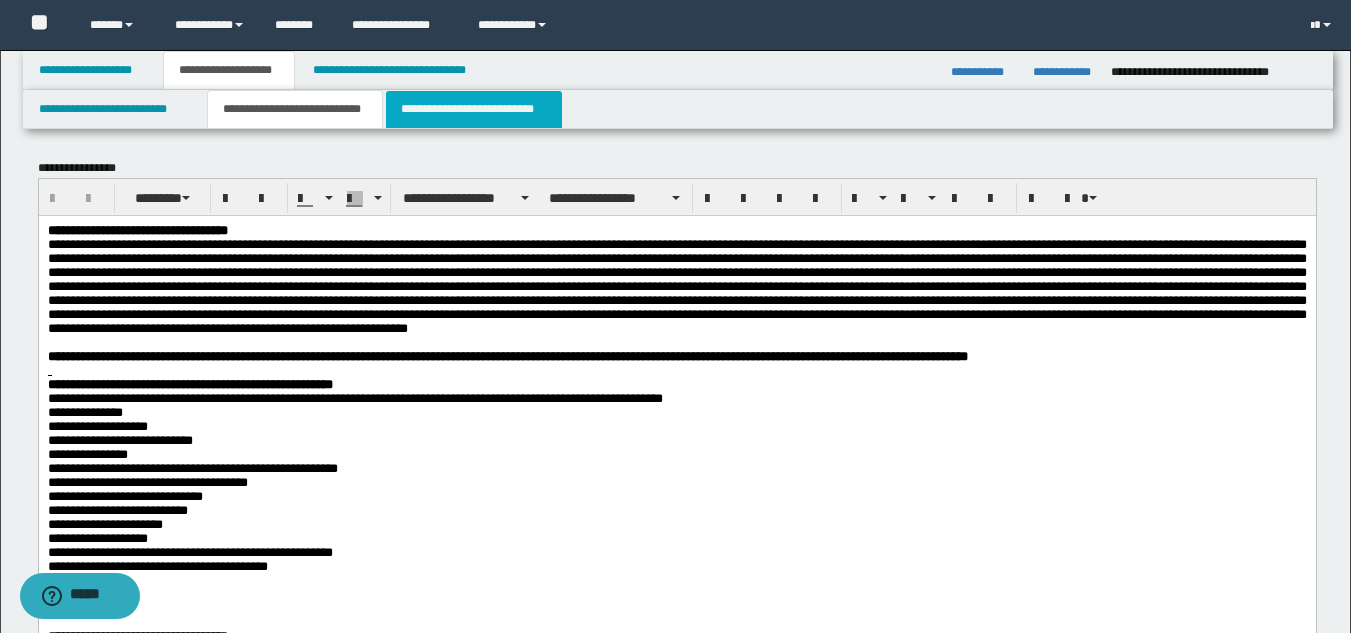 click on "**********" at bounding box center (474, 109) 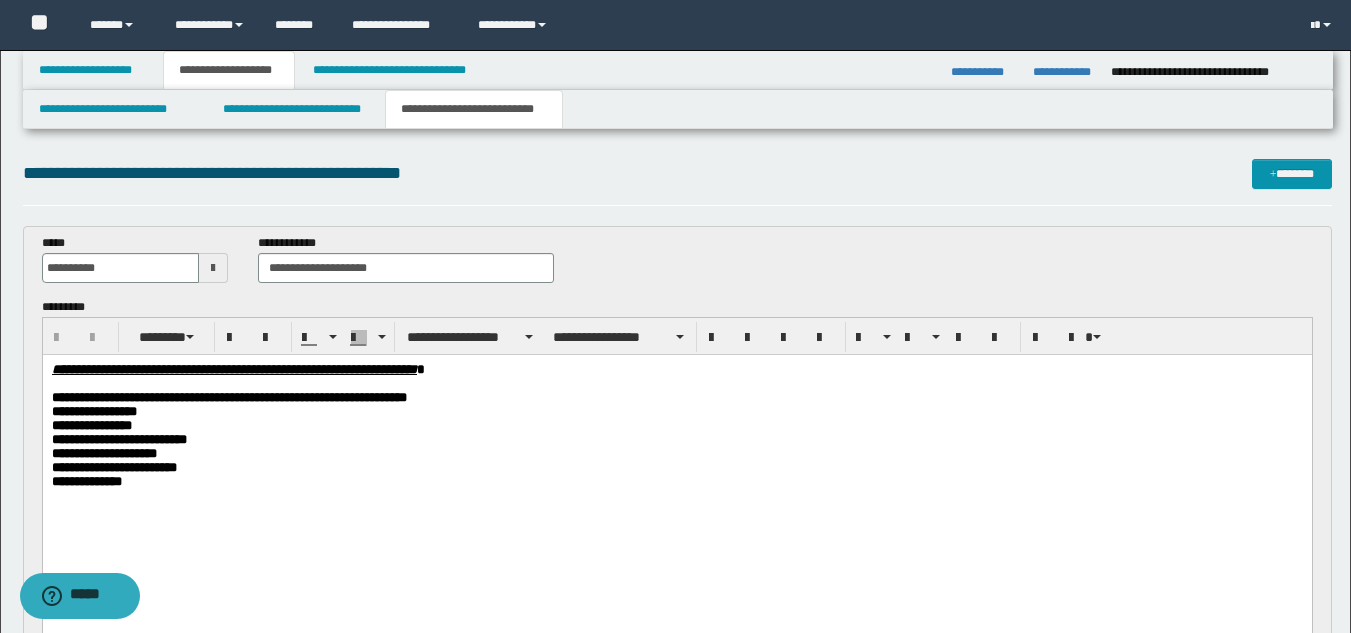 scroll, scrollTop: 0, scrollLeft: 0, axis: both 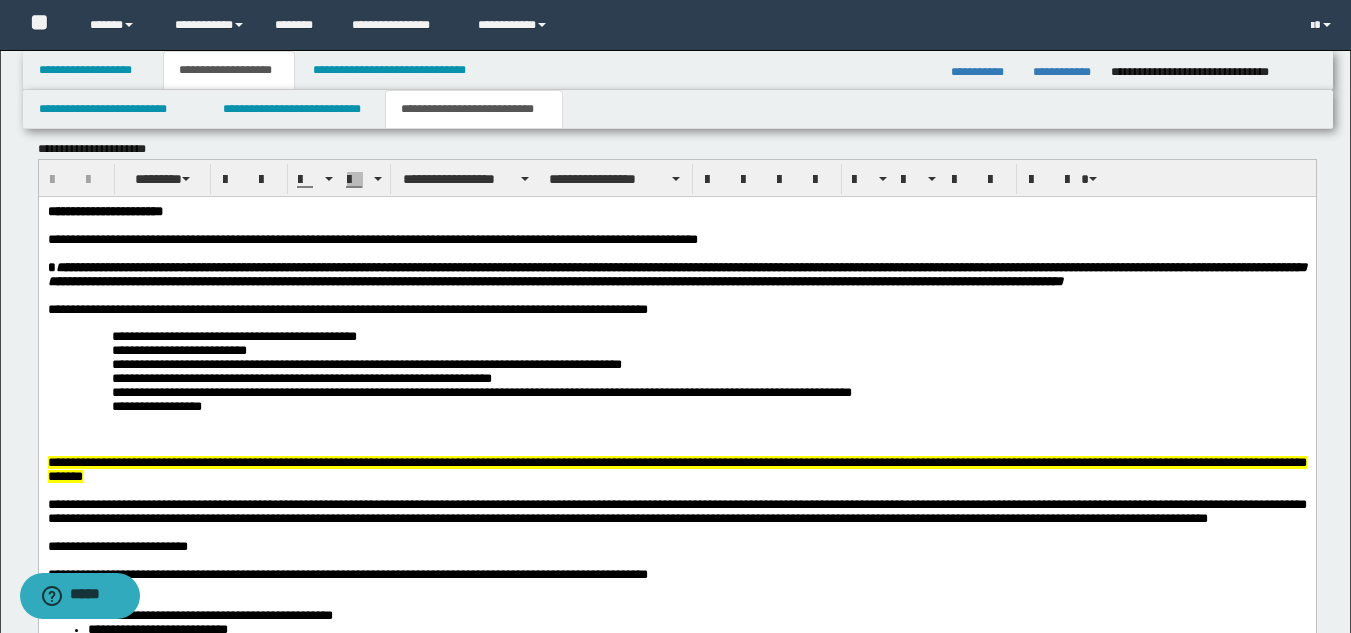 drag, startPoint x: 1361, startPoint y: 109, endPoint x: 1253, endPoint y: 303, distance: 222.03603 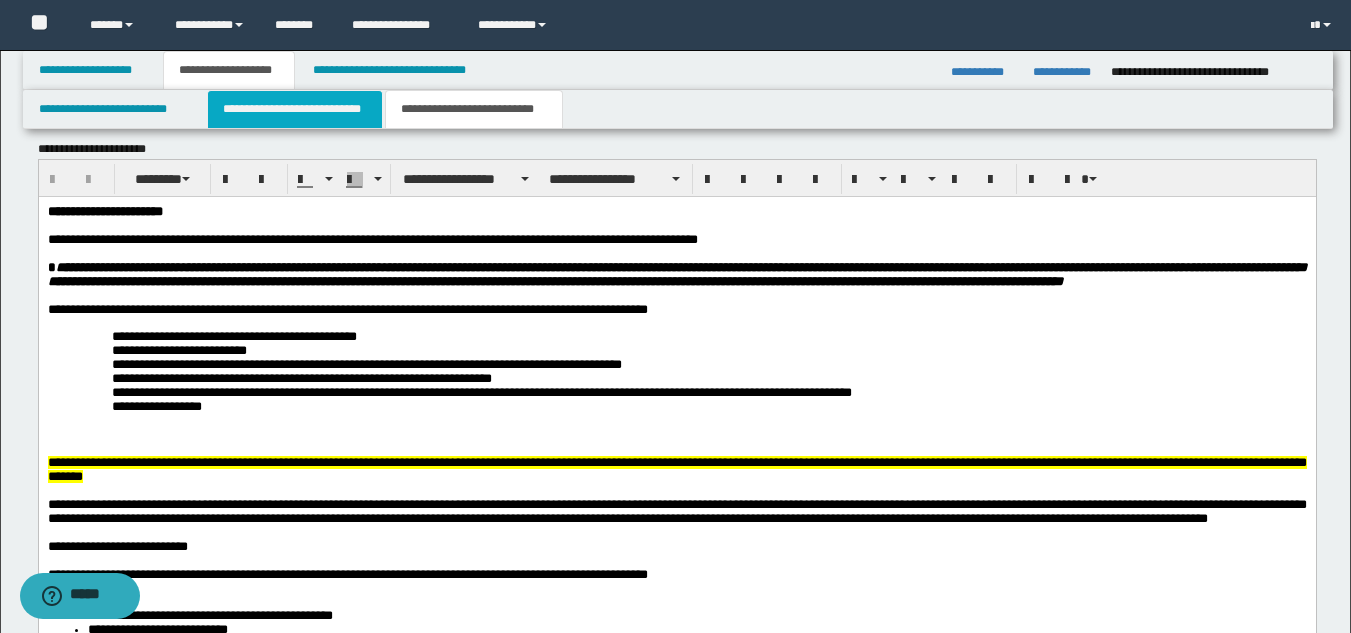 click on "**********" at bounding box center (295, 109) 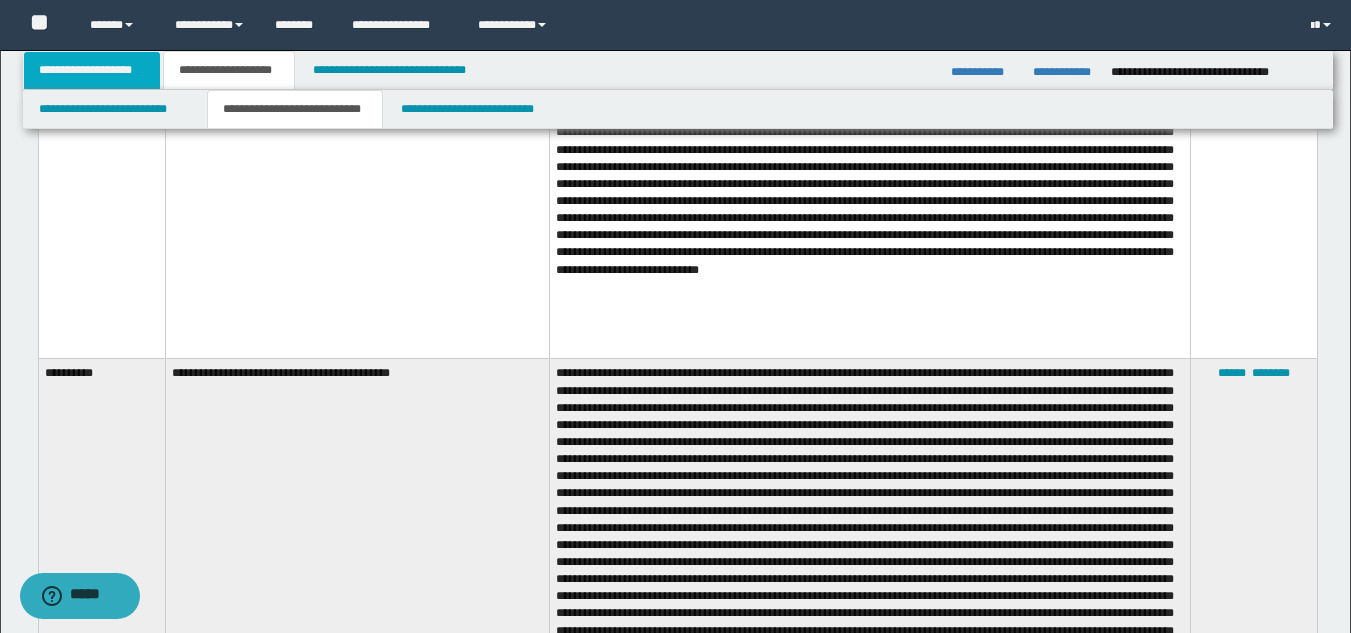 click on "**********" at bounding box center (92, 70) 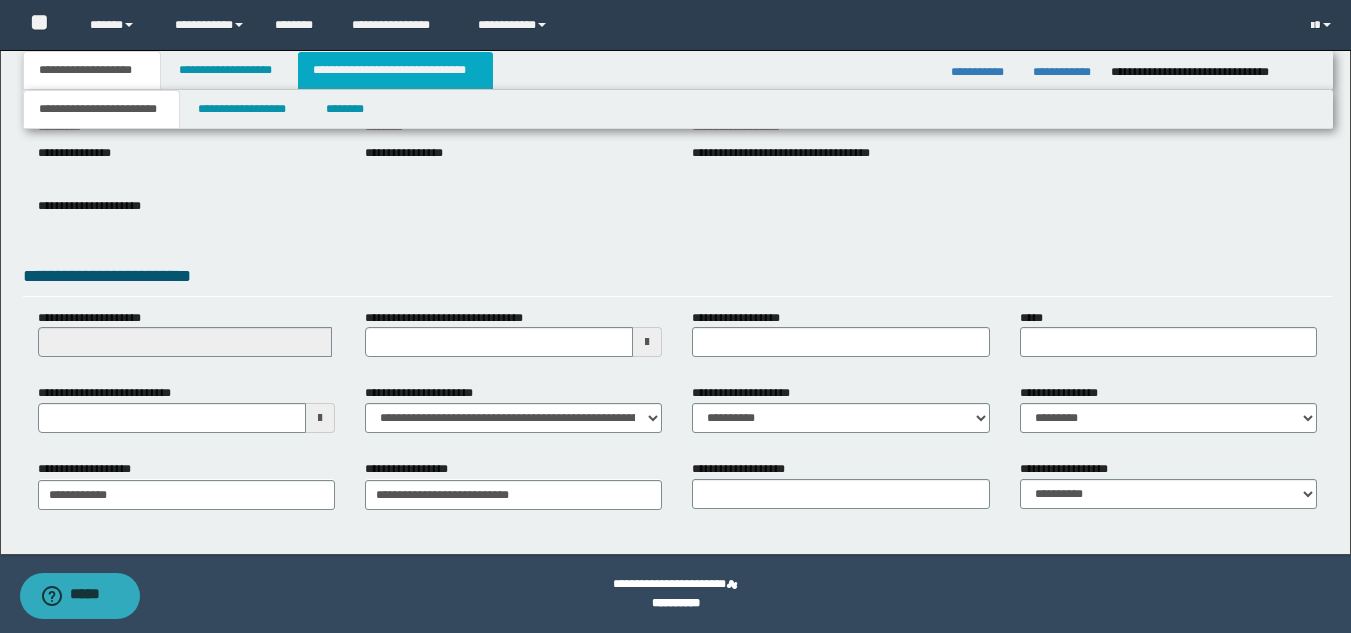 click on "**********" at bounding box center (395, 70) 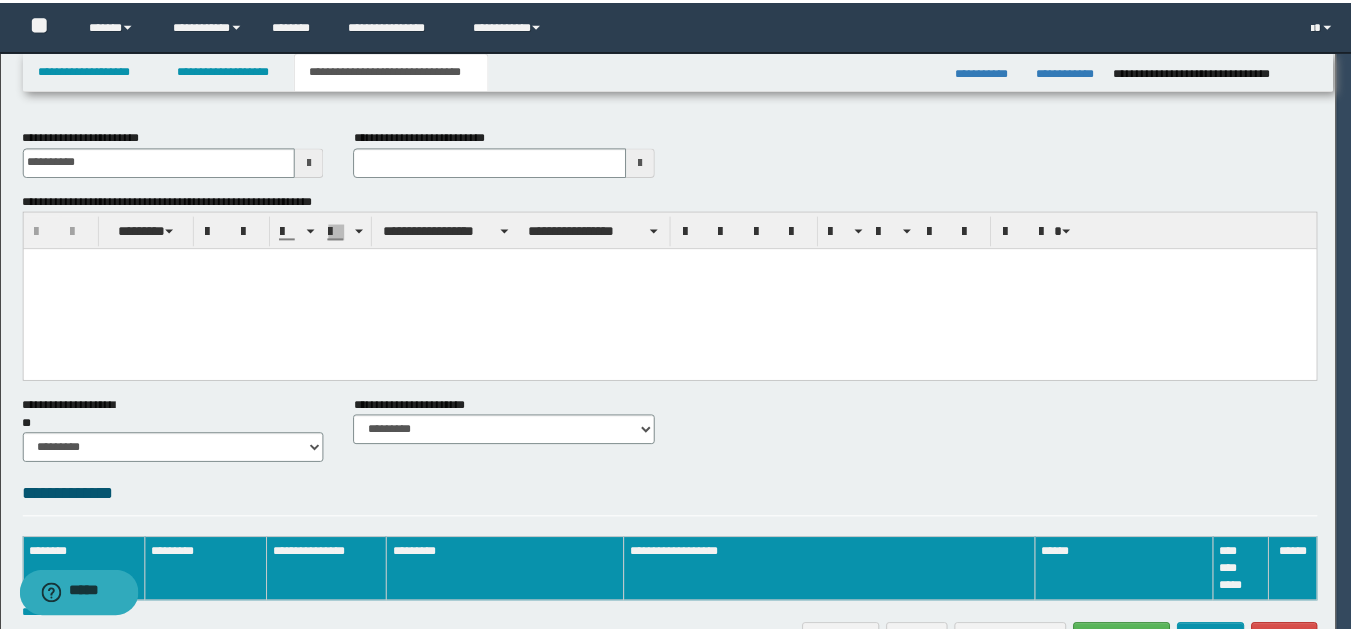 scroll, scrollTop: 0, scrollLeft: 0, axis: both 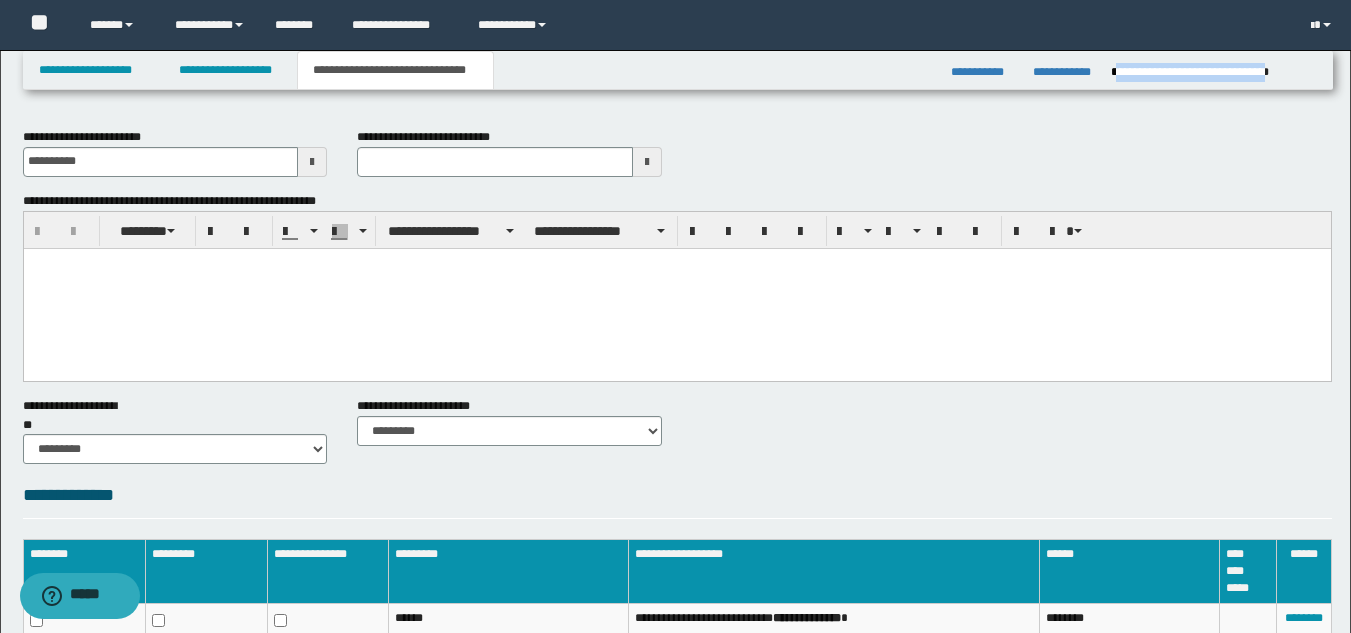 drag, startPoint x: 1114, startPoint y: 71, endPoint x: 1317, endPoint y: 68, distance: 203.02217 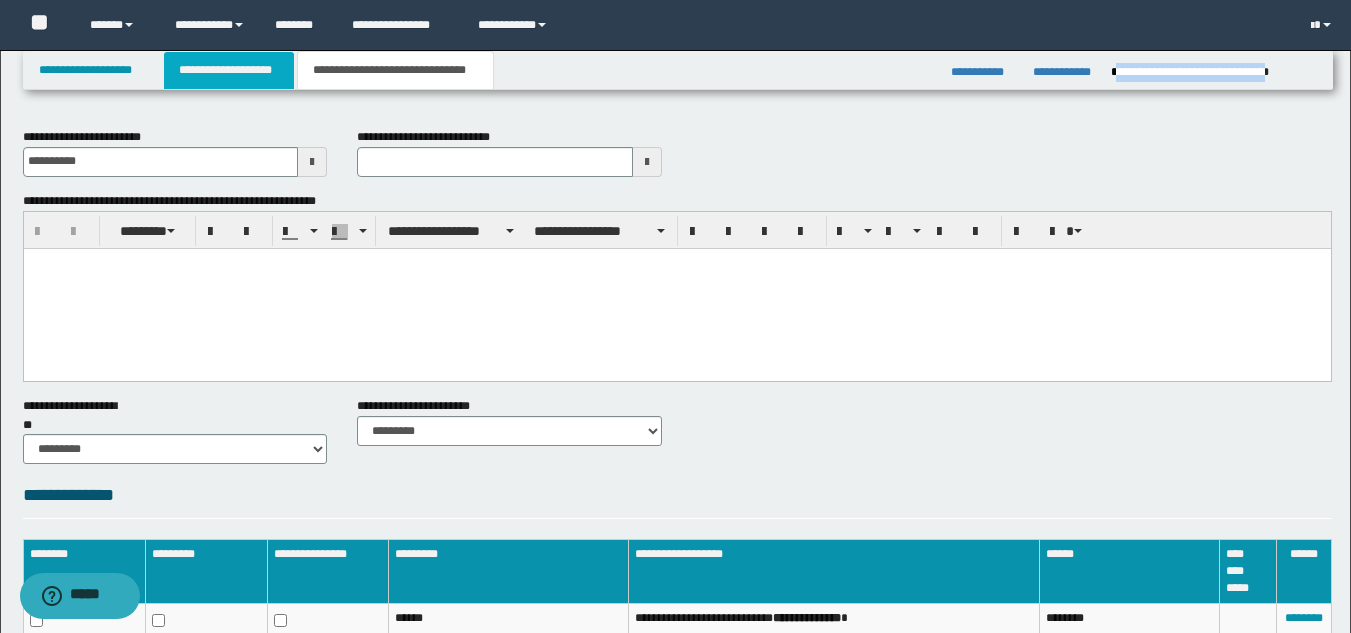 click on "**********" at bounding box center [229, 70] 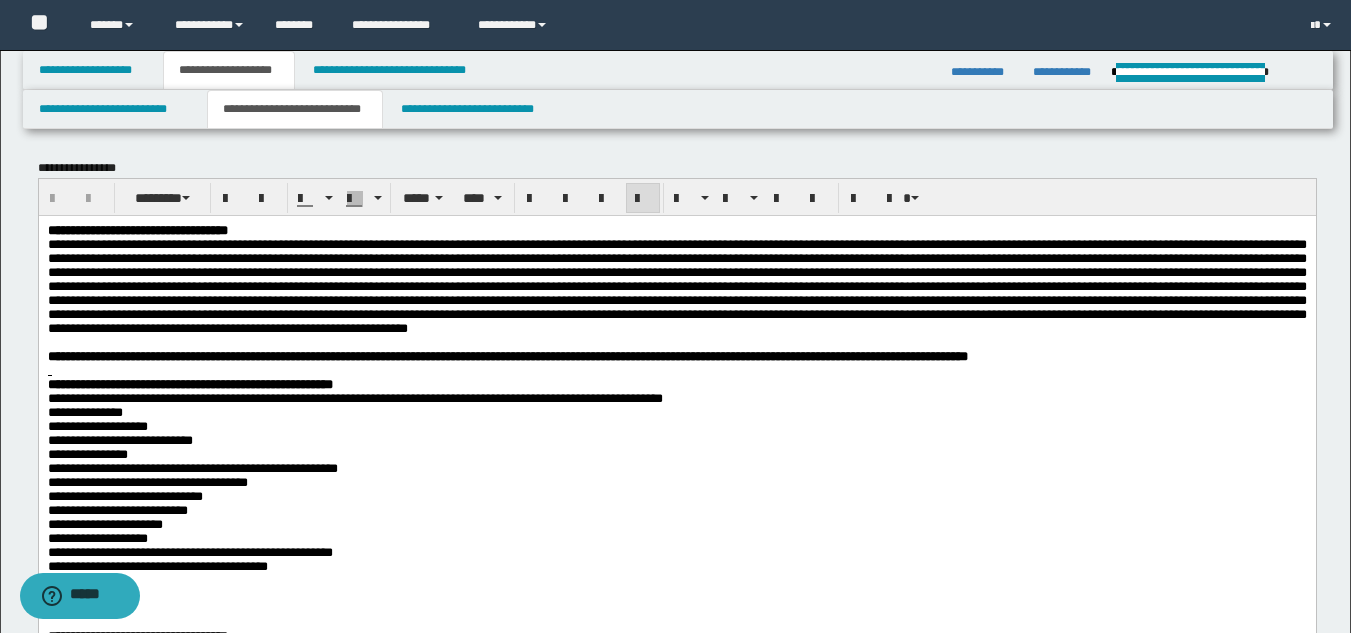 click at bounding box center (676, 285) 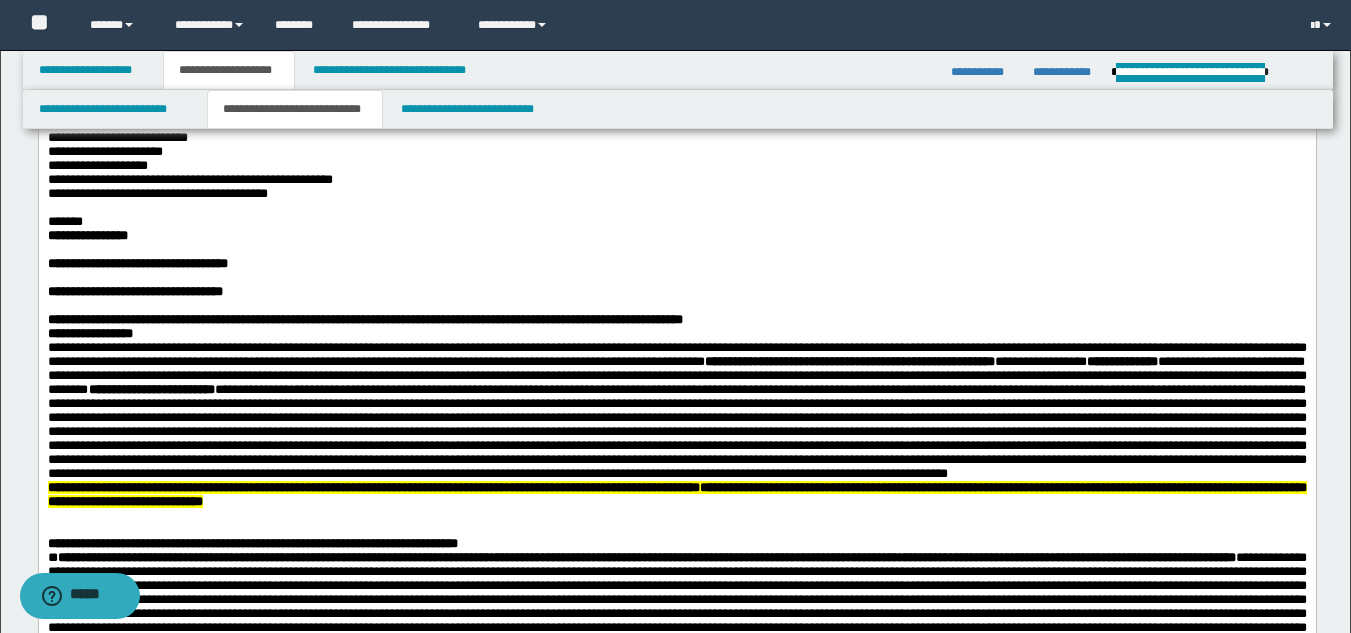 scroll, scrollTop: 413, scrollLeft: 0, axis: vertical 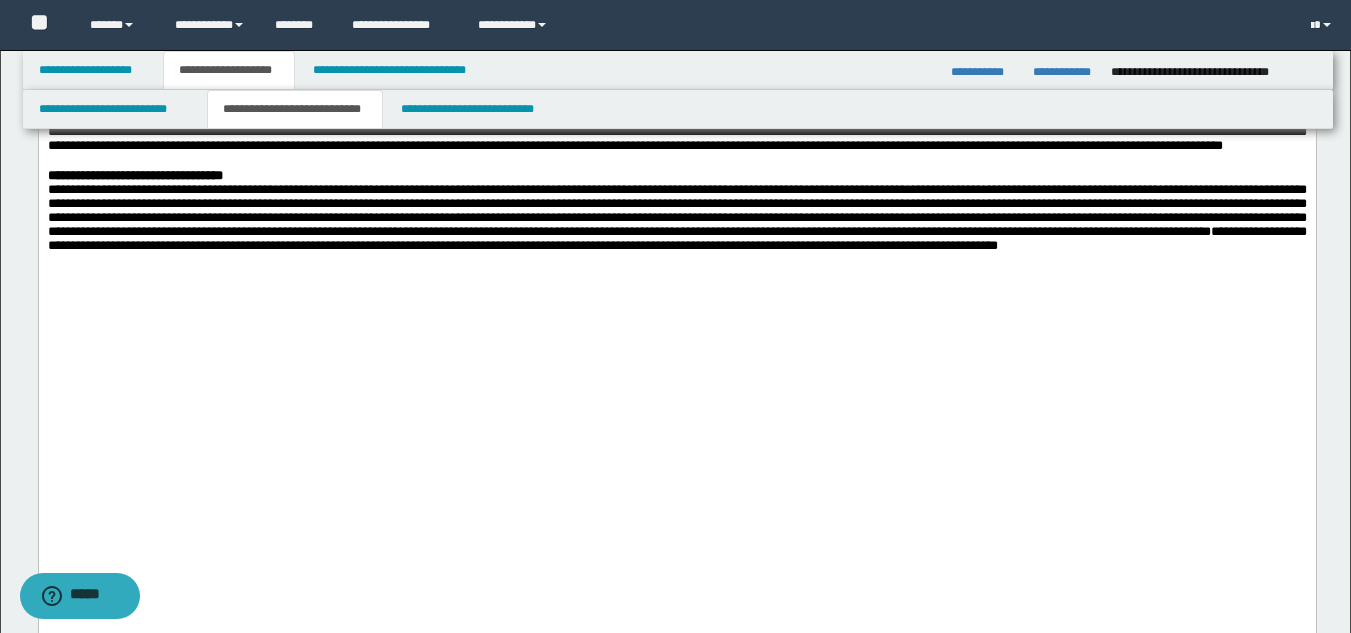click on "**********" at bounding box center (1064, 72) 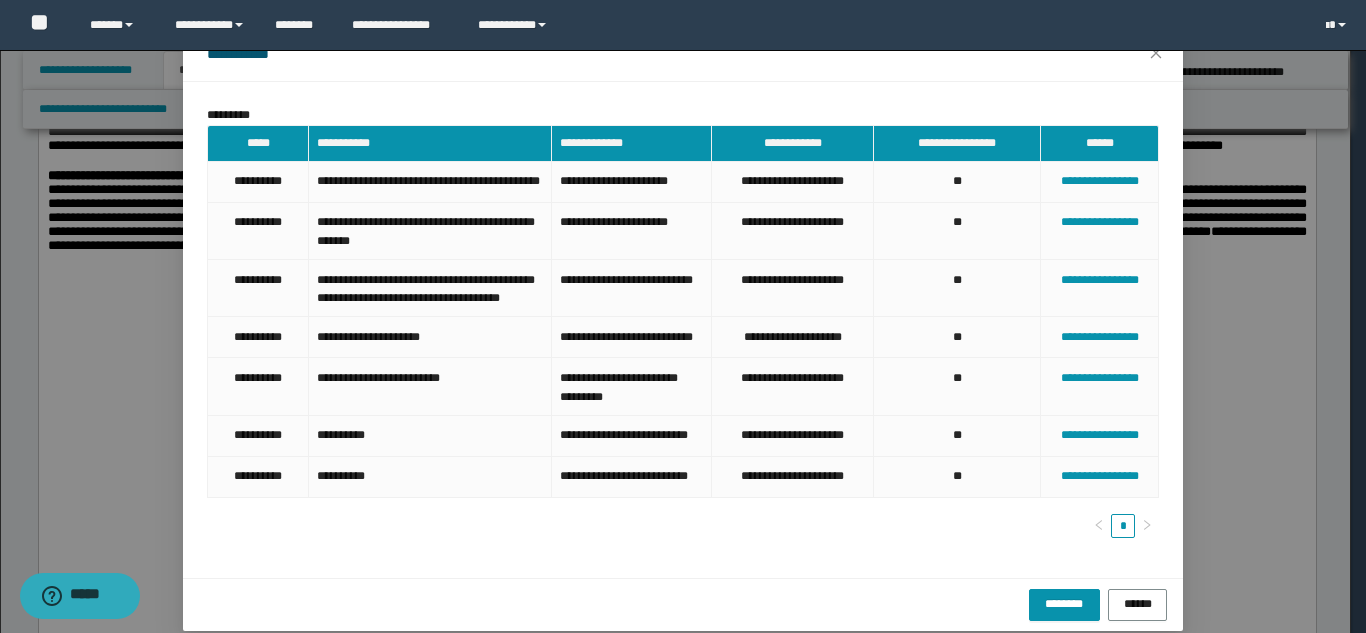 scroll, scrollTop: 179, scrollLeft: 0, axis: vertical 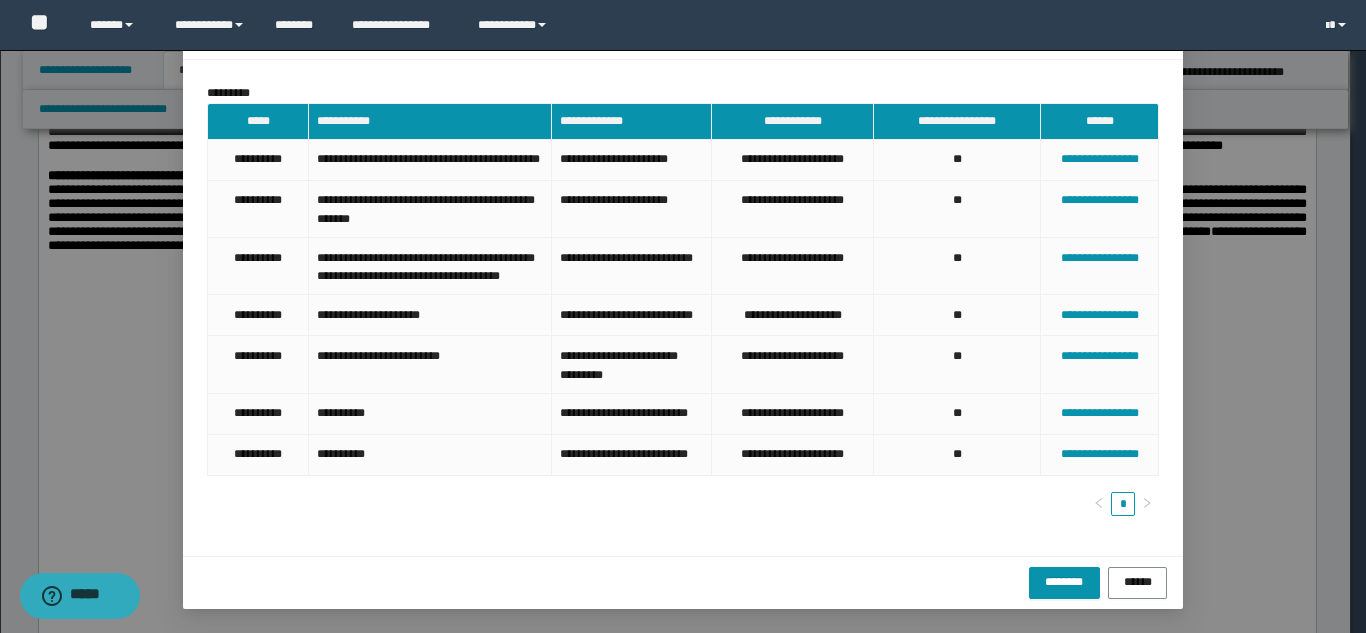 click on "**********" at bounding box center (683, 316) 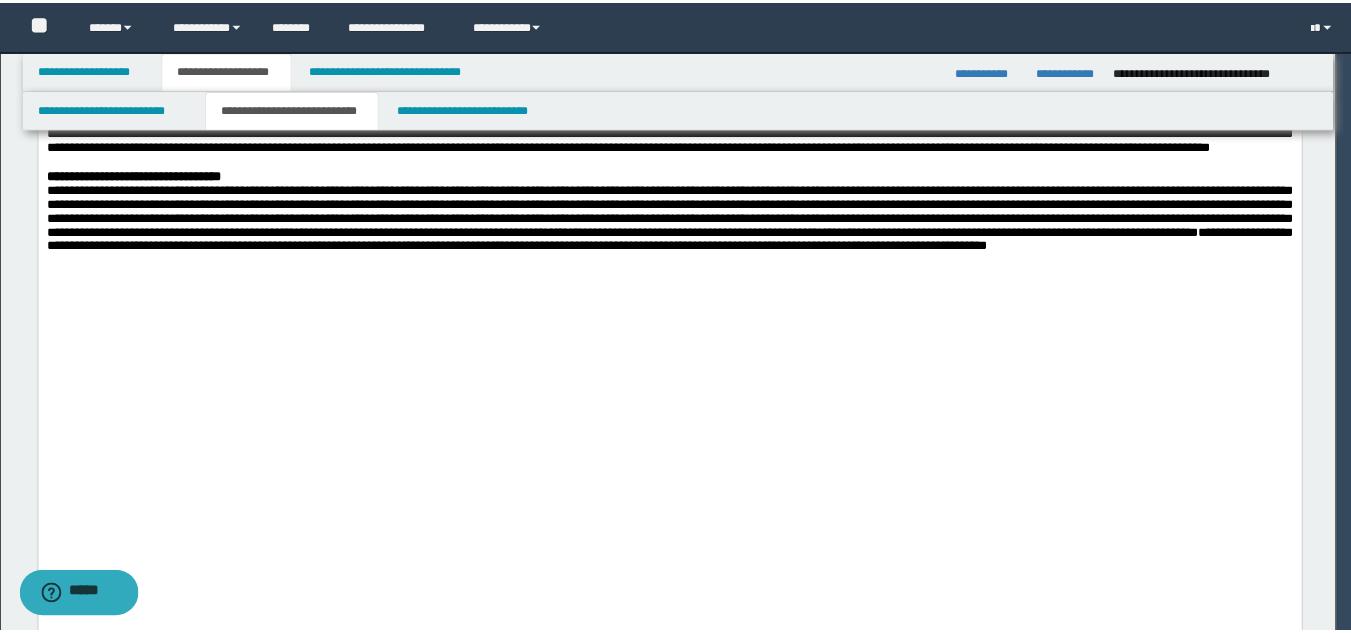 scroll, scrollTop: 79, scrollLeft: 0, axis: vertical 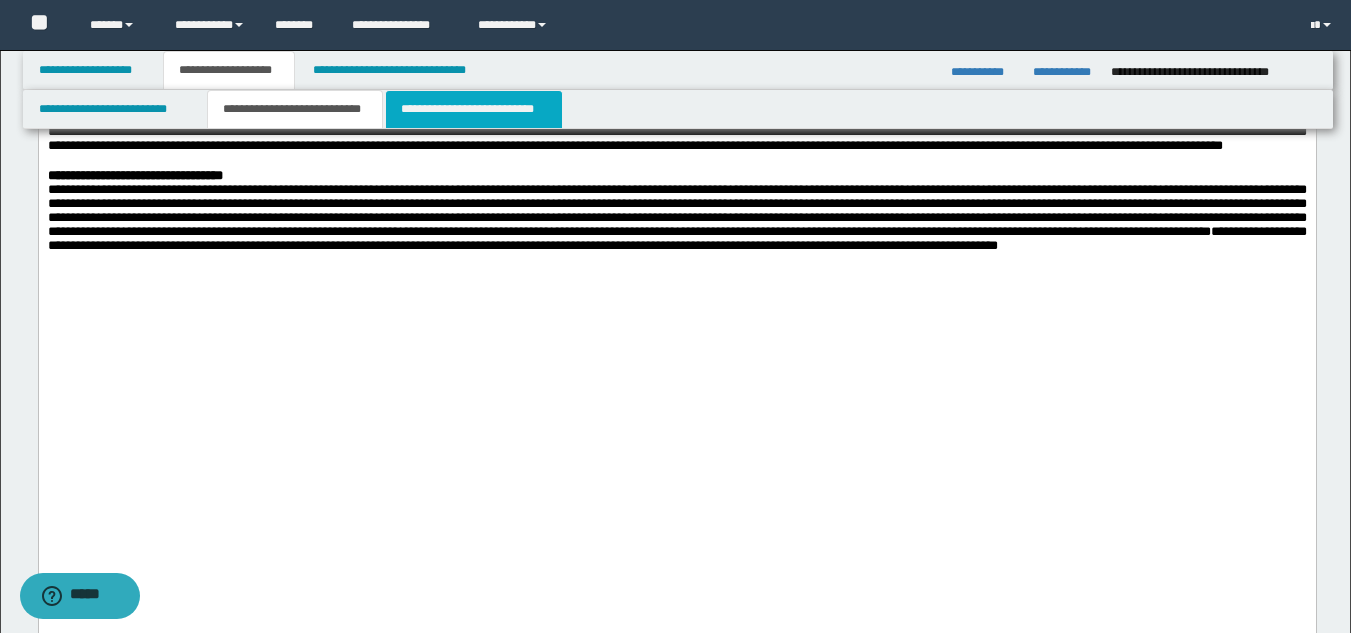 click on "**********" at bounding box center [474, 109] 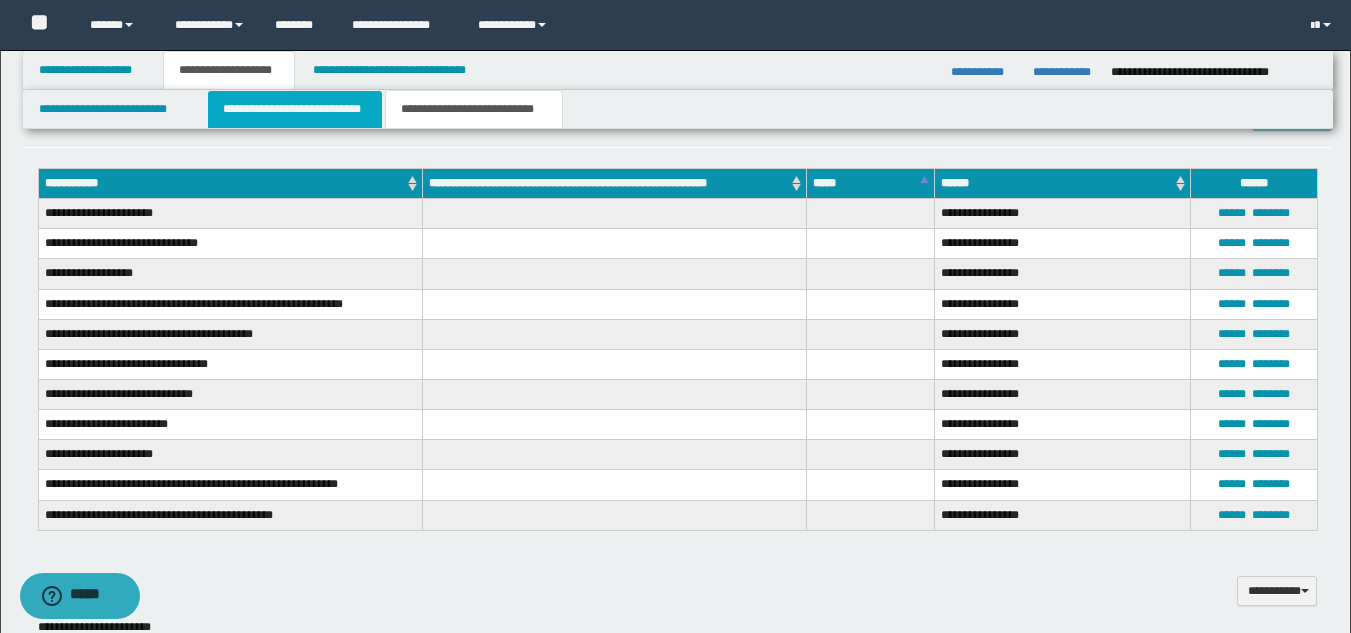 click on "**********" at bounding box center [295, 109] 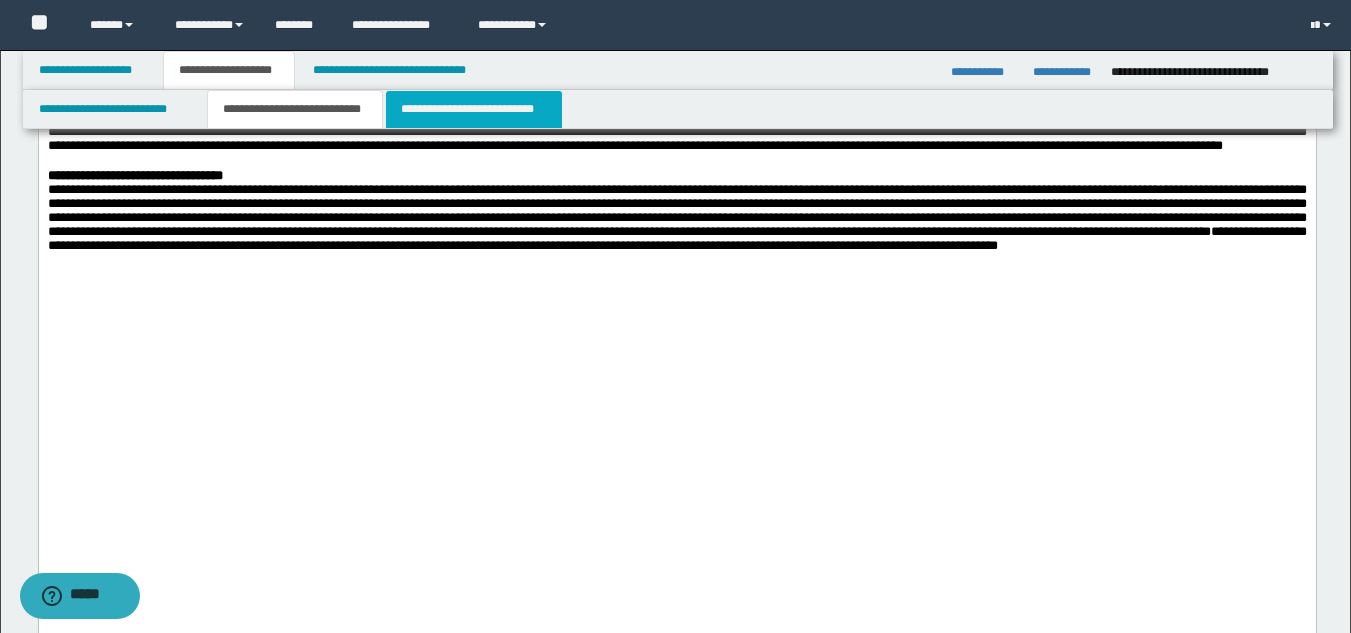 click on "**********" at bounding box center (474, 109) 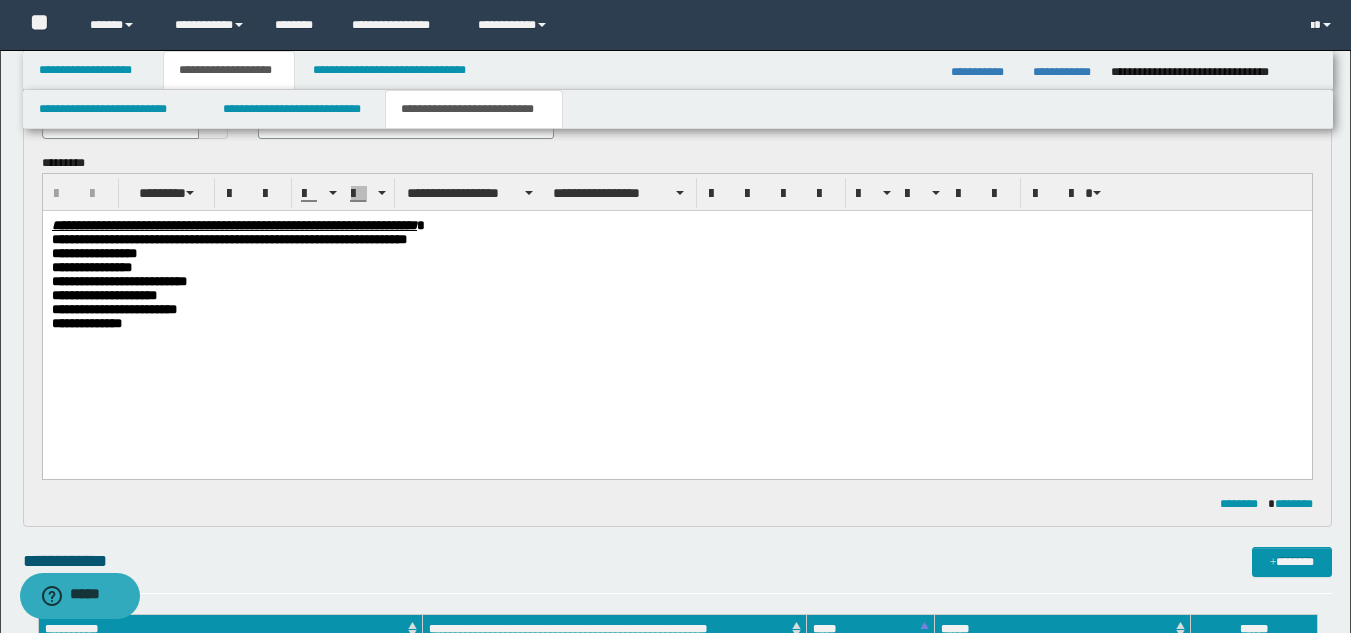 scroll, scrollTop: 552, scrollLeft: 0, axis: vertical 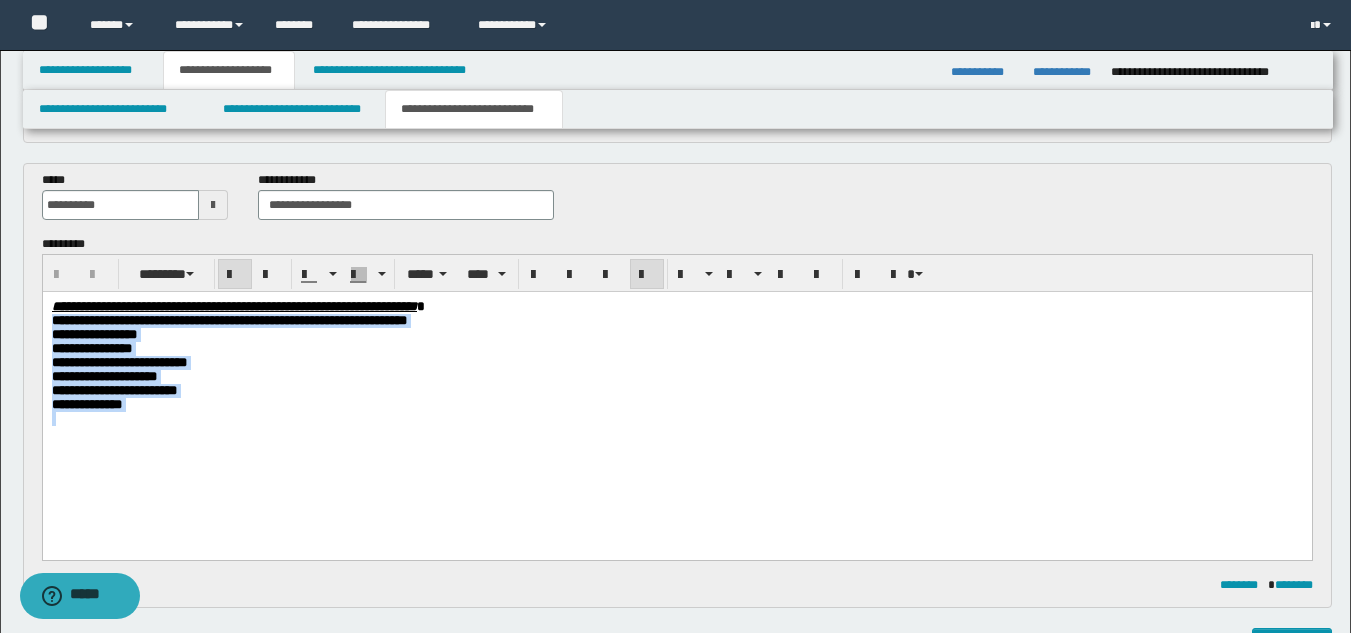 drag, startPoint x: 50, startPoint y: 319, endPoint x: 227, endPoint y: 469, distance: 232.01077 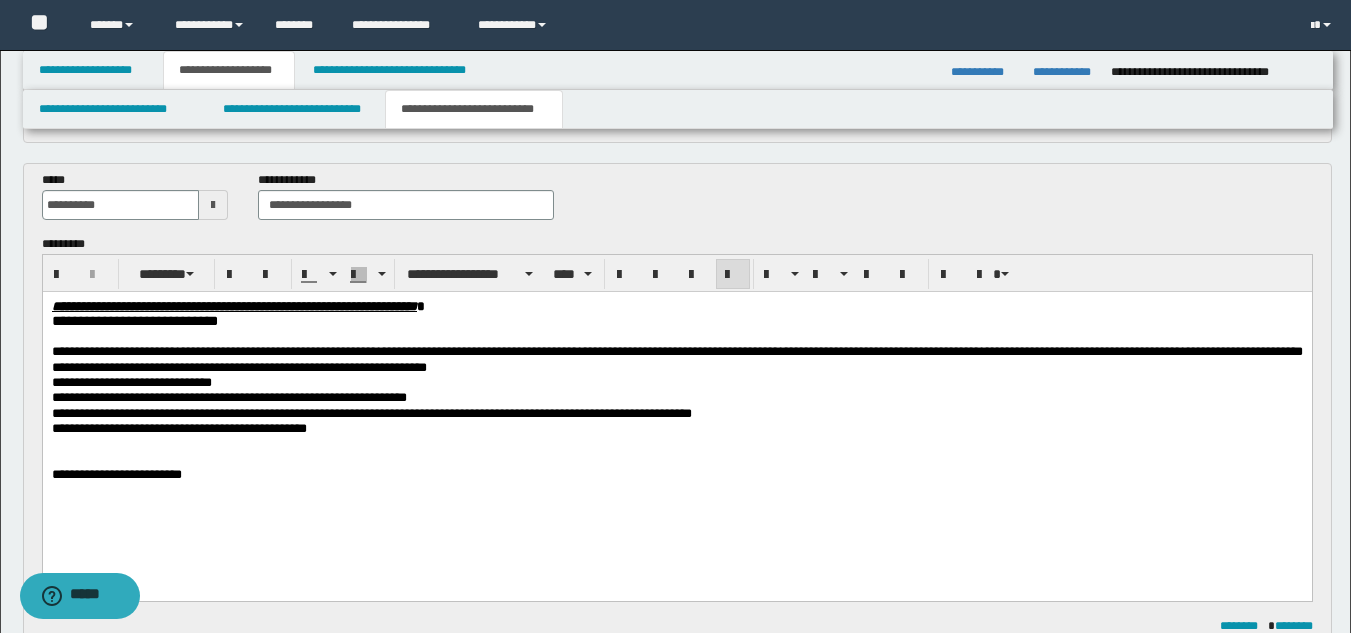 click on "**********" at bounding box center (676, 358) 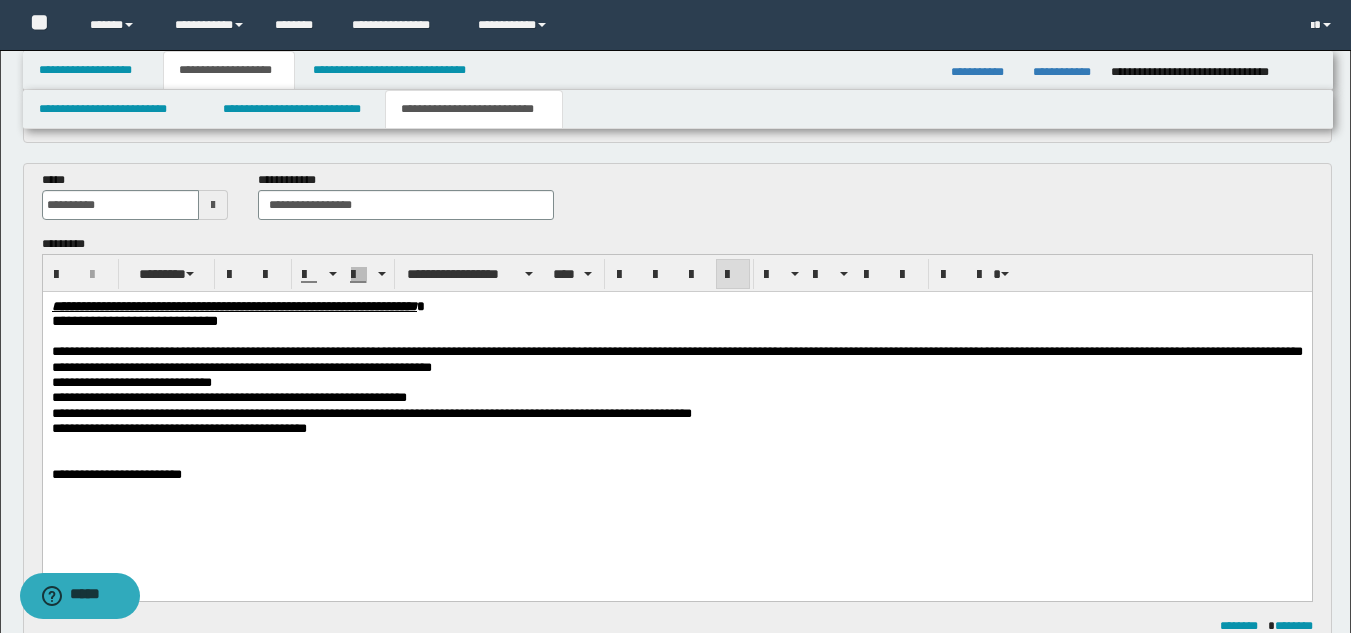 click on "**********" at bounding box center (371, 412) 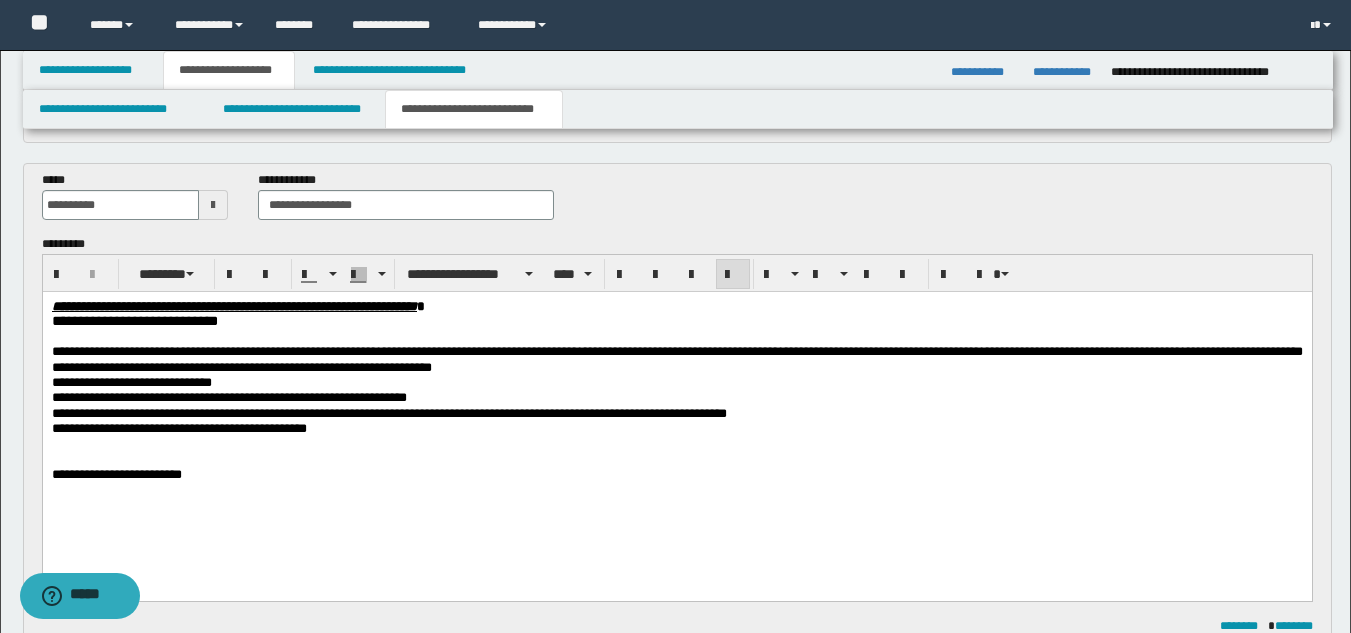 click on "**********" at bounding box center [388, 412] 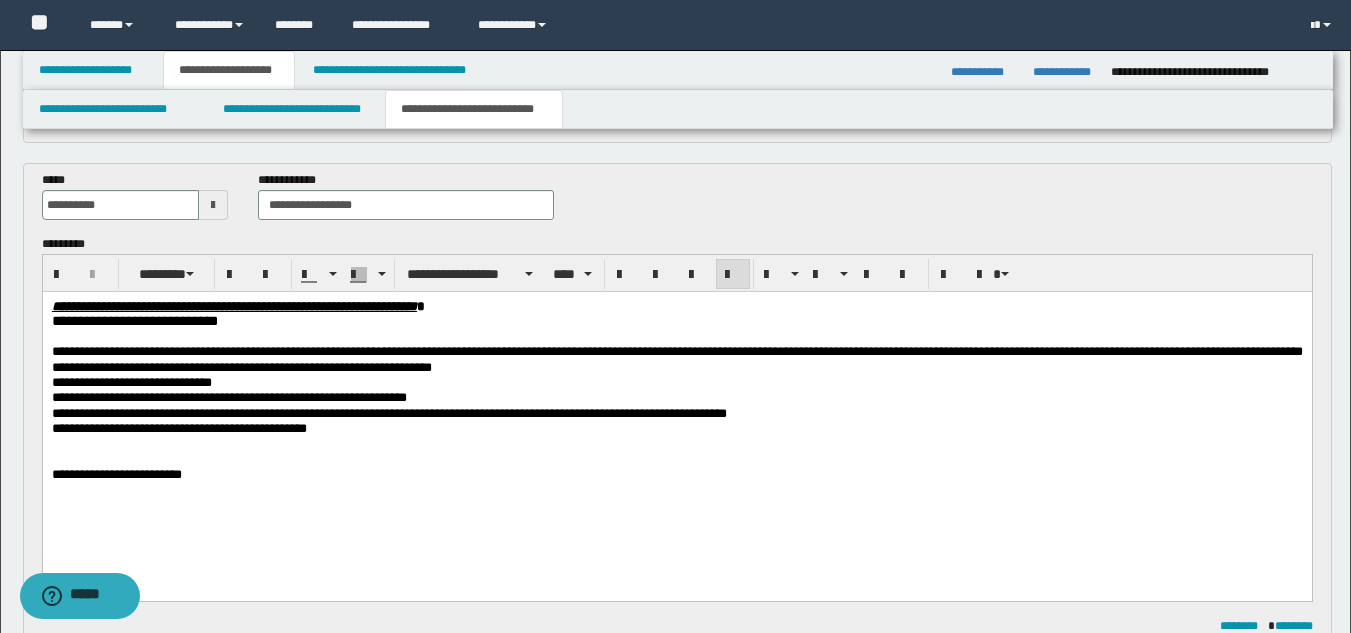click on "**********" at bounding box center (676, 427) 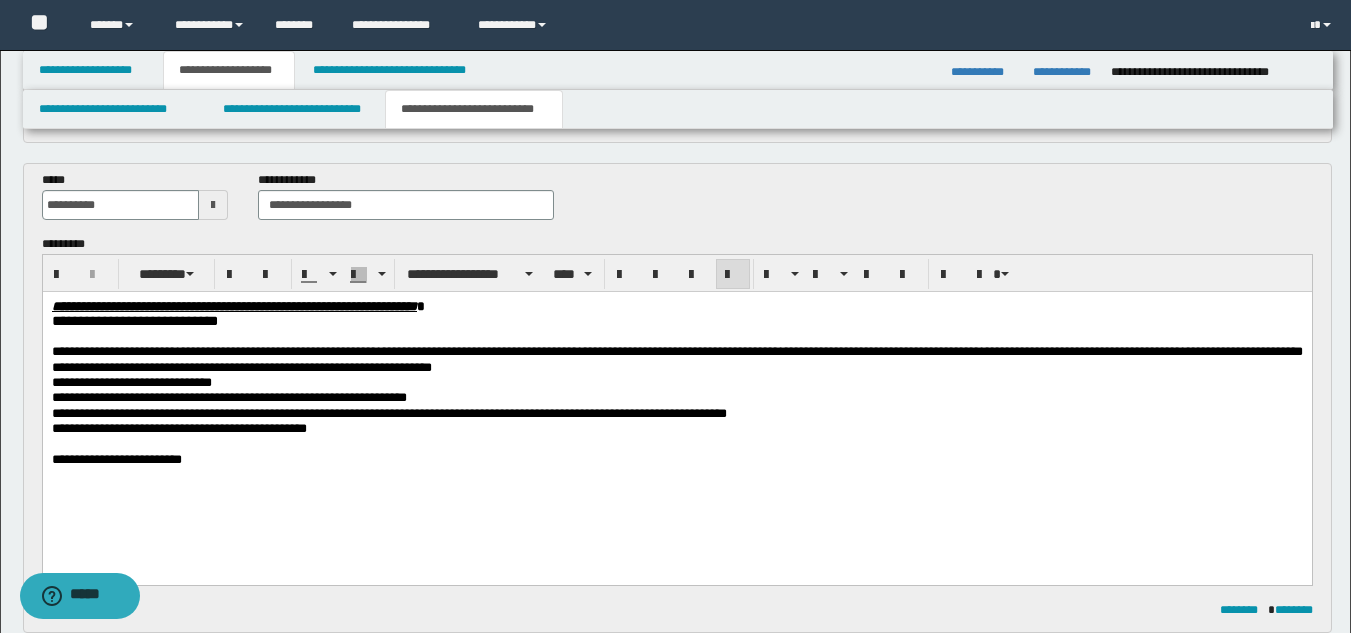 click on "**********" at bounding box center (676, 407) 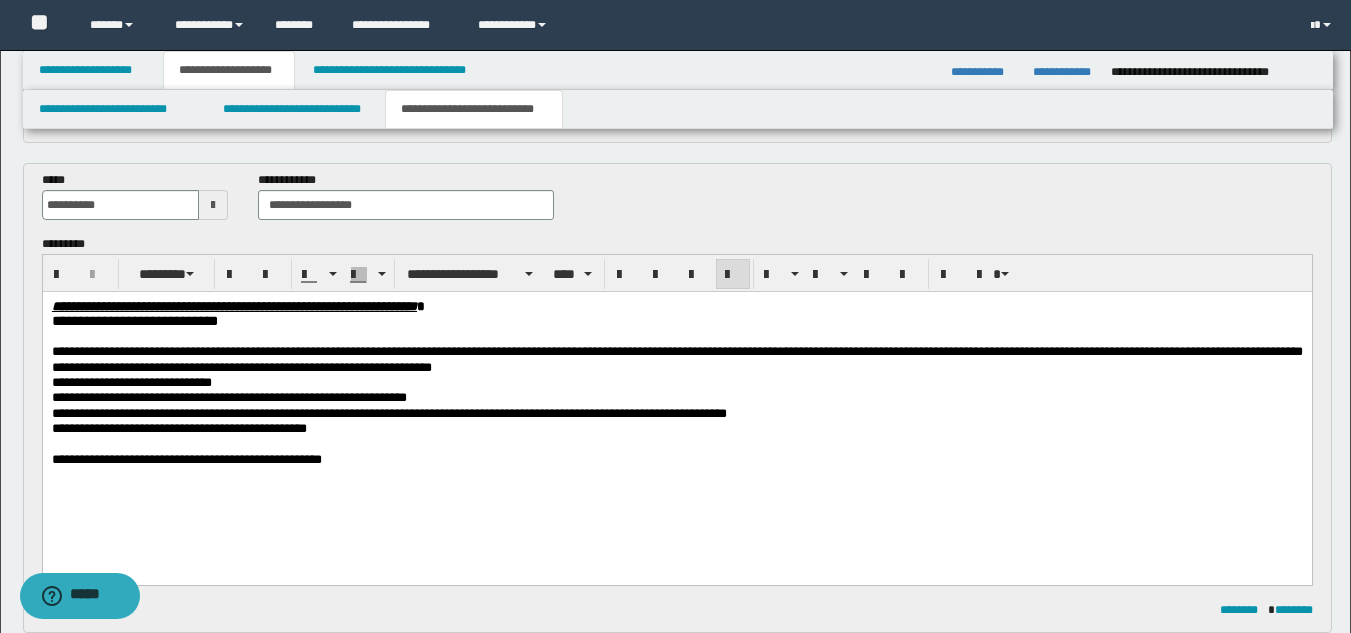 drag, startPoint x: 378, startPoint y: 472, endPoint x: 403, endPoint y: 465, distance: 25.96151 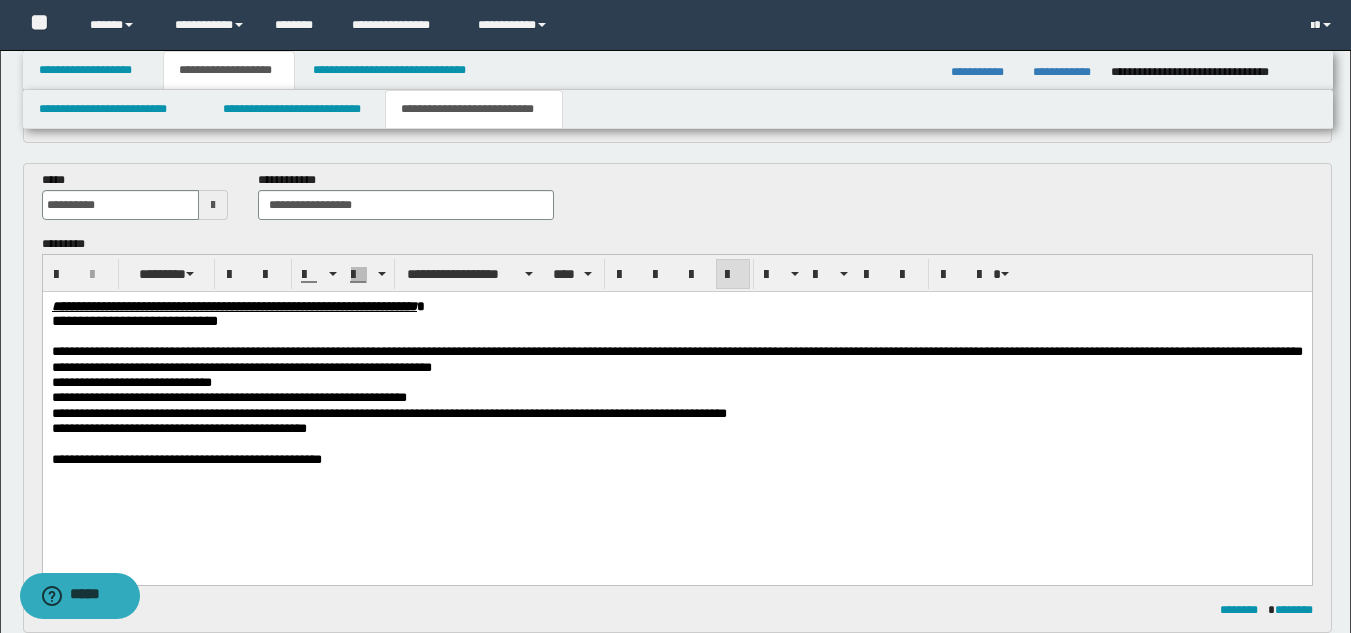 click on "**********" at bounding box center (676, 458) 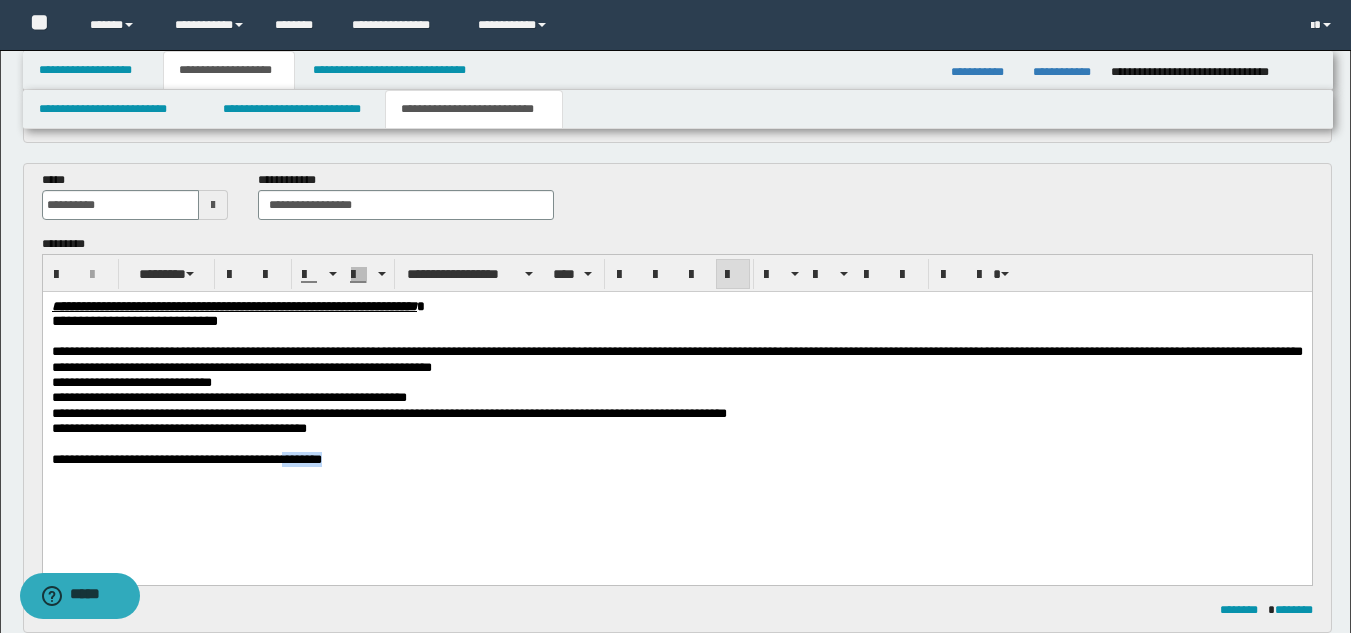 drag, startPoint x: 342, startPoint y: 467, endPoint x: 420, endPoint y: 470, distance: 78.05767 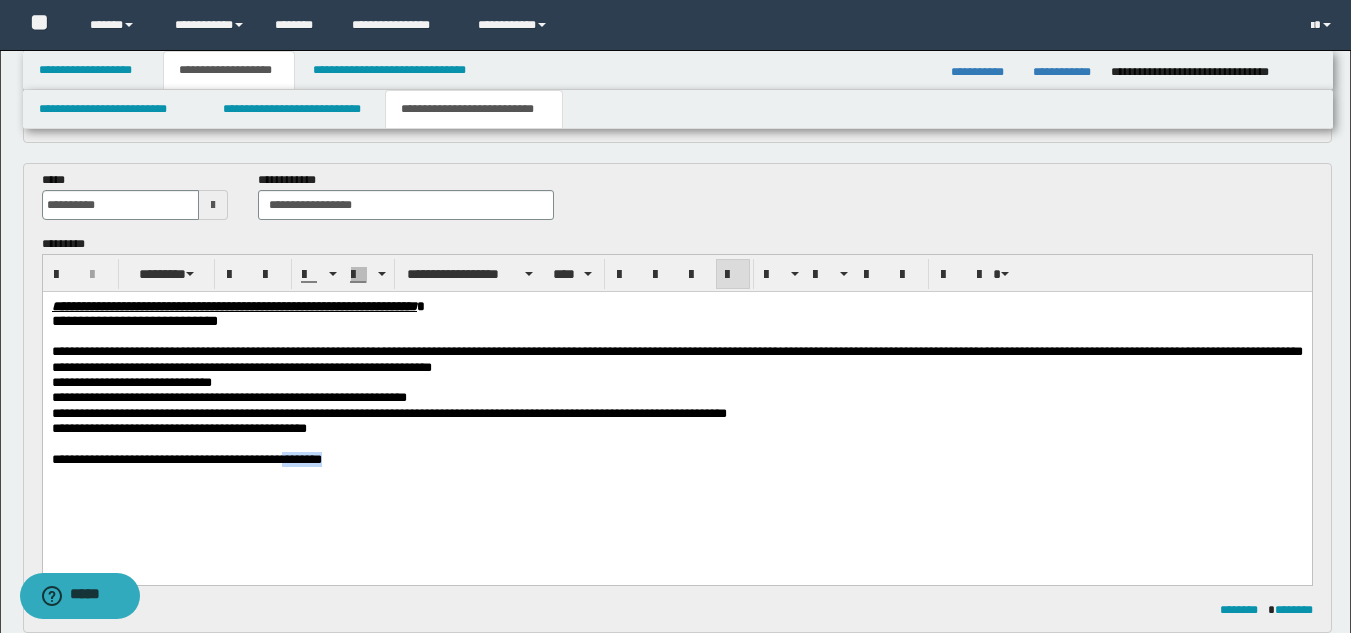 click on "**********" at bounding box center [676, 458] 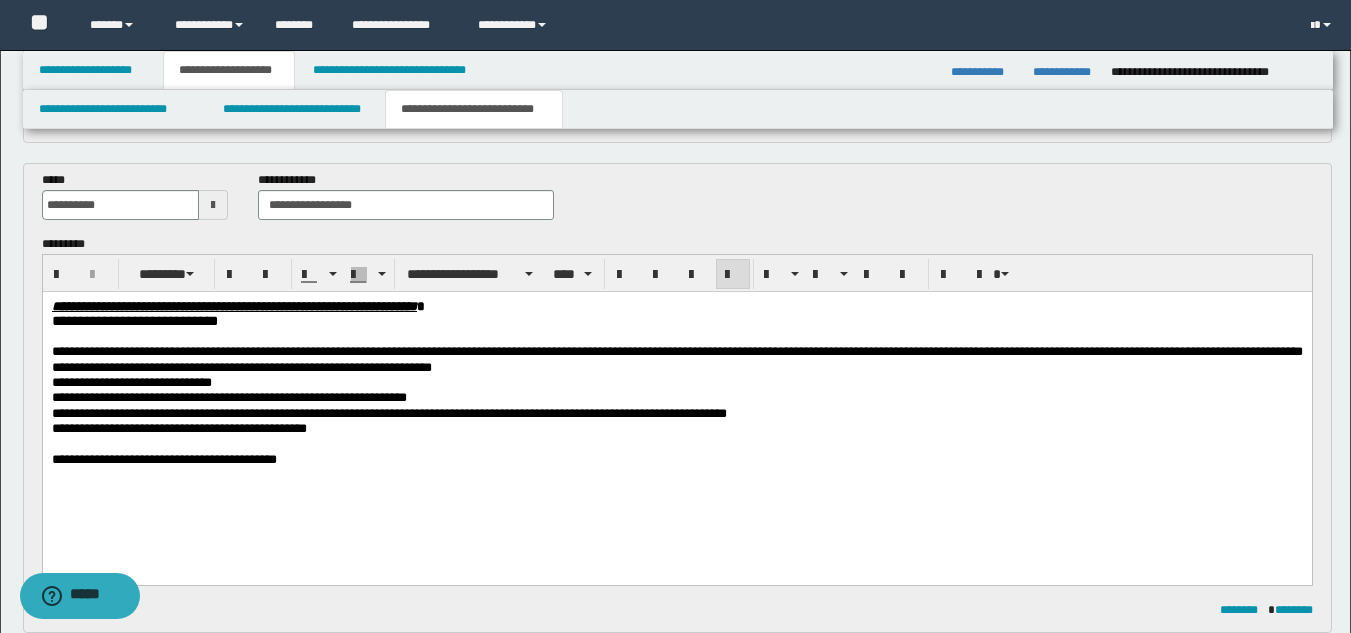 click on "**********" at bounding box center [676, 407] 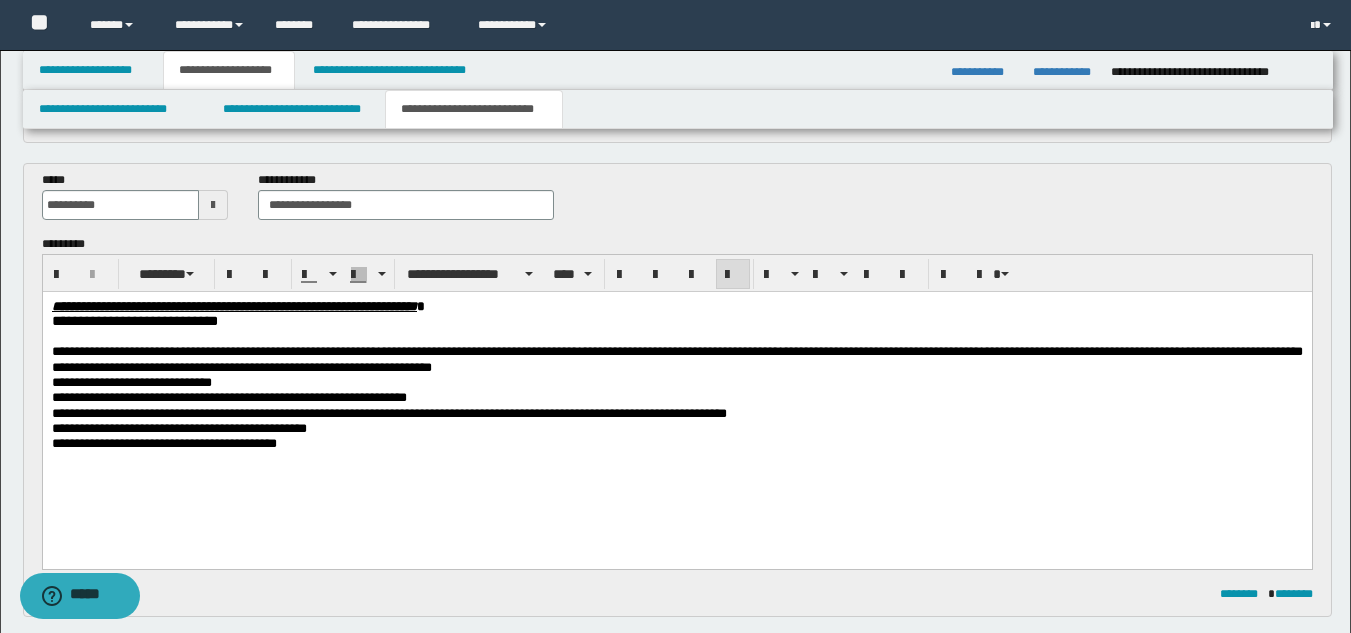 click on "**********" at bounding box center (163, 442) 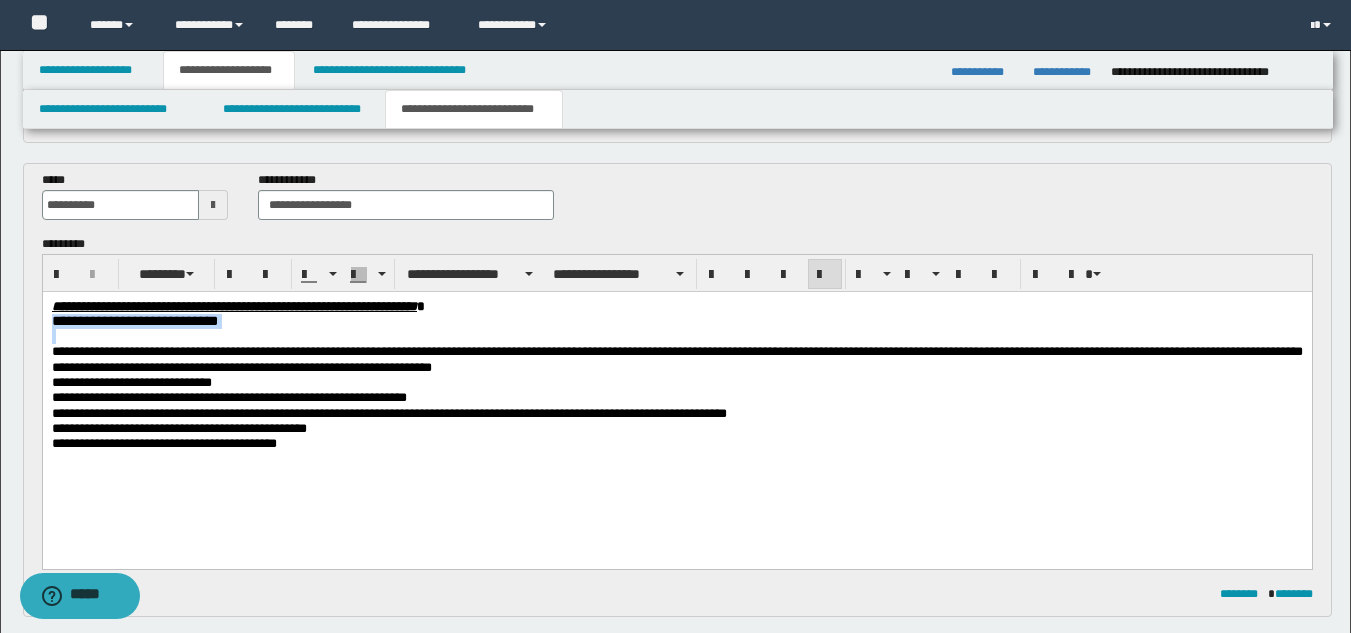 drag, startPoint x: 51, startPoint y: 327, endPoint x: 53, endPoint y: 349, distance: 22.090721 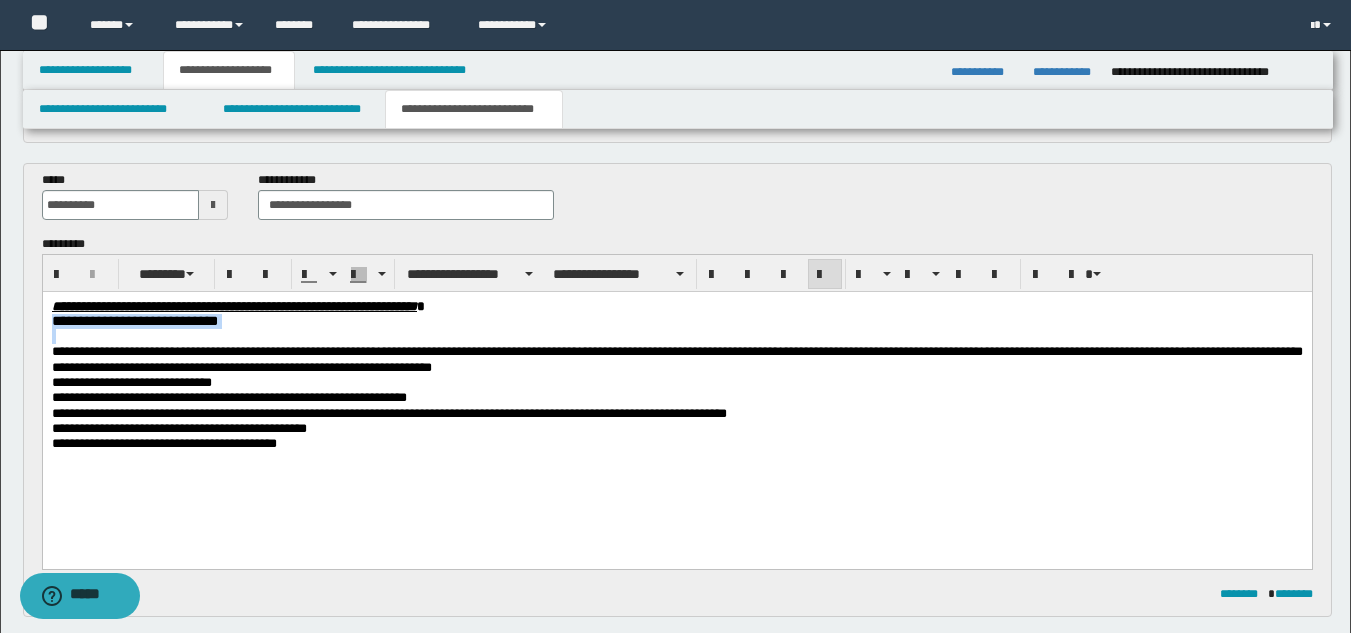 click on "**********" at bounding box center (676, 400) 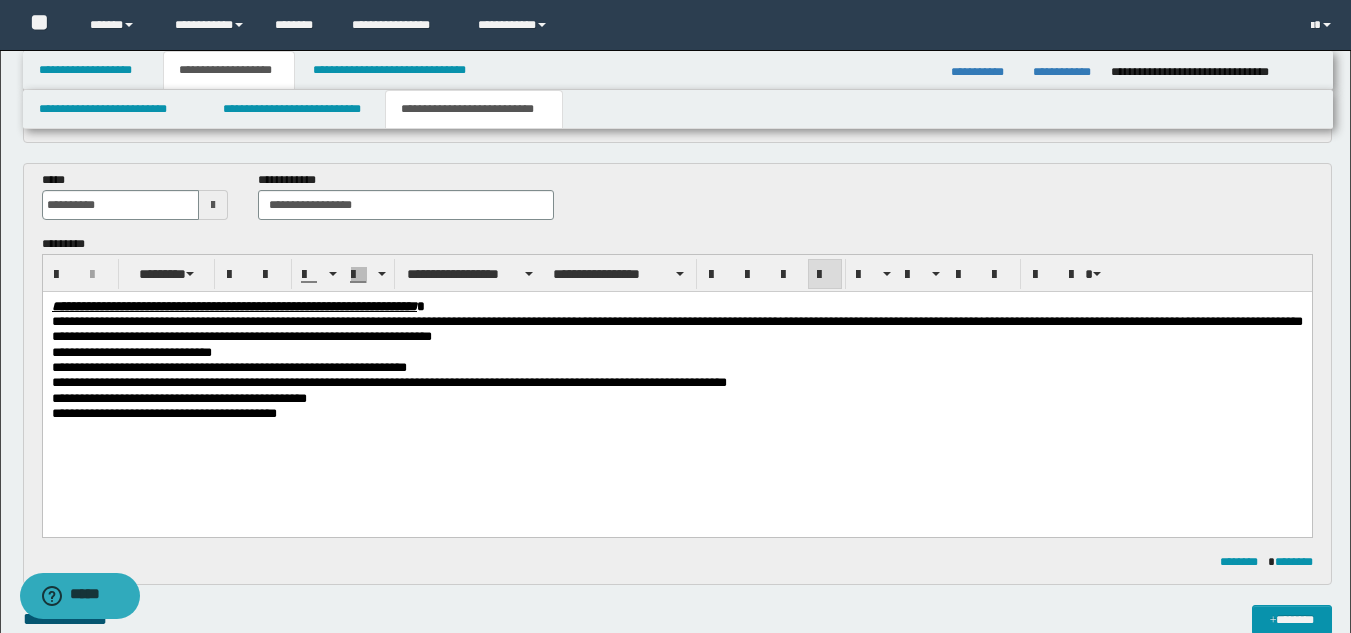 click on "**********" at bounding box center (388, 381) 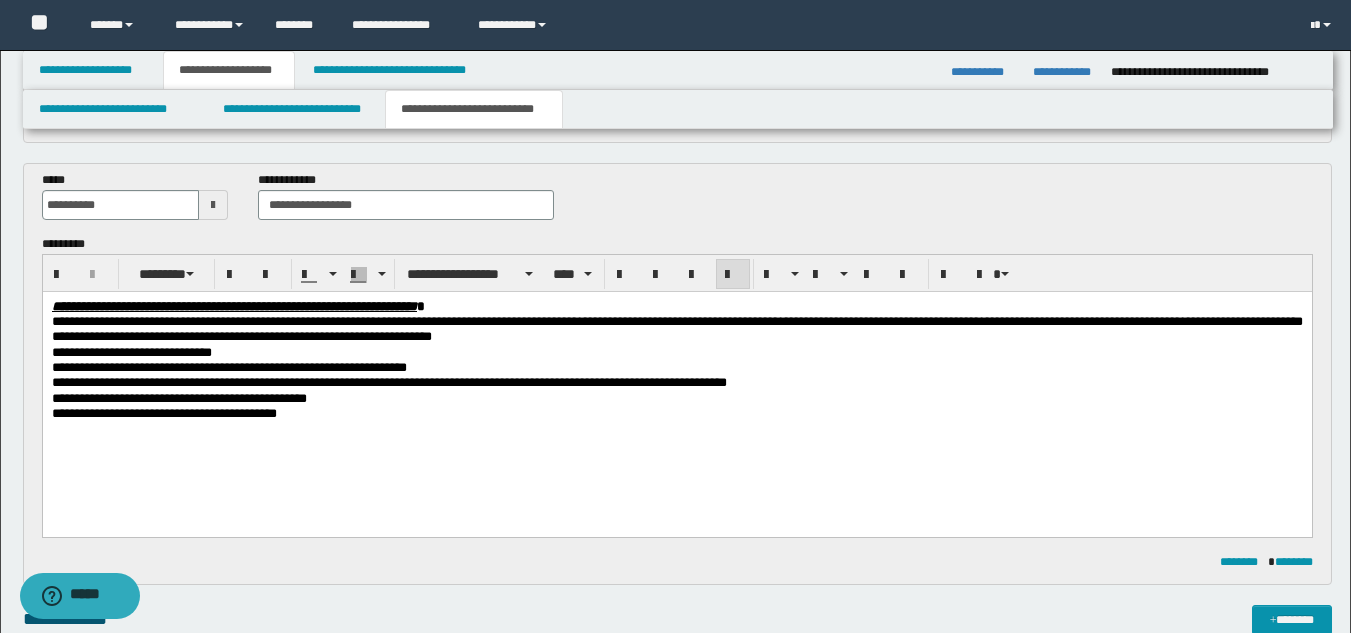 click on "**********" at bounding box center [676, 328] 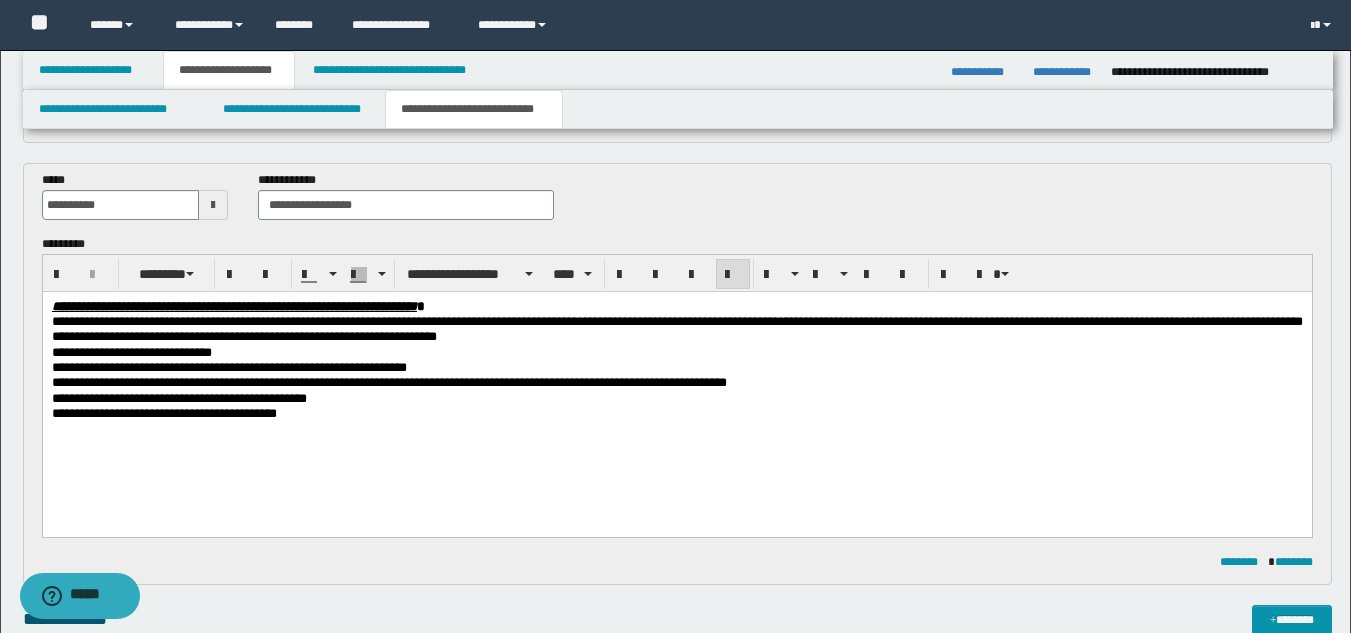 click on "**********" at bounding box center (676, 328) 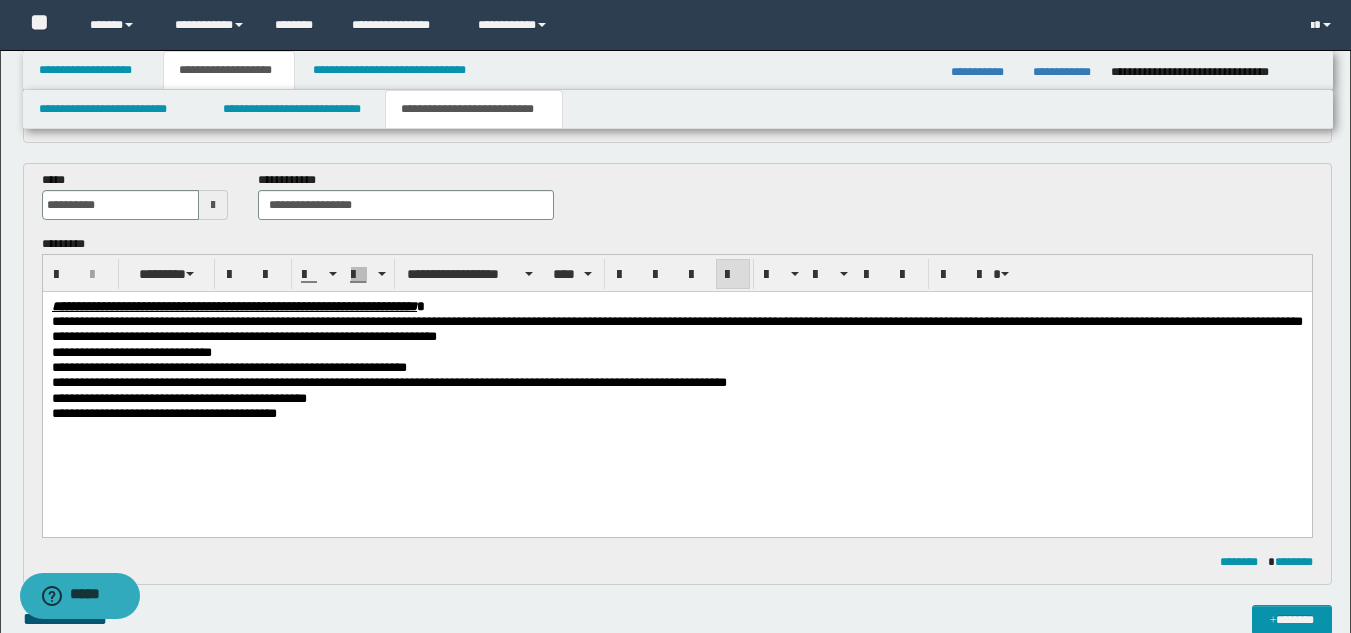 drag, startPoint x: 508, startPoint y: 335, endPoint x: 585, endPoint y: 332, distance: 77.05842 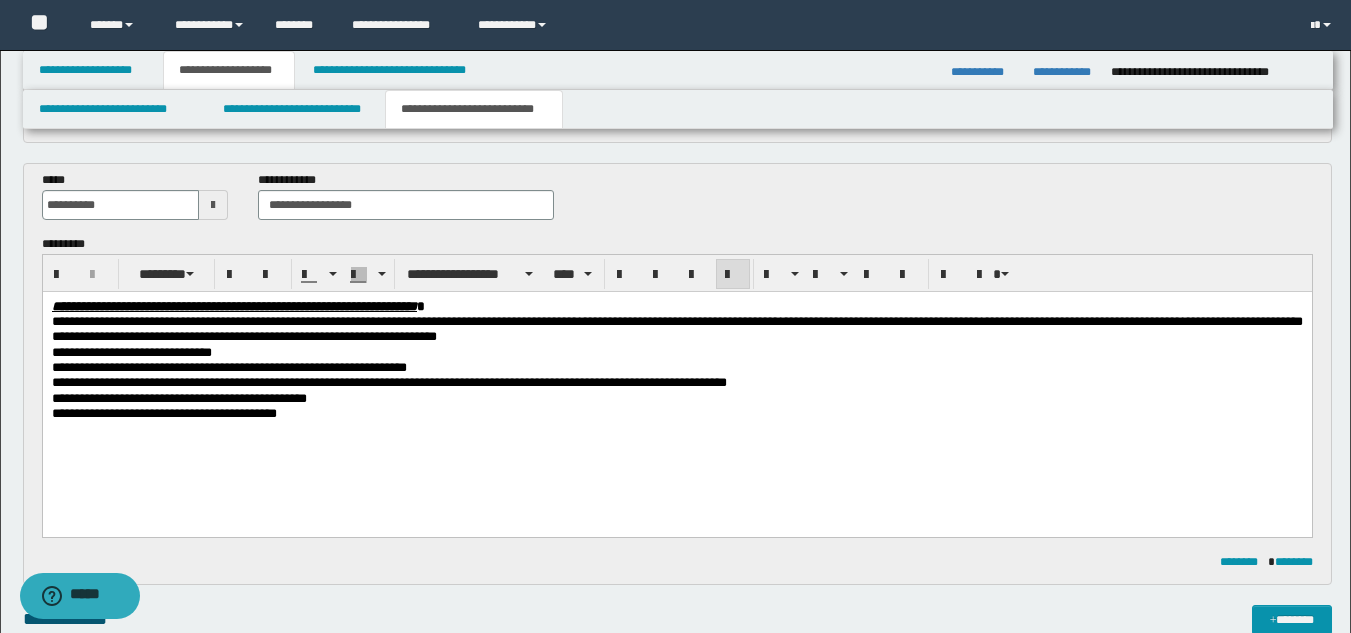 click on "**********" at bounding box center [676, 328] 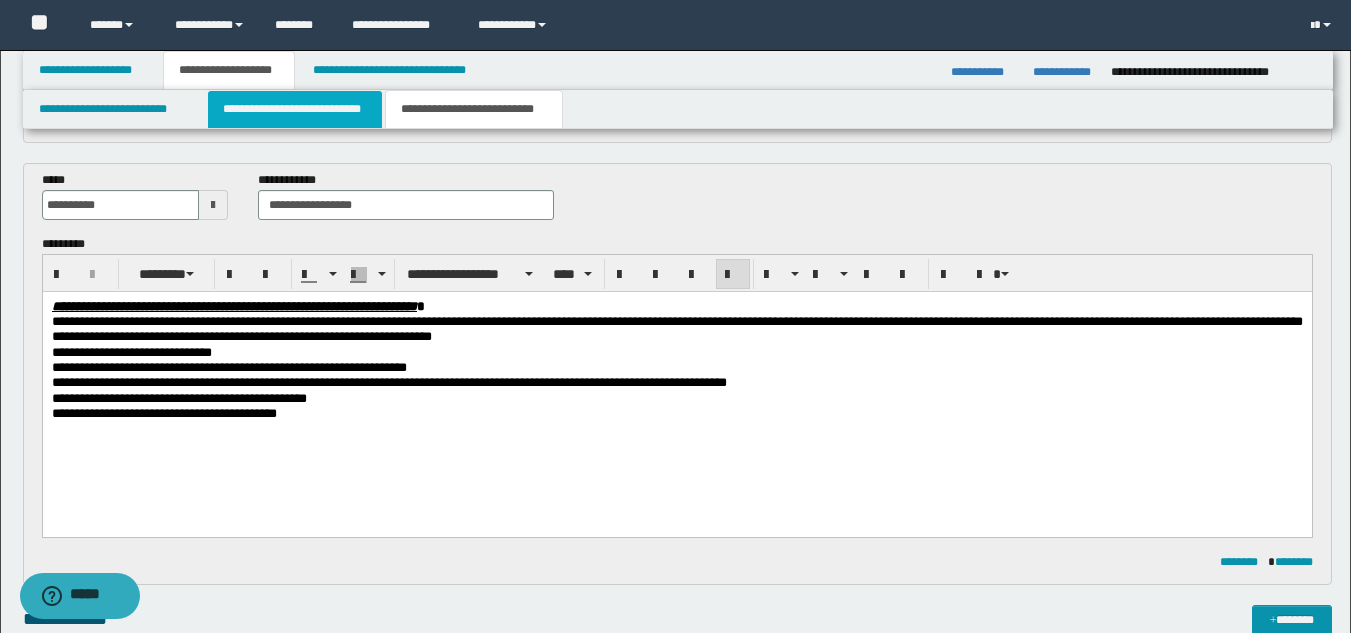 click on "**********" at bounding box center [295, 109] 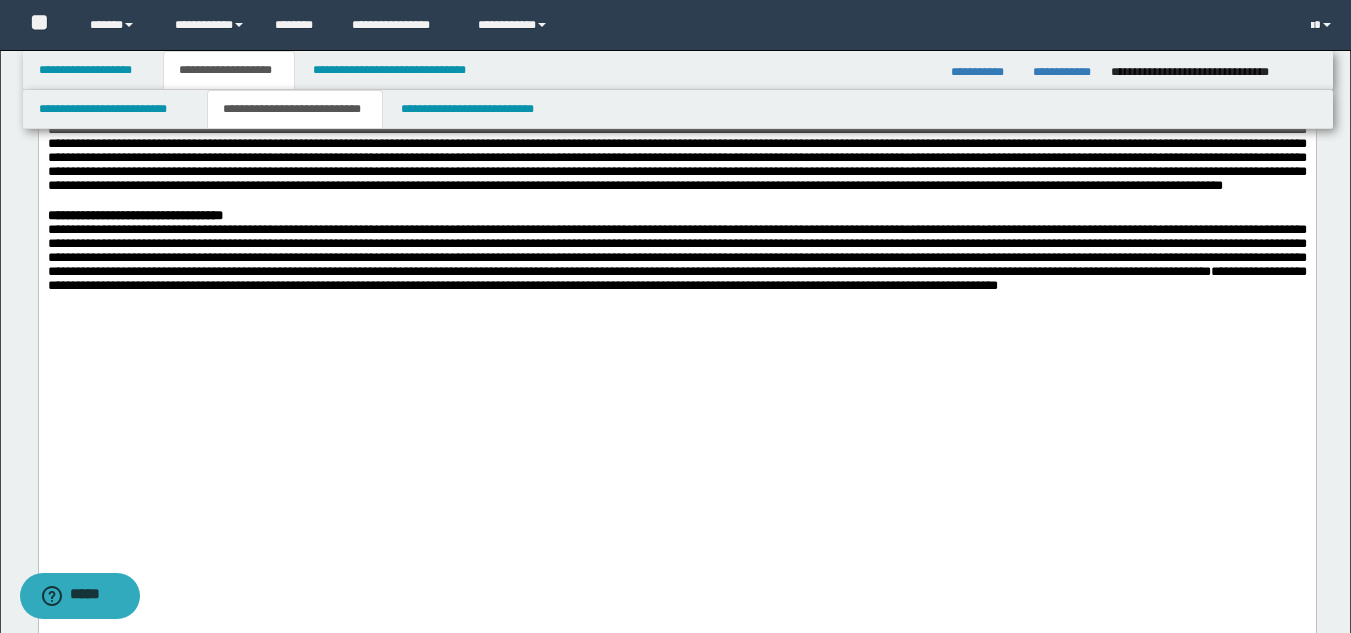 scroll, scrollTop: 1065, scrollLeft: 0, axis: vertical 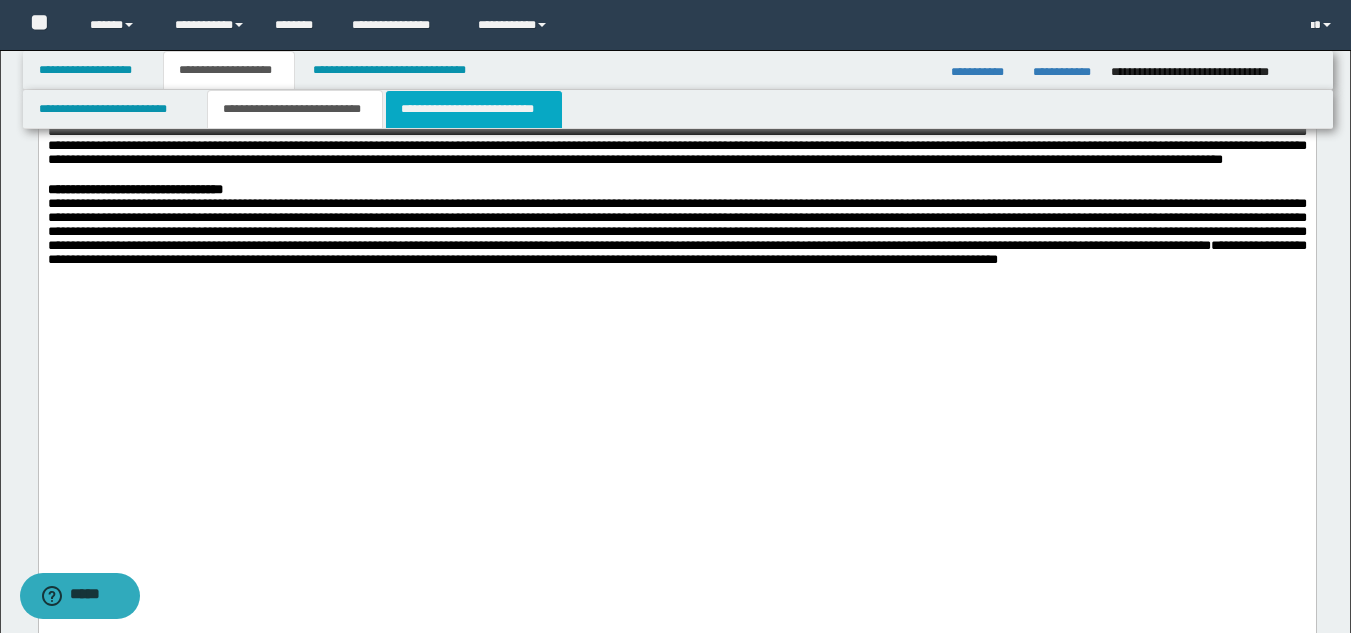 click on "**********" at bounding box center [474, 109] 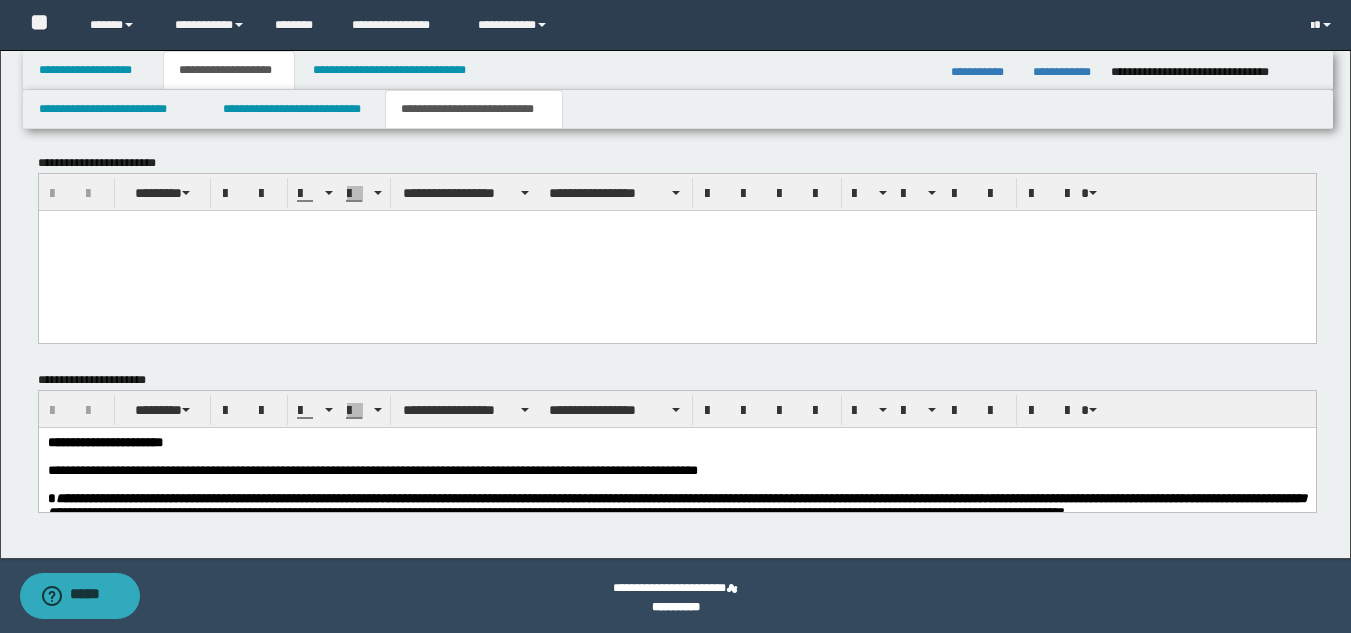 scroll, scrollTop: 1741, scrollLeft: 0, axis: vertical 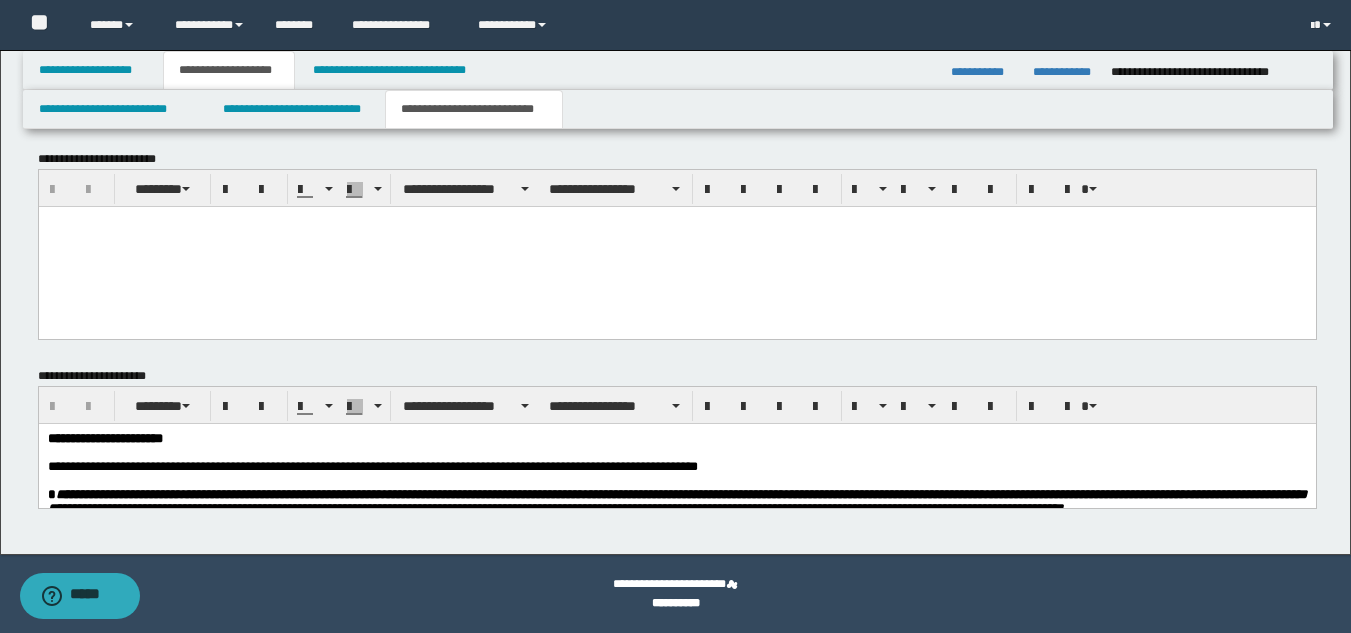 drag, startPoint x: 1365, startPoint y: 336, endPoint x: 1080, endPoint y: 76, distance: 385.77844 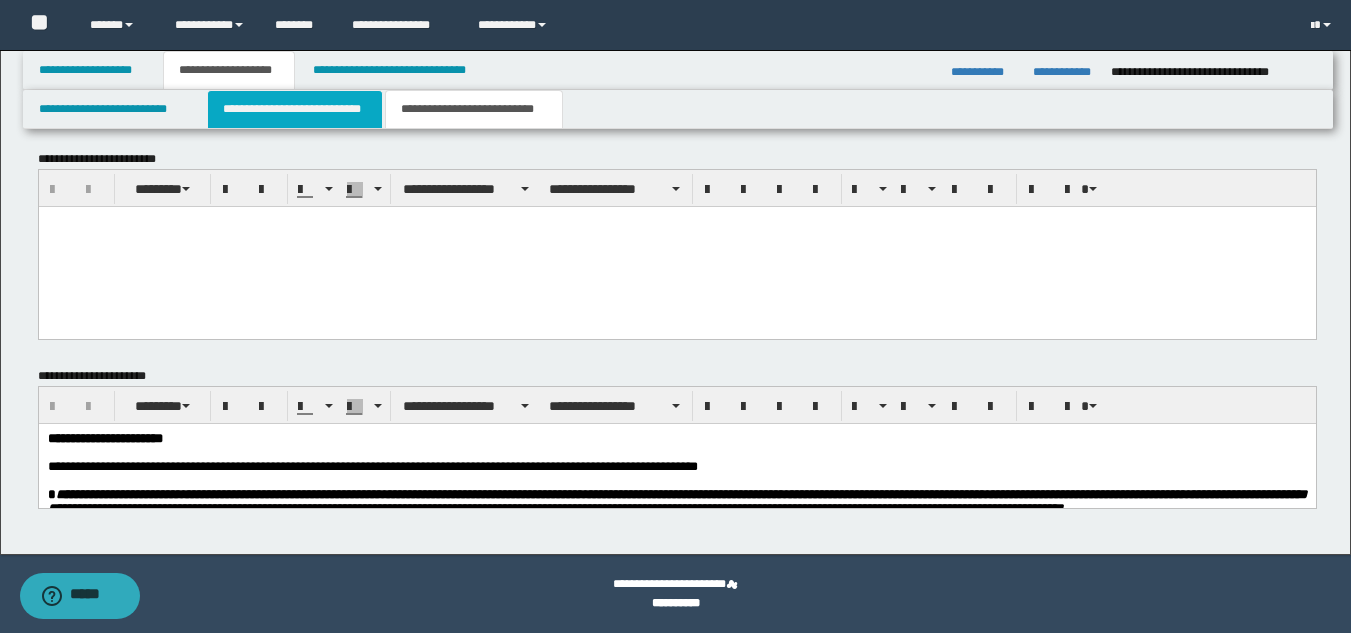 click on "**********" at bounding box center (295, 109) 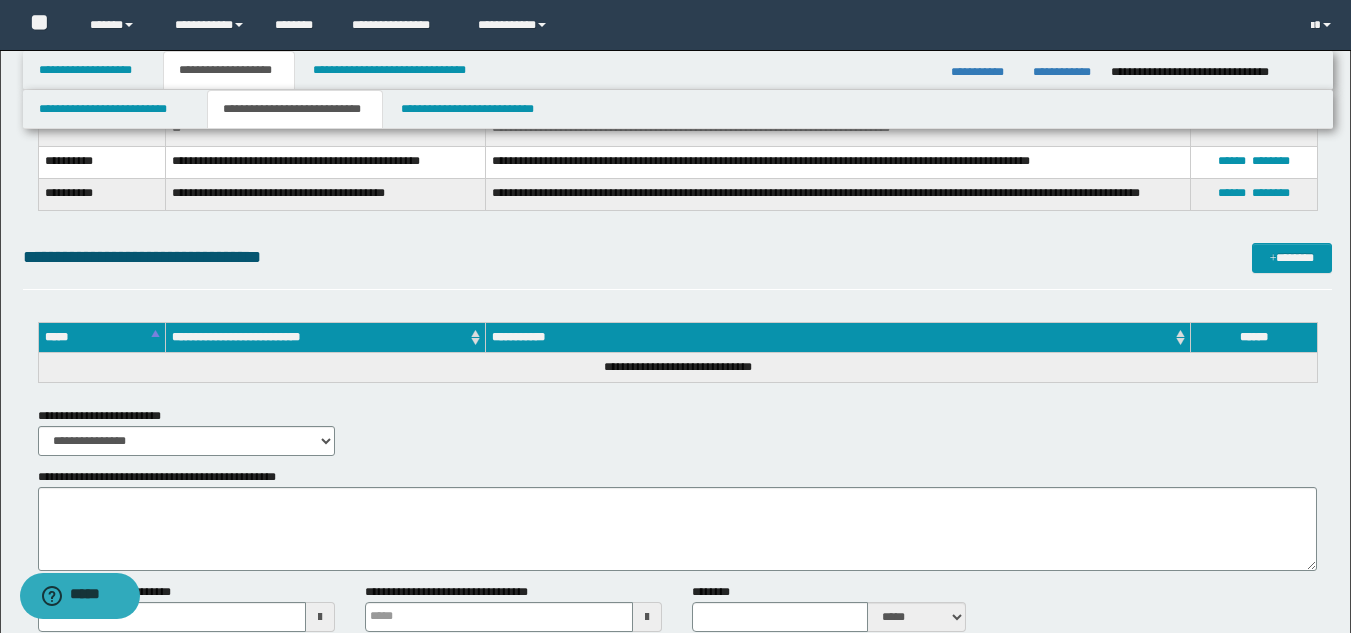 scroll, scrollTop: 7310, scrollLeft: 0, axis: vertical 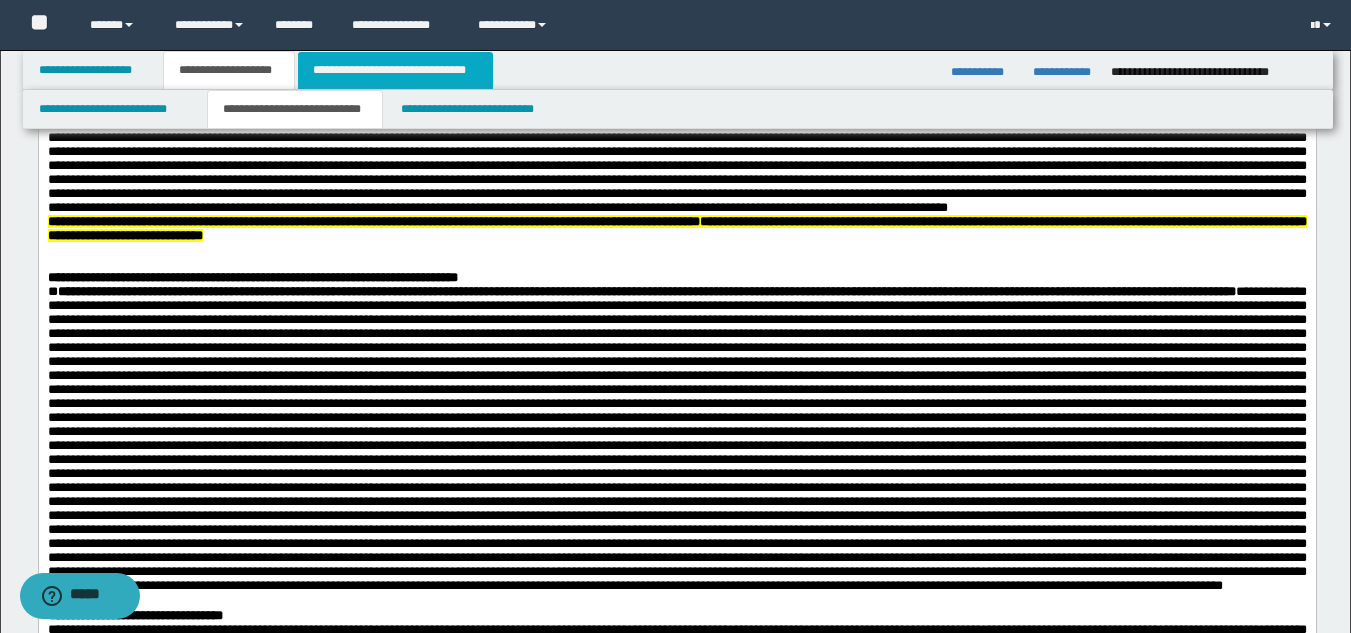 click on "**********" at bounding box center (395, 70) 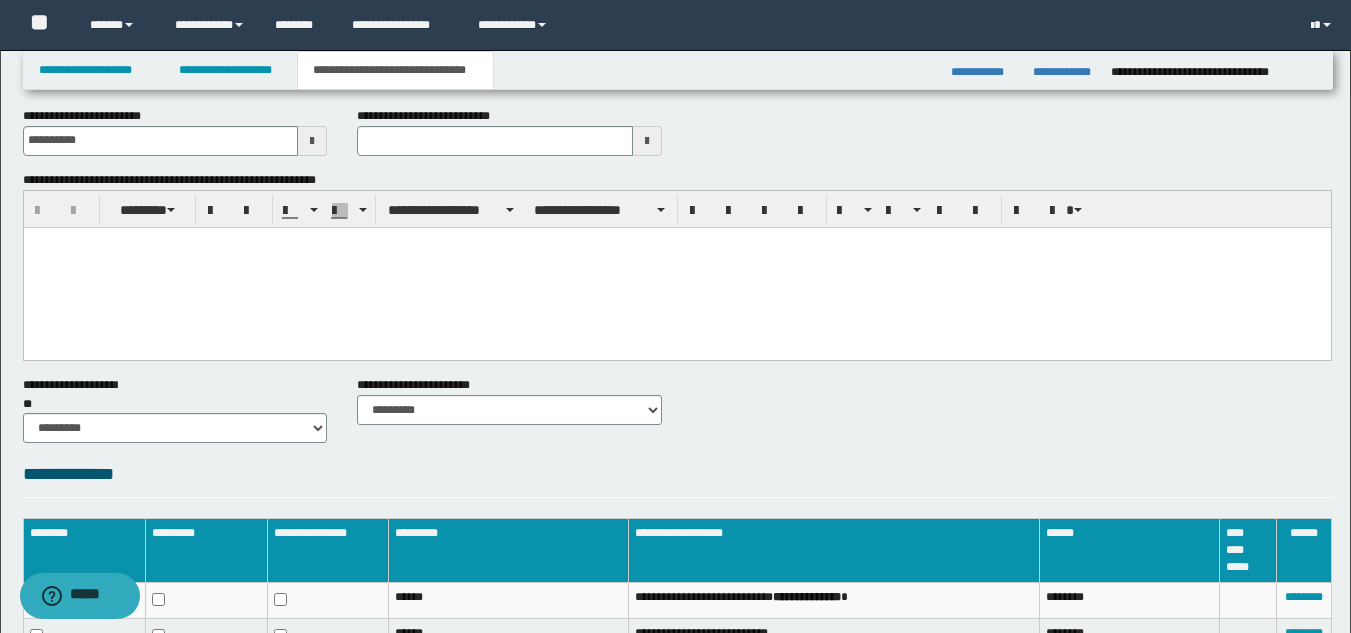 scroll, scrollTop: 0, scrollLeft: 0, axis: both 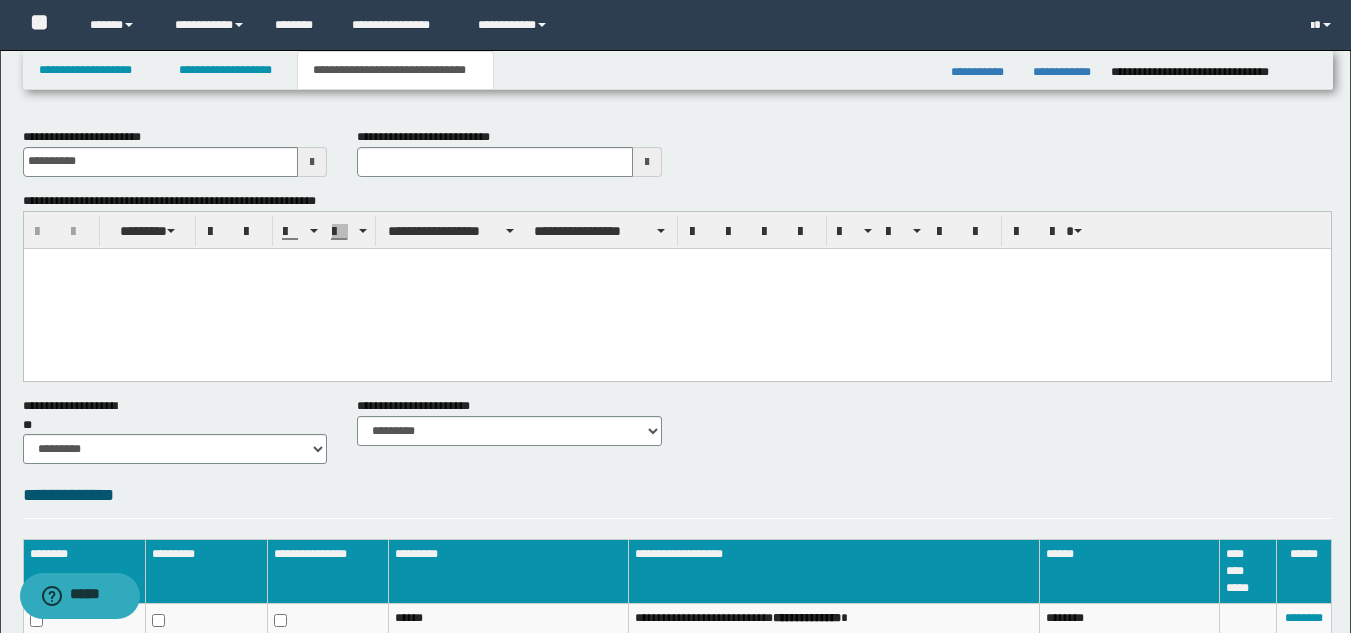 type 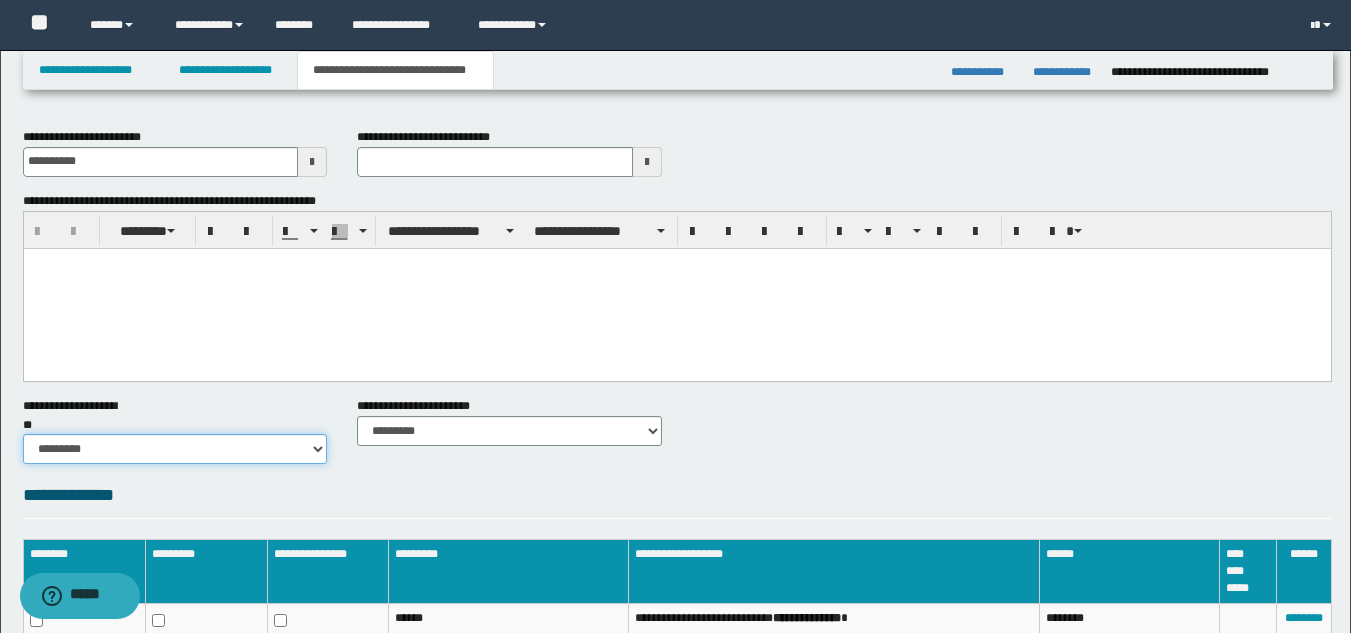 click on "*********
**
**" at bounding box center (175, 449) 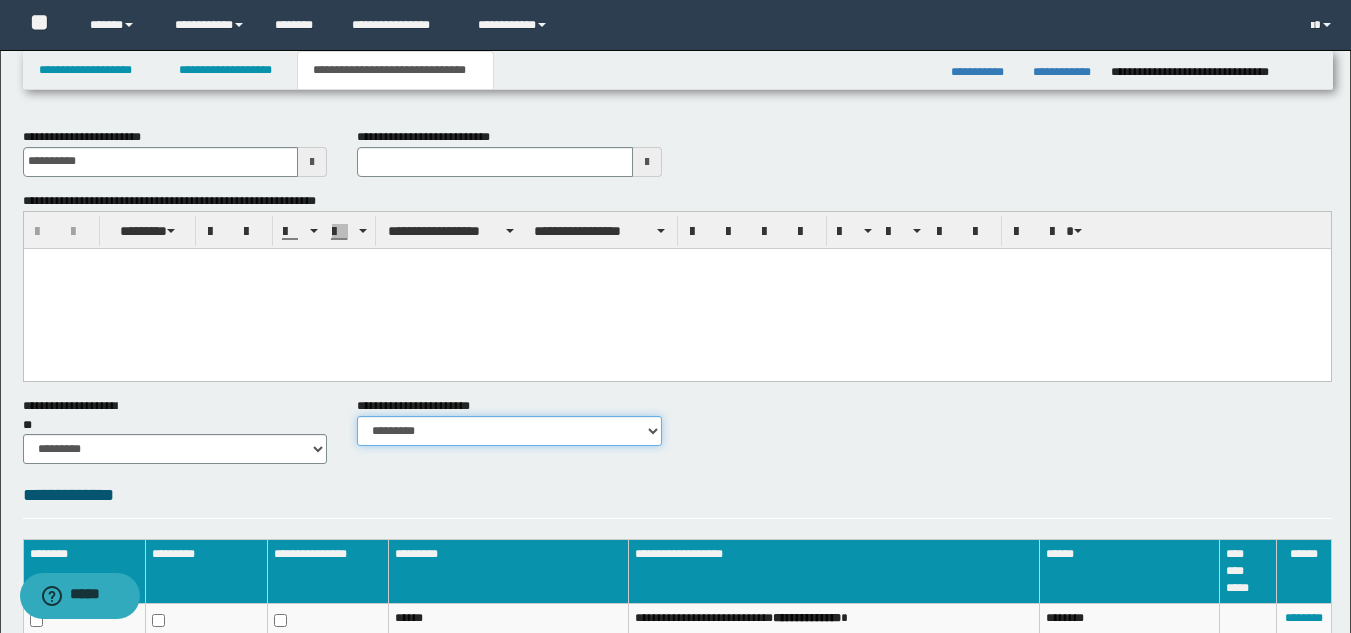 click on "*********
*********
*********" at bounding box center [509, 431] 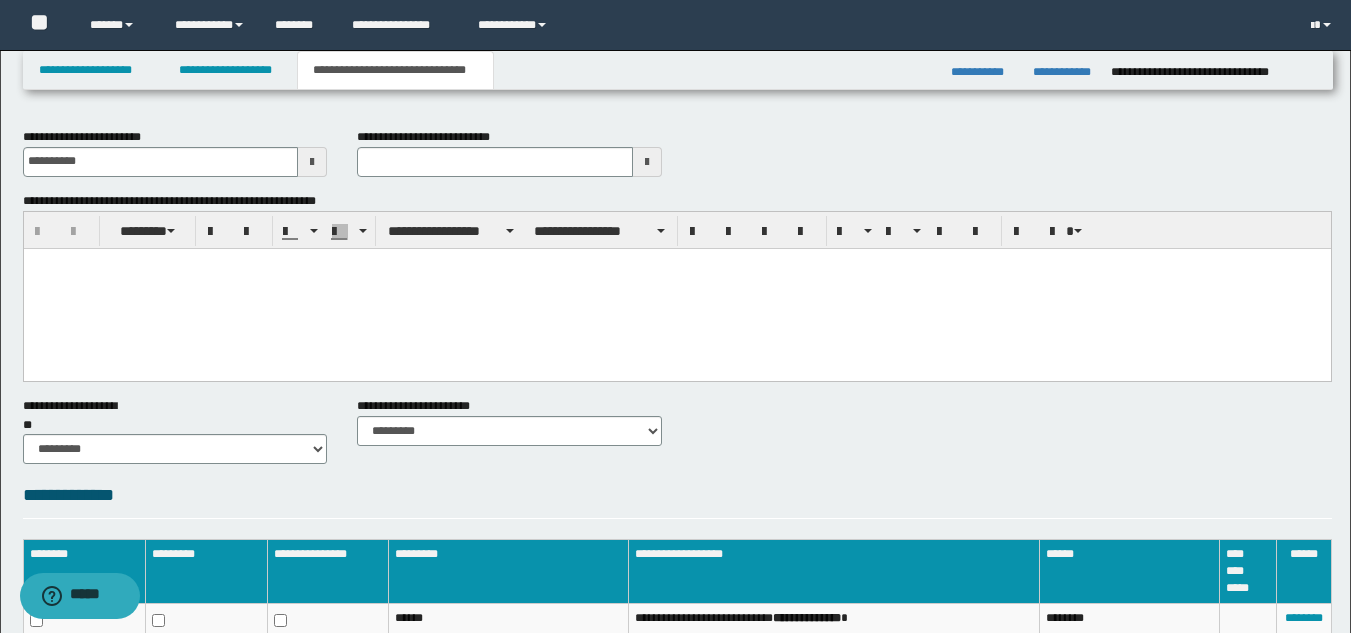 click at bounding box center (676, 288) 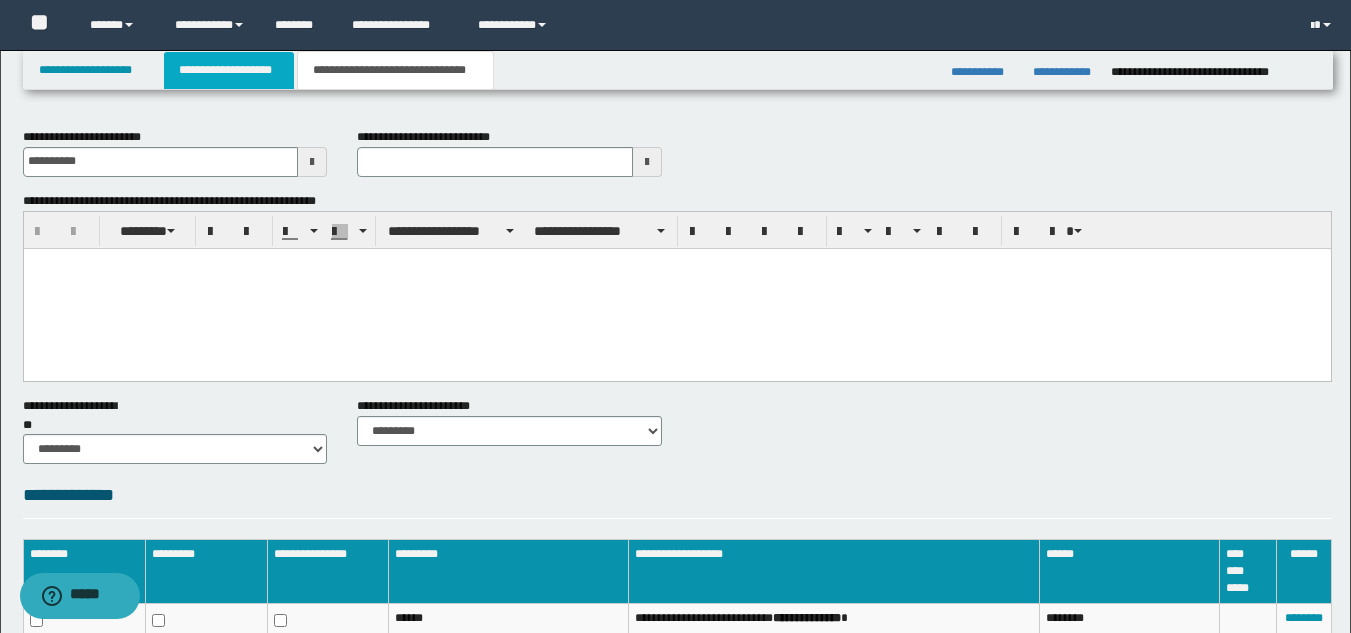 click on "**********" at bounding box center (229, 70) 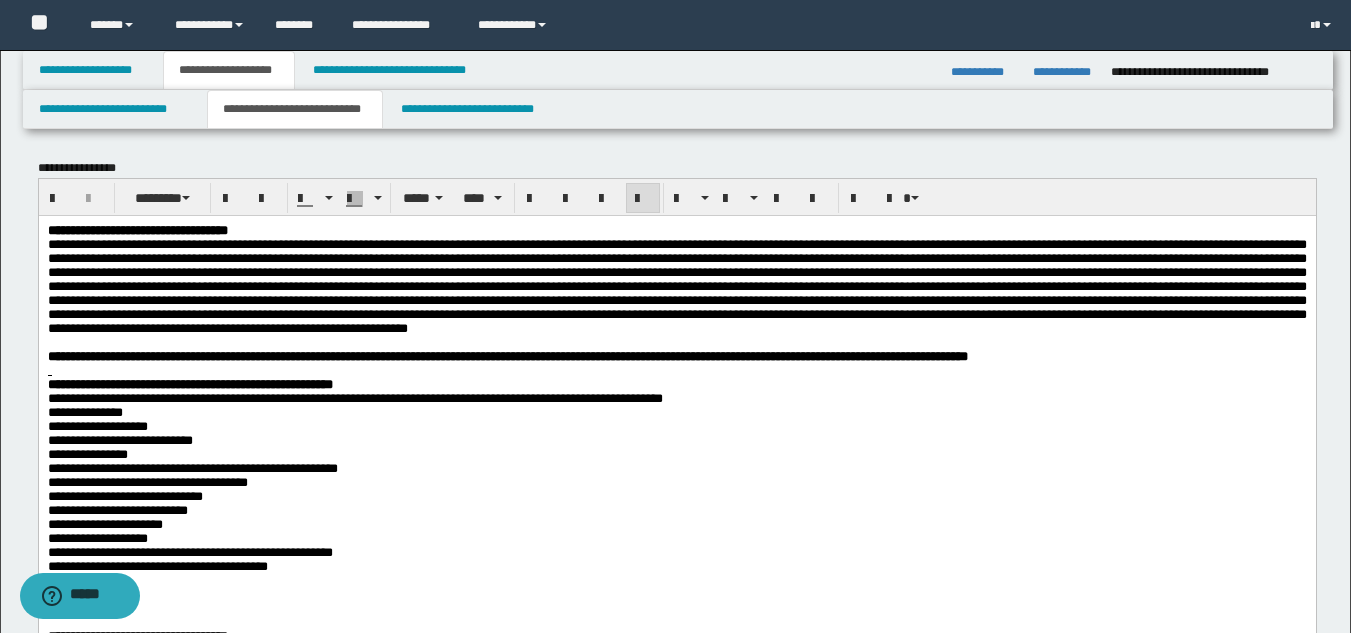 click at bounding box center (676, 285) 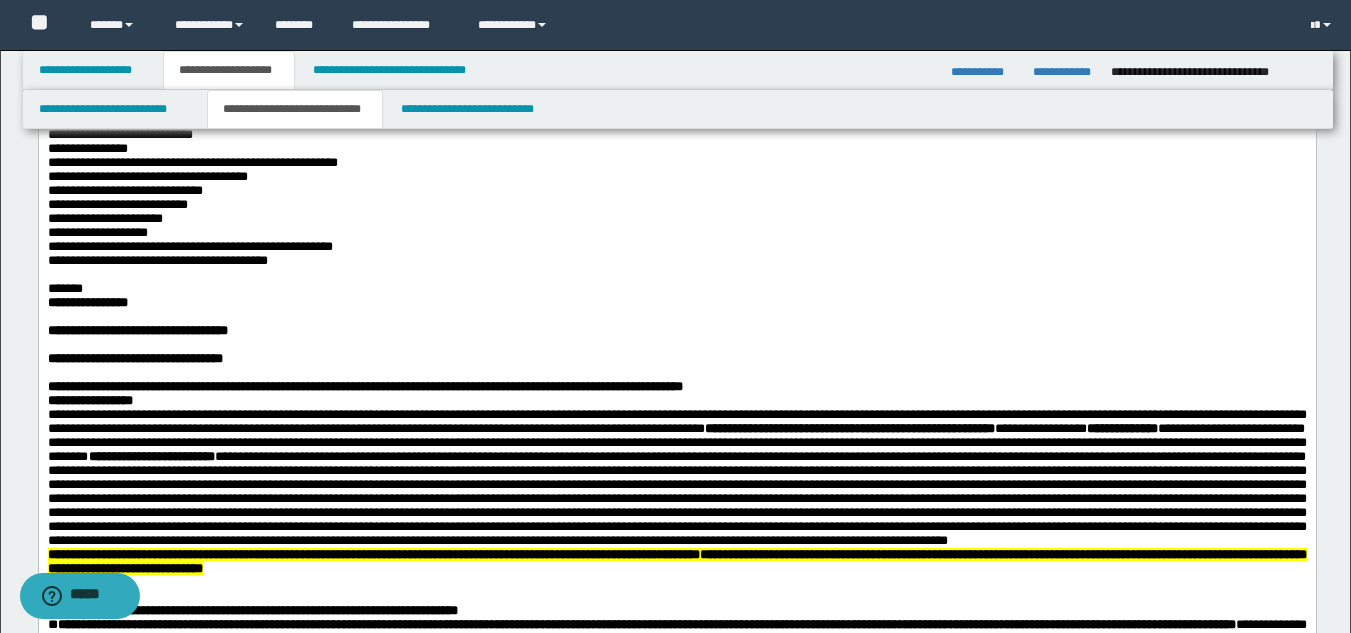 scroll, scrollTop: 386, scrollLeft: 0, axis: vertical 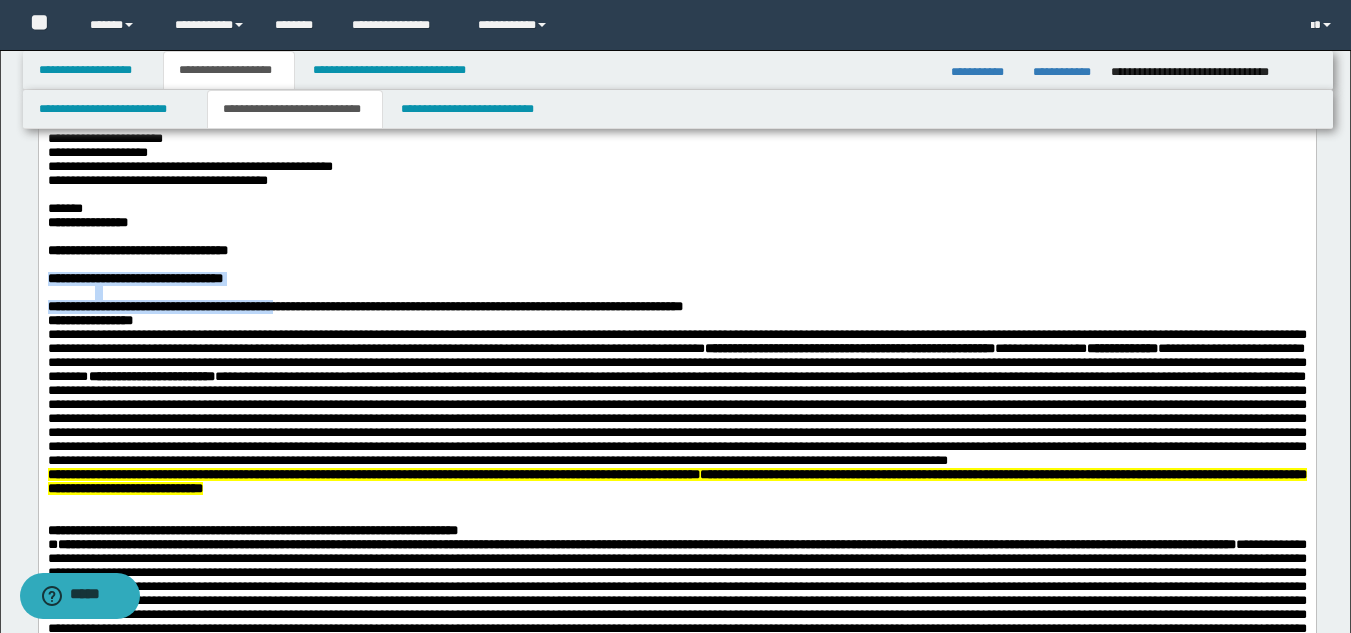 drag, startPoint x: 329, startPoint y: 391, endPoint x: 128, endPoint y: 342, distance: 206.88644 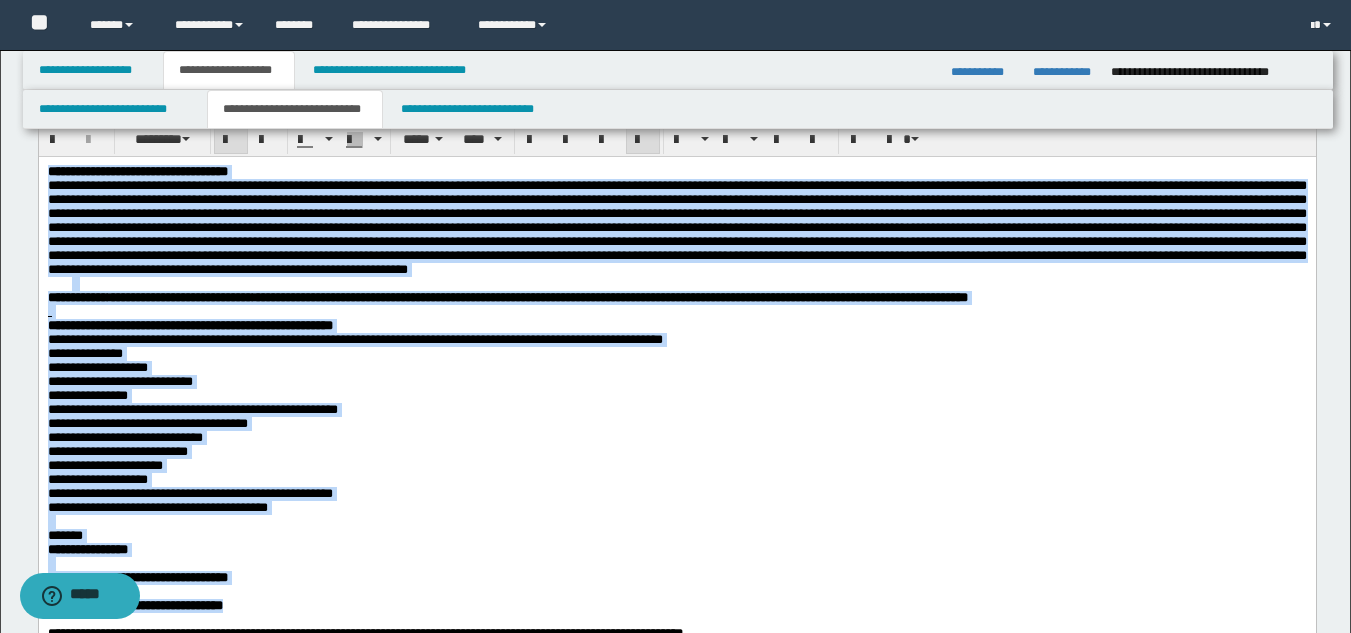 scroll, scrollTop: 0, scrollLeft: 0, axis: both 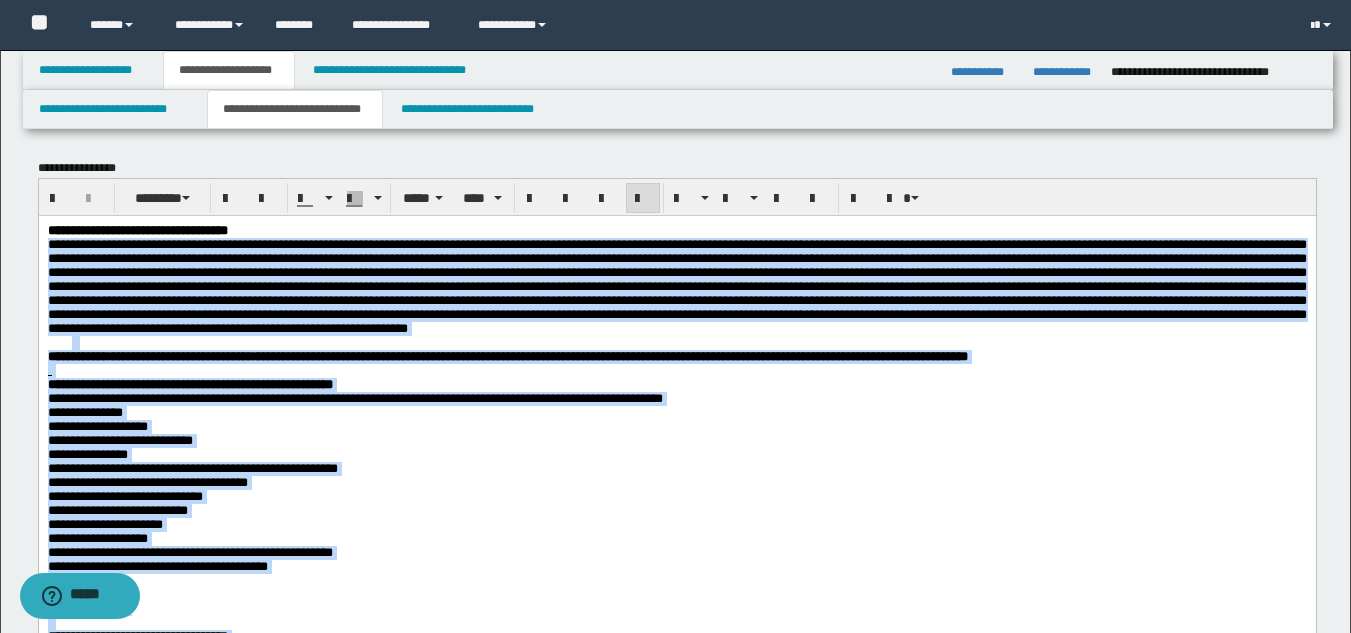 drag, startPoint x: 304, startPoint y: 742, endPoint x: 71, endPoint y: 470, distance: 358.1522 